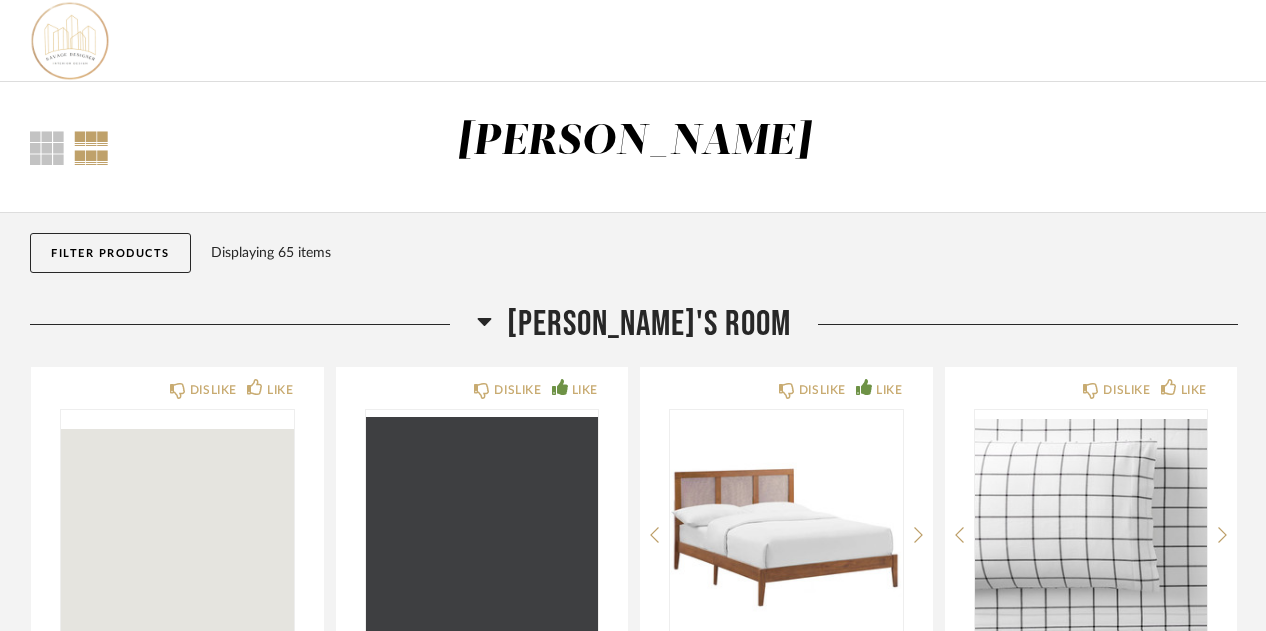 scroll, scrollTop: 0, scrollLeft: 0, axis: both 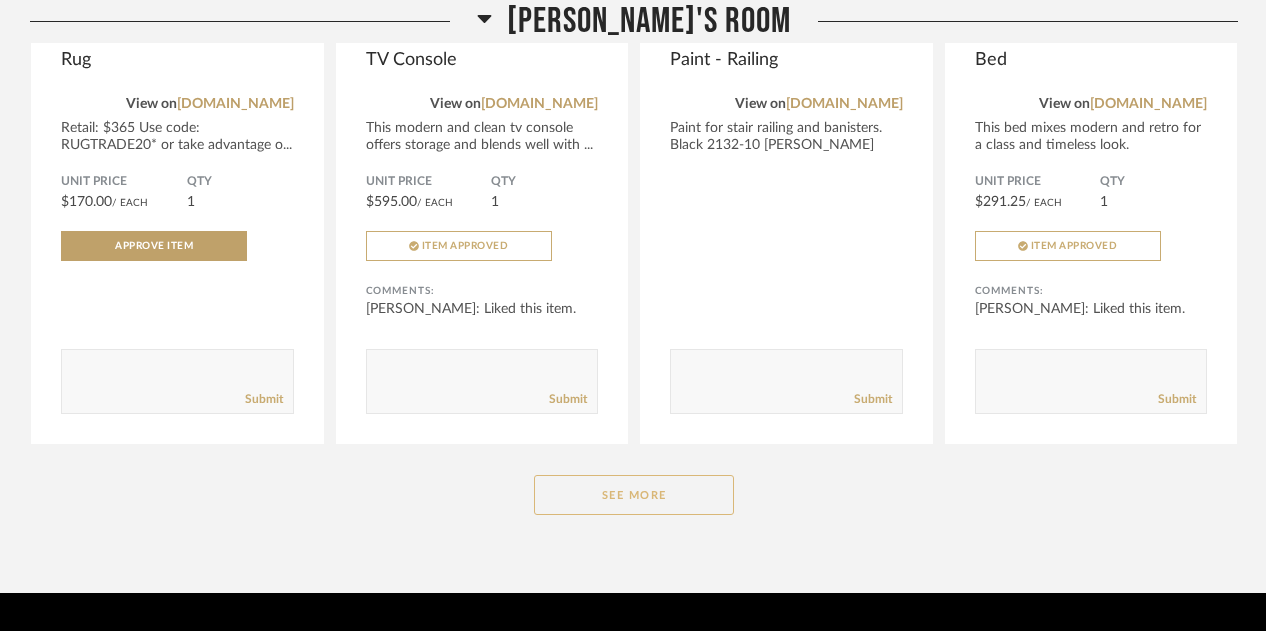 click on "See More" 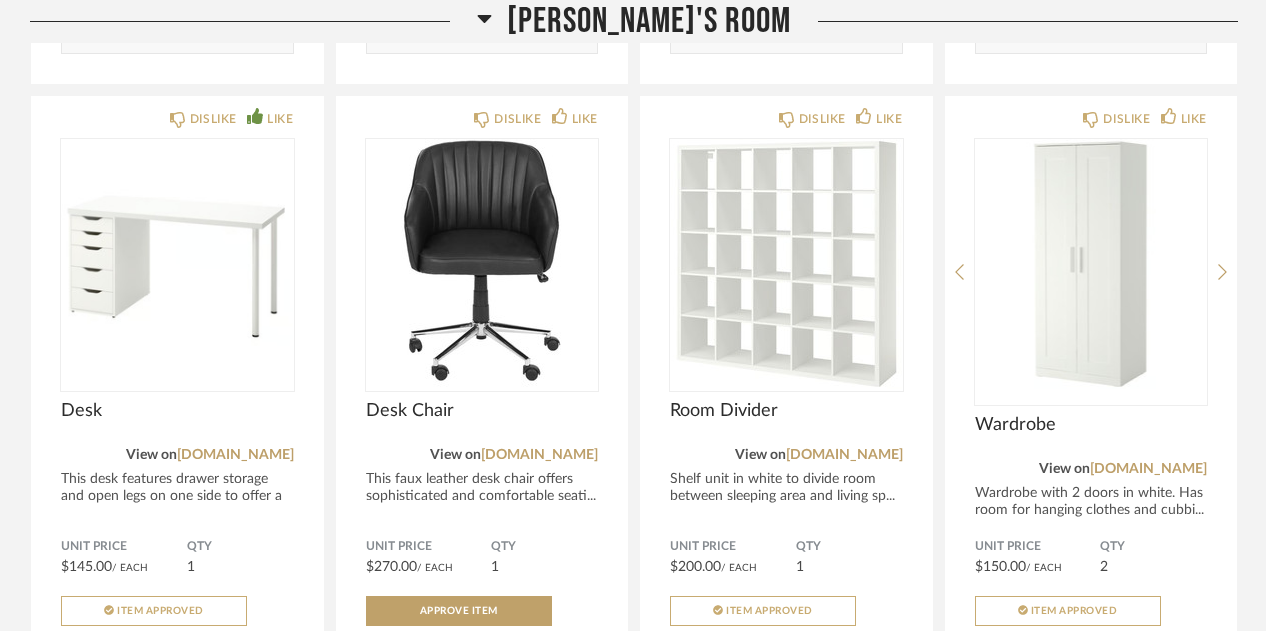 scroll, scrollTop: 4951, scrollLeft: 0, axis: vertical 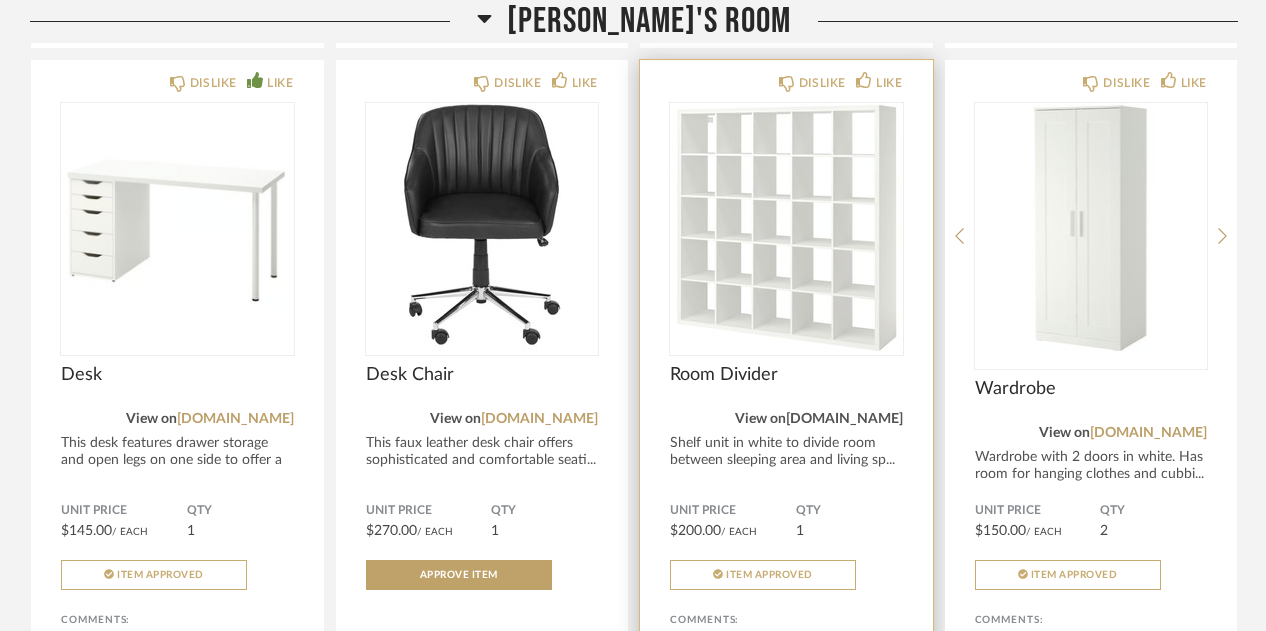 click on "[DOMAIN_NAME]" 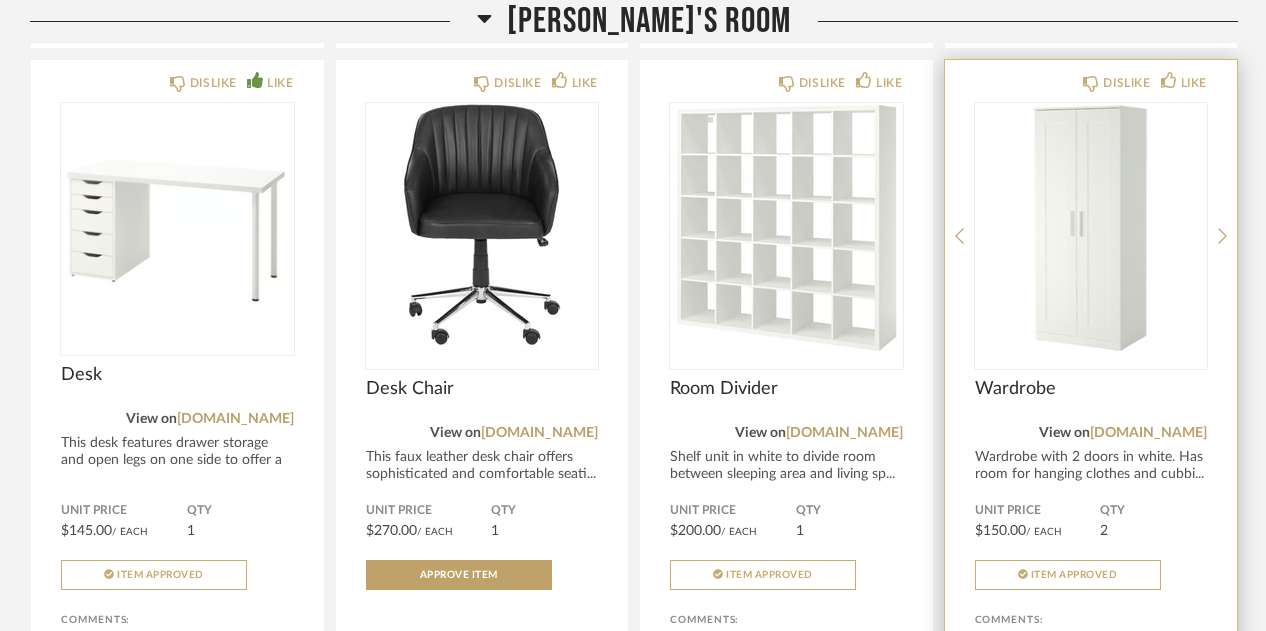 click on "Wardrobe" 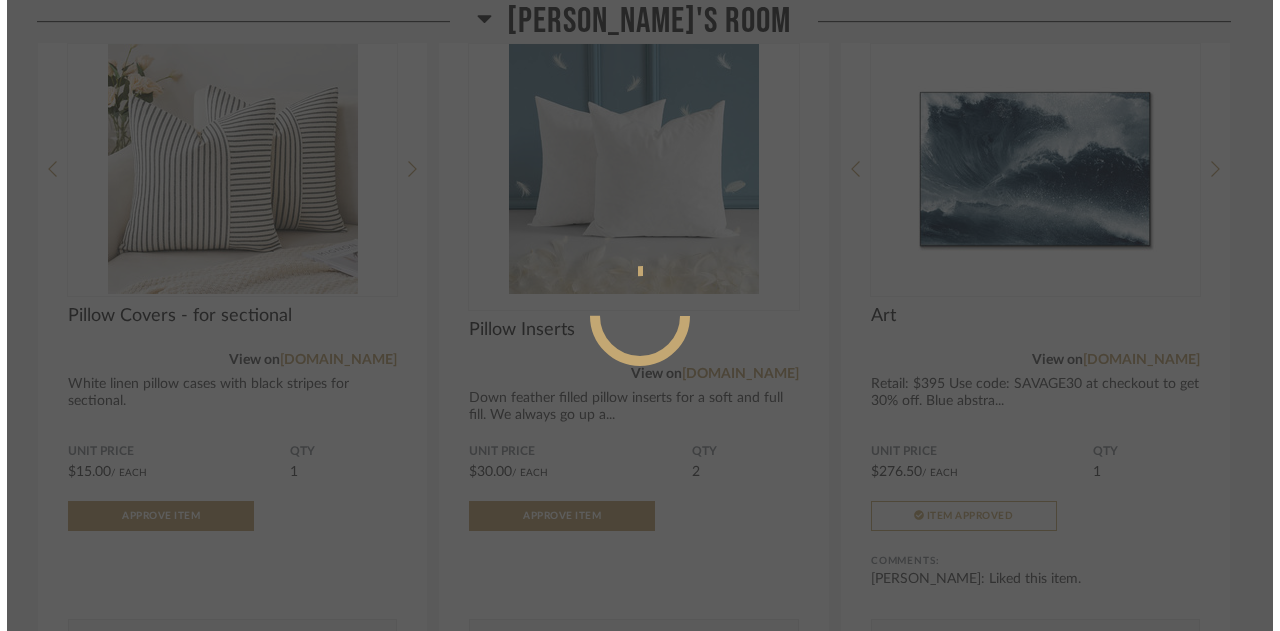 scroll, scrollTop: 0, scrollLeft: 0, axis: both 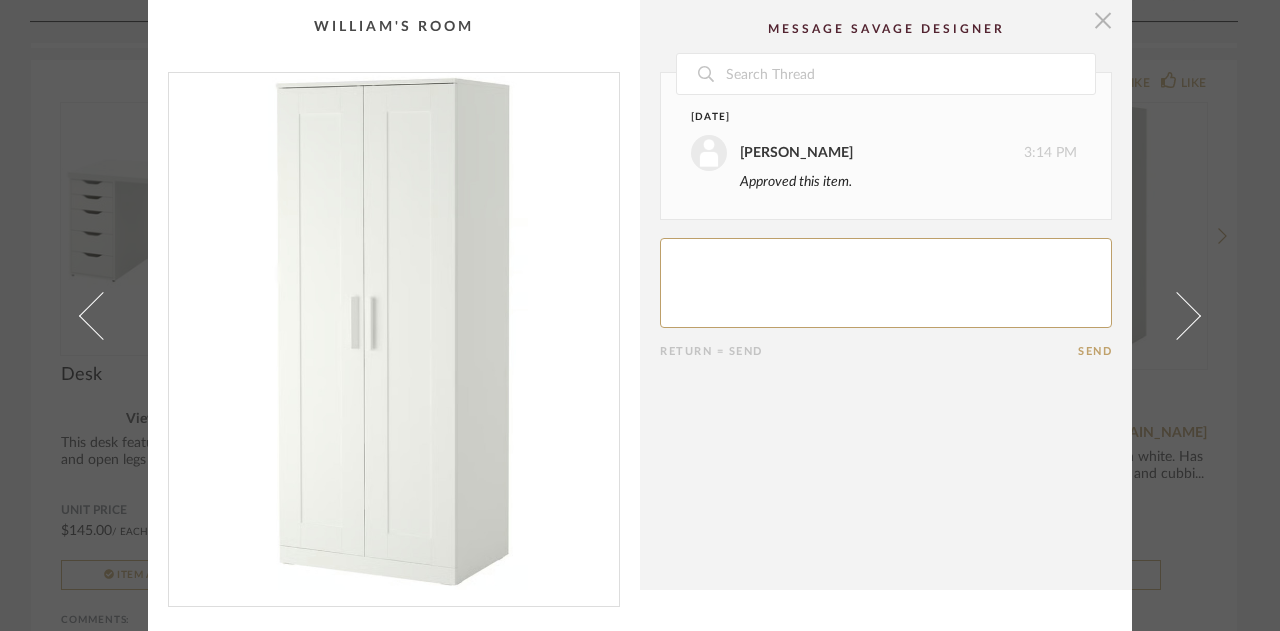 click at bounding box center [1103, 20] 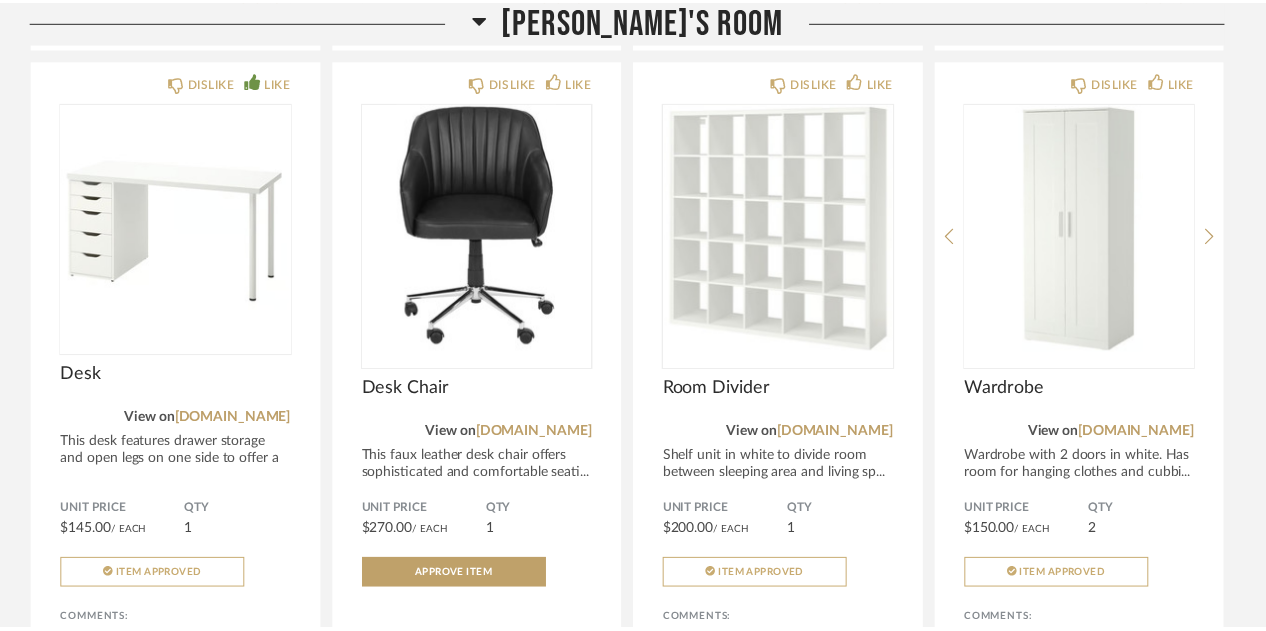 scroll, scrollTop: 4951, scrollLeft: 0, axis: vertical 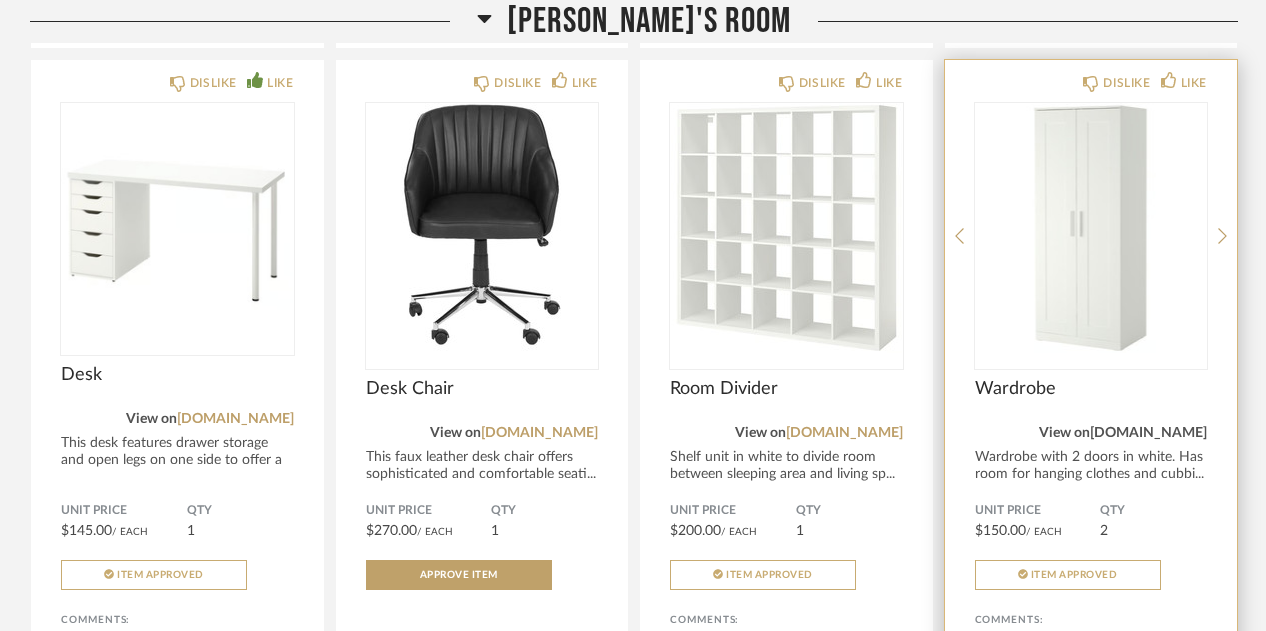 click on "[DOMAIN_NAME]" 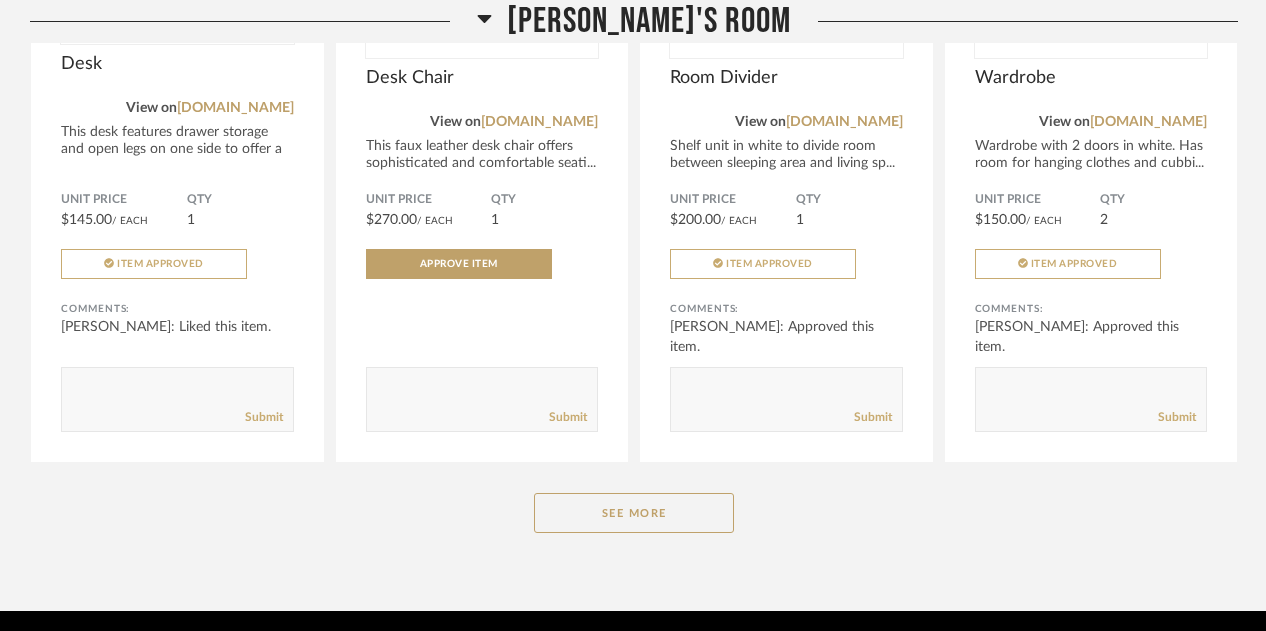 scroll, scrollTop: 5331, scrollLeft: 0, axis: vertical 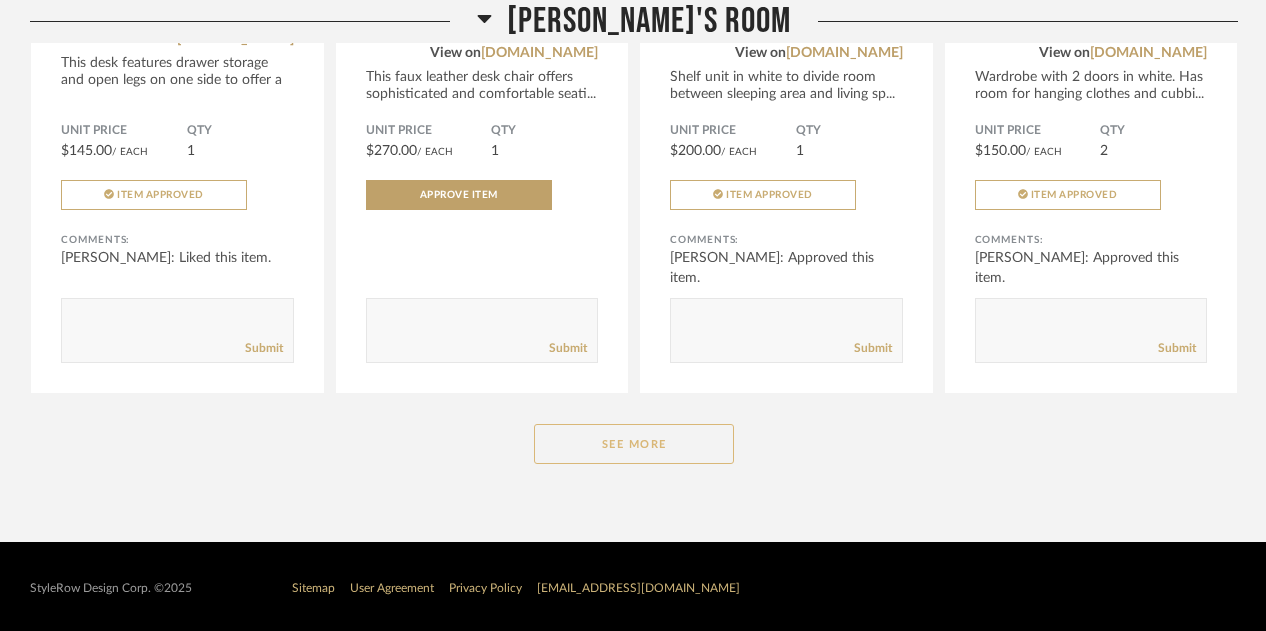 click on "See More" 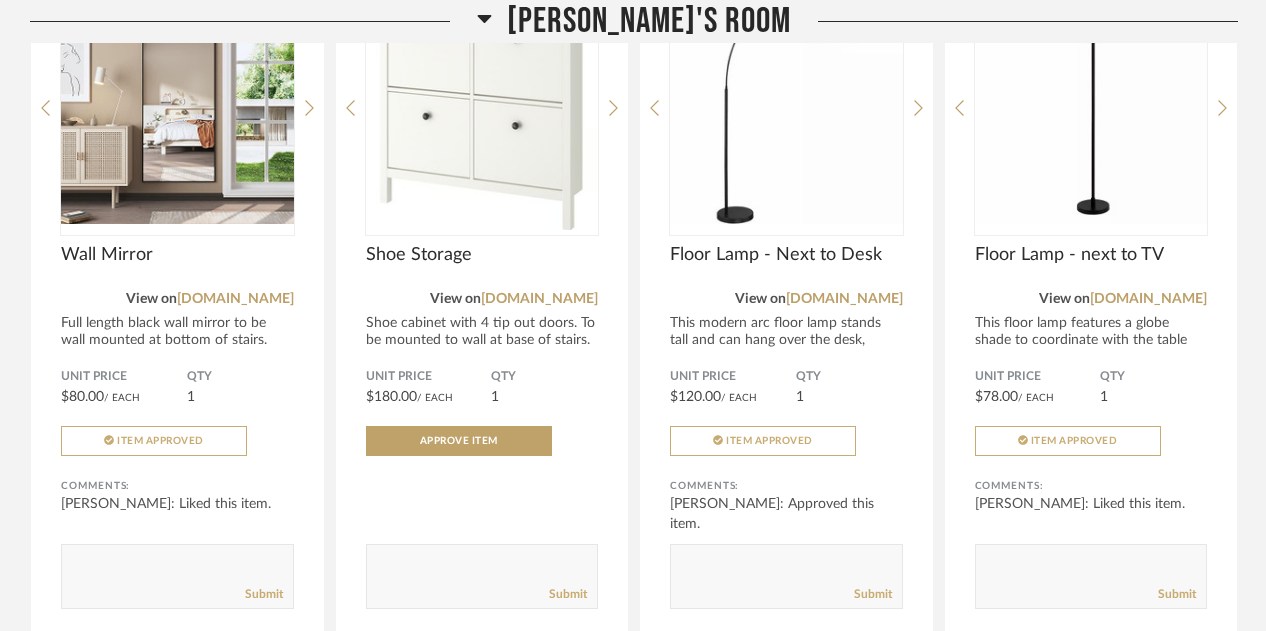 scroll, scrollTop: 5762, scrollLeft: 0, axis: vertical 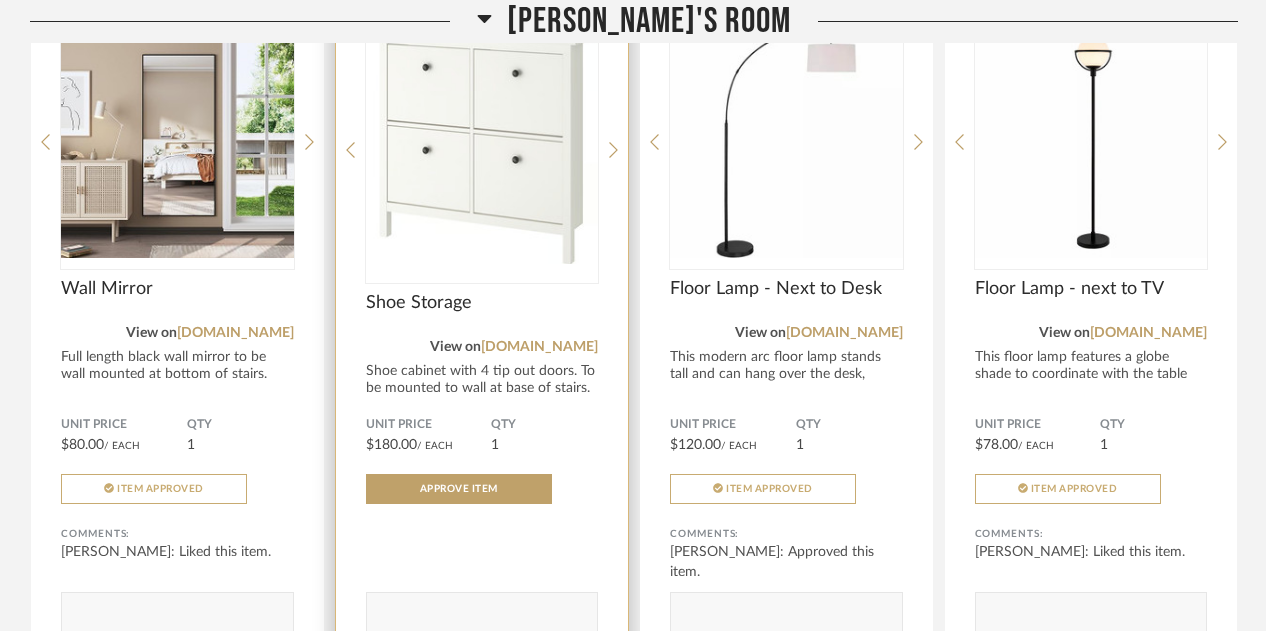 click on "View on  [DOMAIN_NAME]" 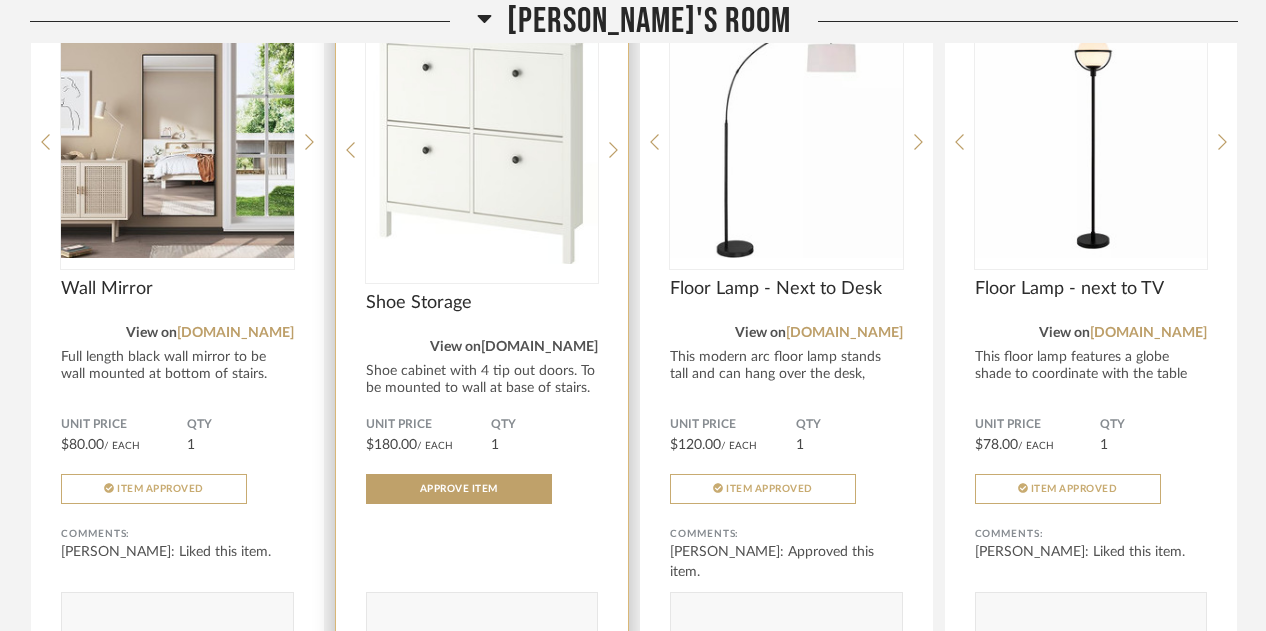 click on "[DOMAIN_NAME]" 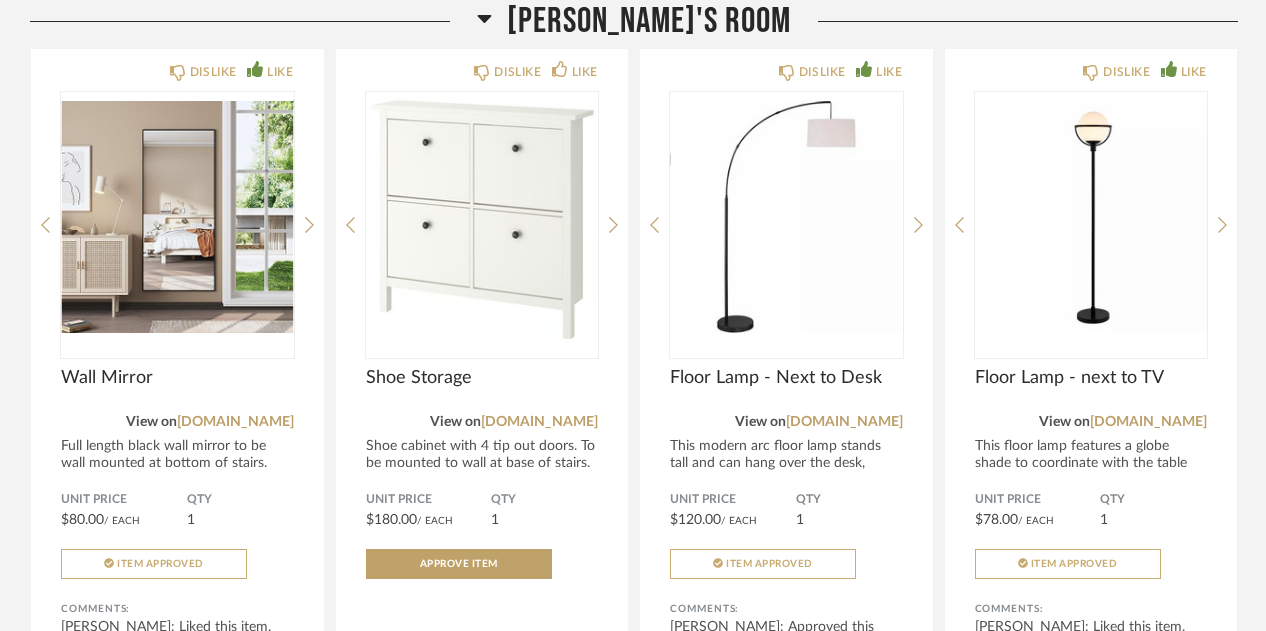 scroll, scrollTop: 5696, scrollLeft: 0, axis: vertical 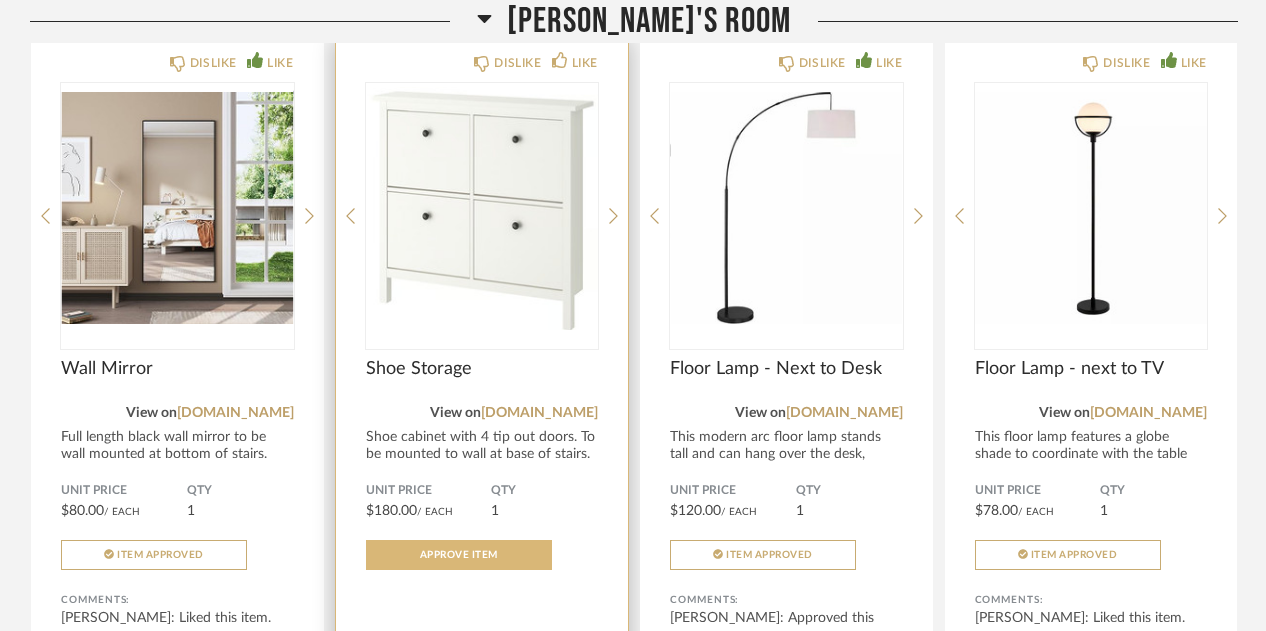 drag, startPoint x: 467, startPoint y: 561, endPoint x: 410, endPoint y: 565, distance: 57.14018 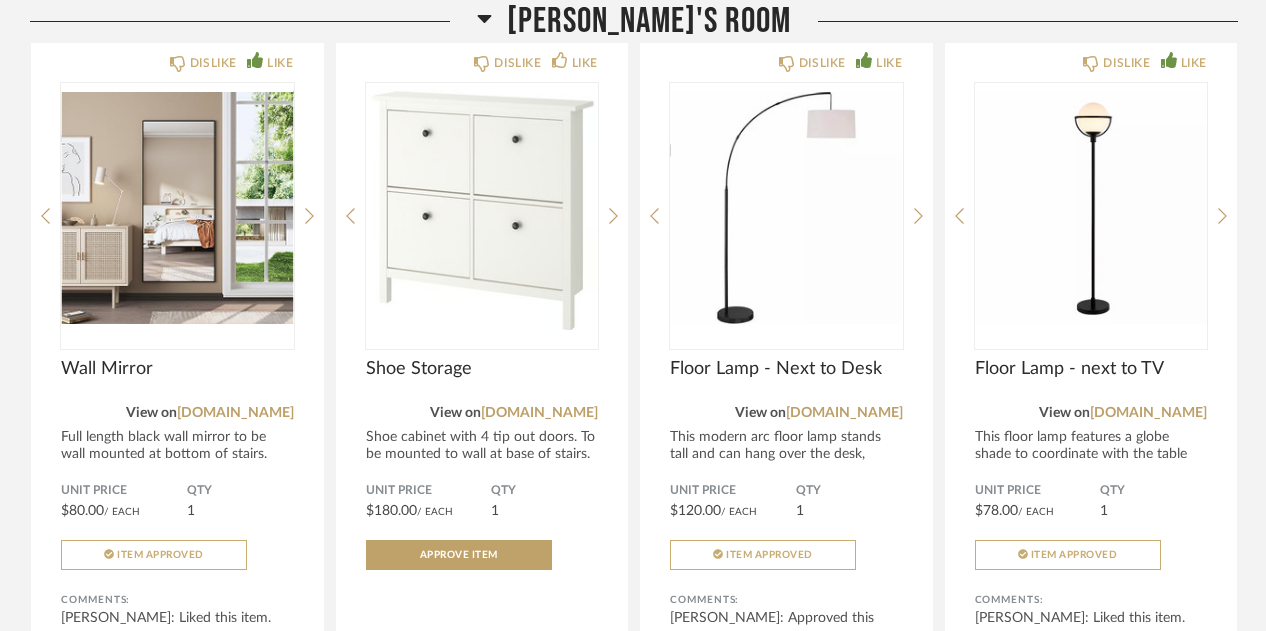 drag, startPoint x: 410, startPoint y: 565, endPoint x: 1260, endPoint y: 455, distance: 857.0881 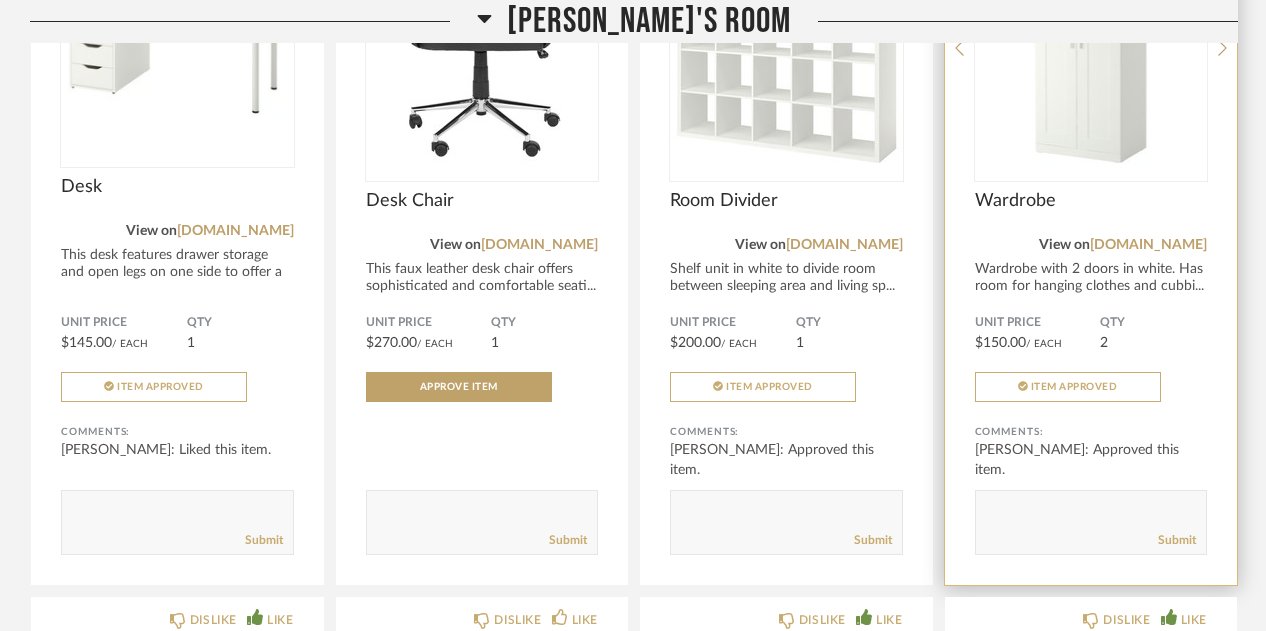 scroll, scrollTop: 5130, scrollLeft: 0, axis: vertical 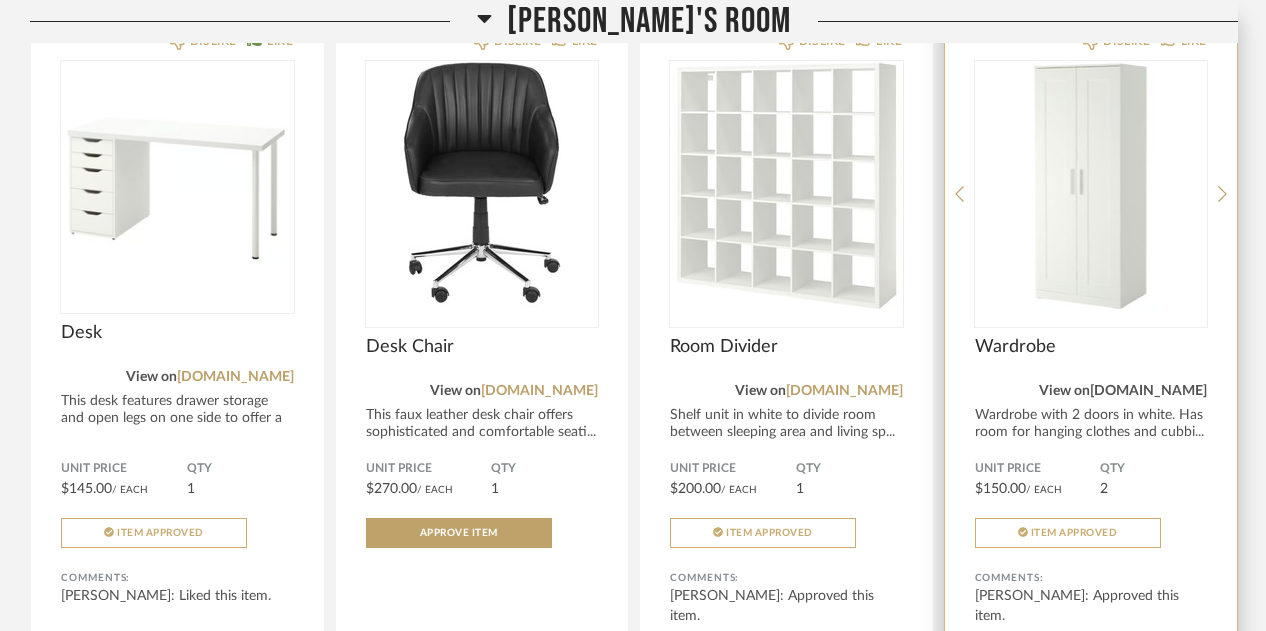 click on "[DOMAIN_NAME]" 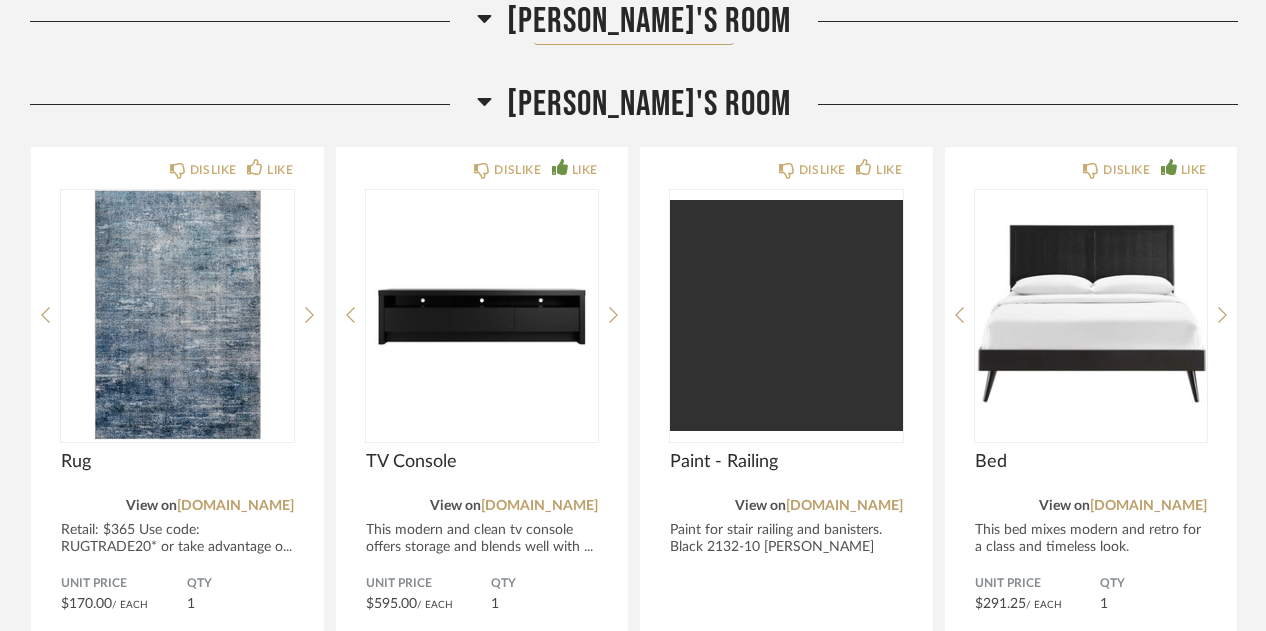 scroll, scrollTop: 1122, scrollLeft: 0, axis: vertical 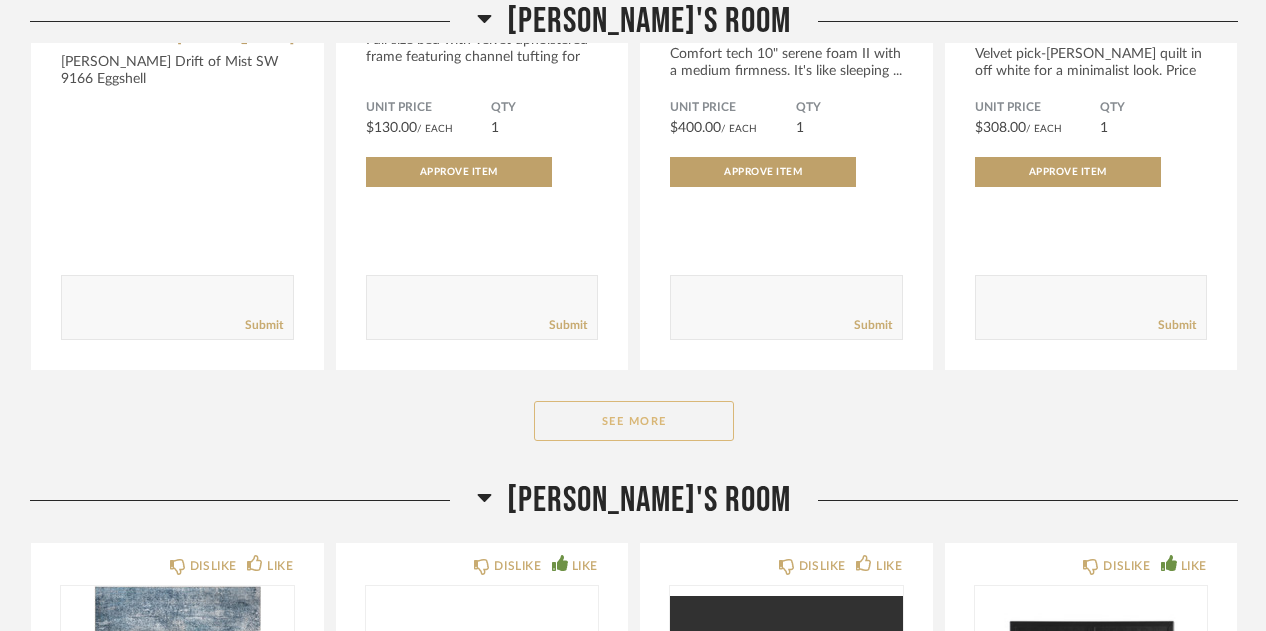 click on "See More" 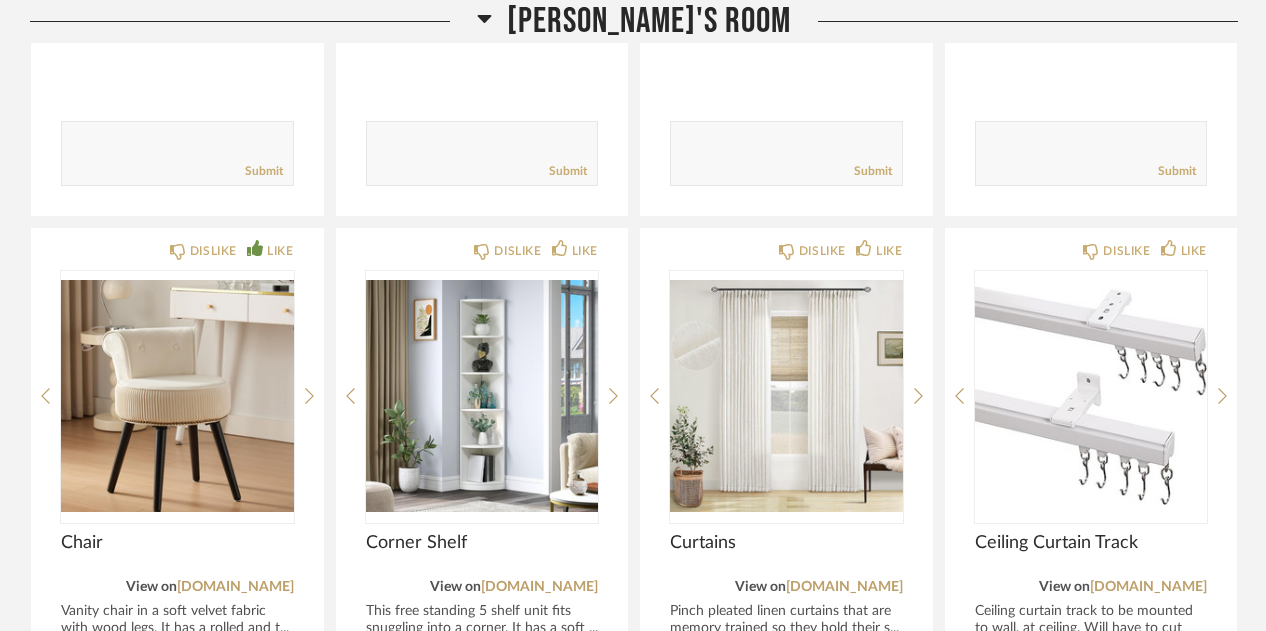 scroll, scrollTop: 3337, scrollLeft: 0, axis: vertical 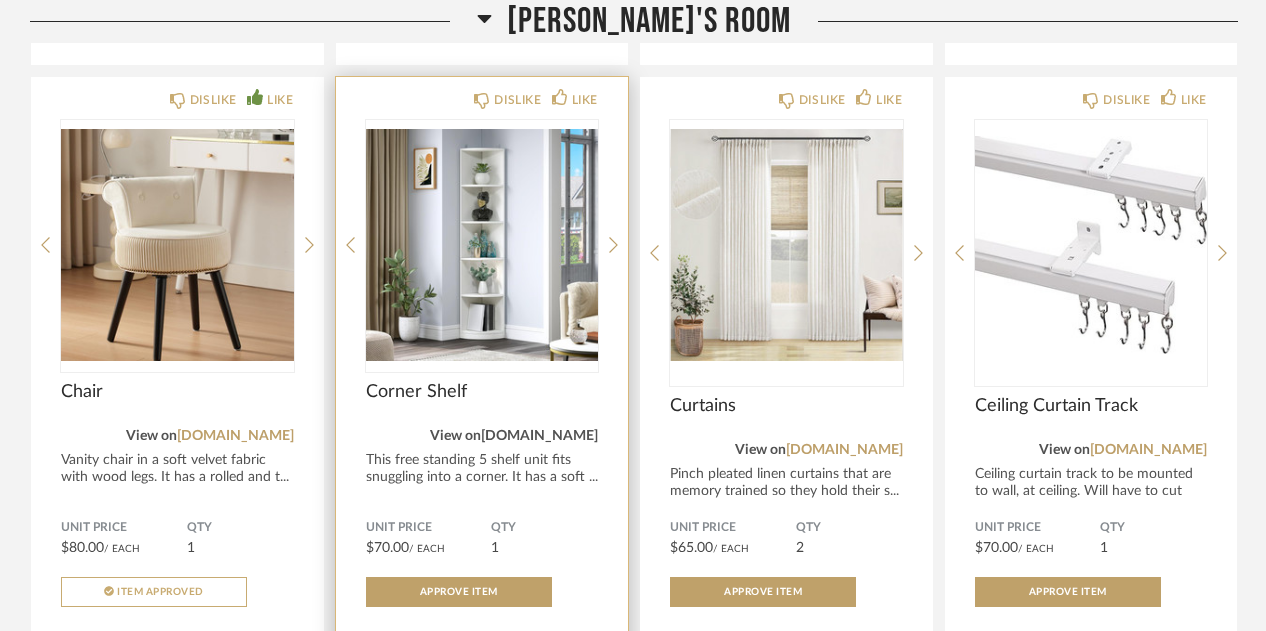 click on "[DOMAIN_NAME]" 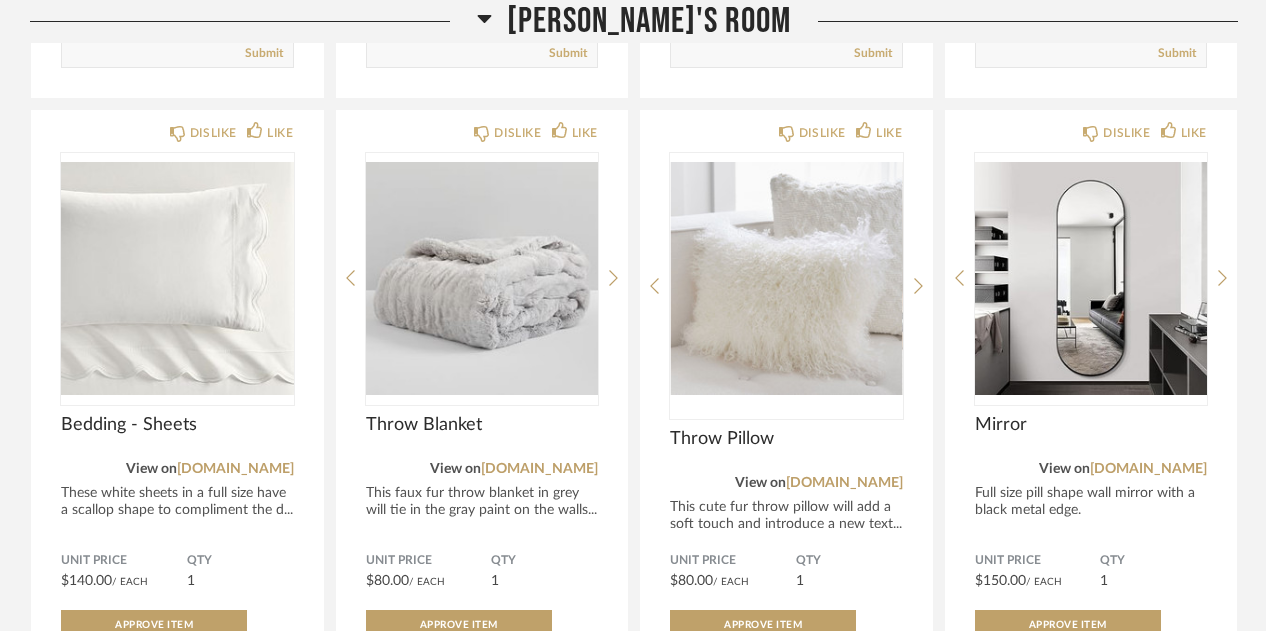 scroll, scrollTop: 1845, scrollLeft: 0, axis: vertical 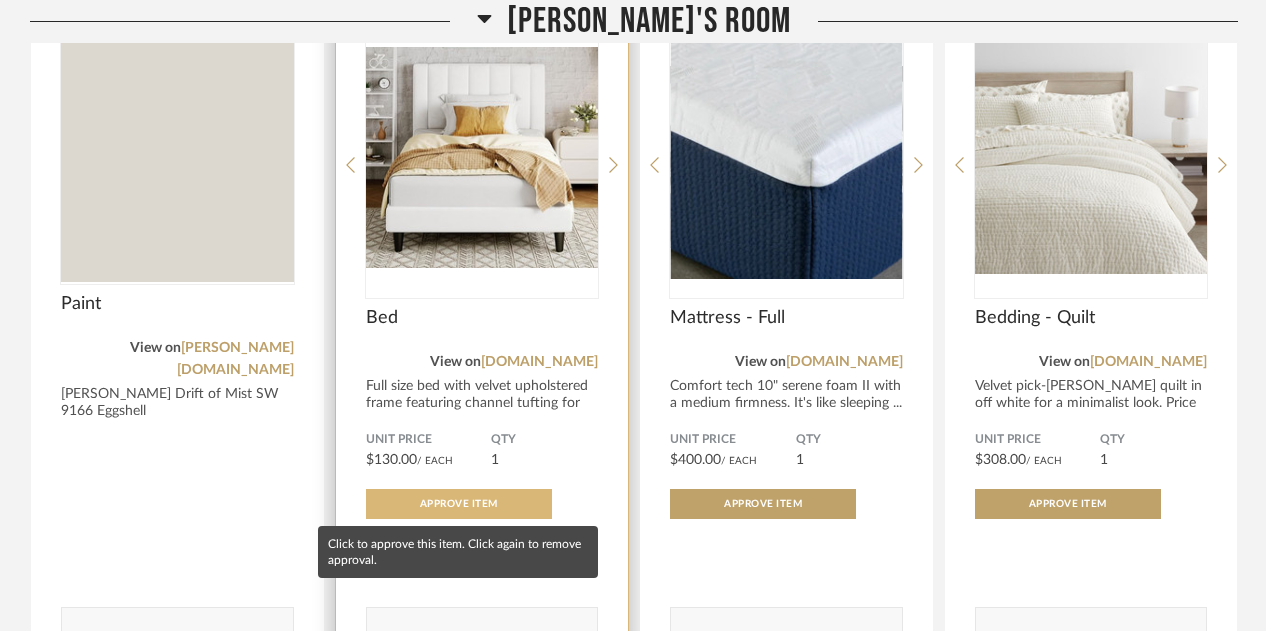 click on "Approve Item" 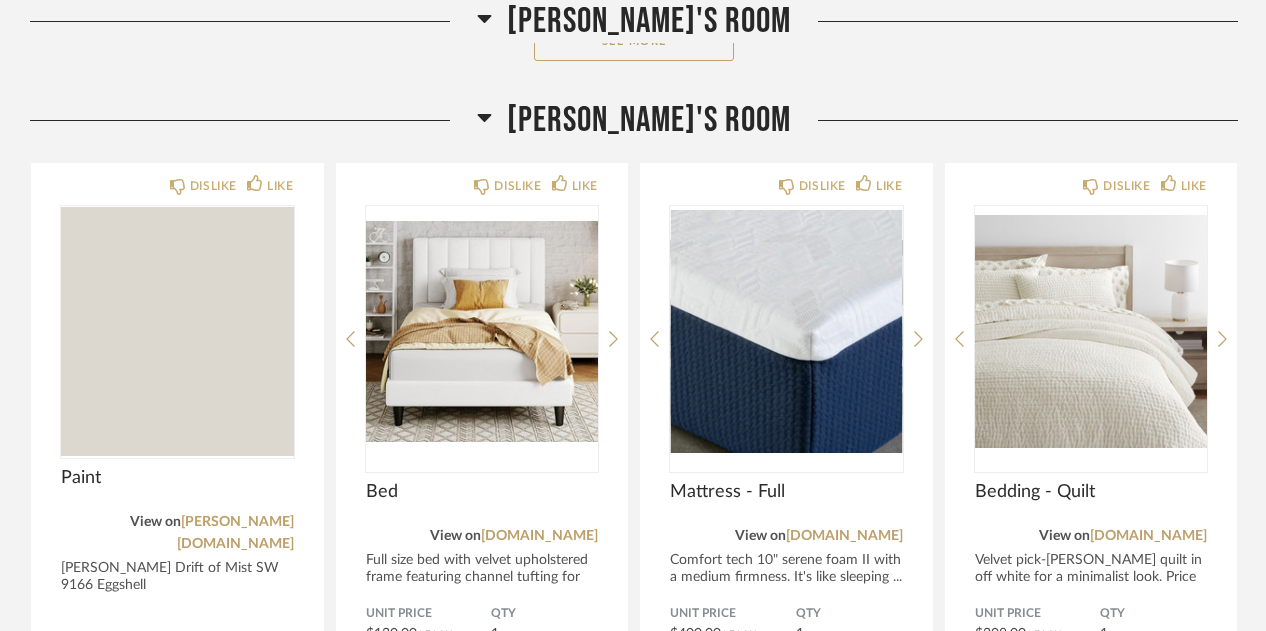 scroll, scrollTop: 1056, scrollLeft: 0, axis: vertical 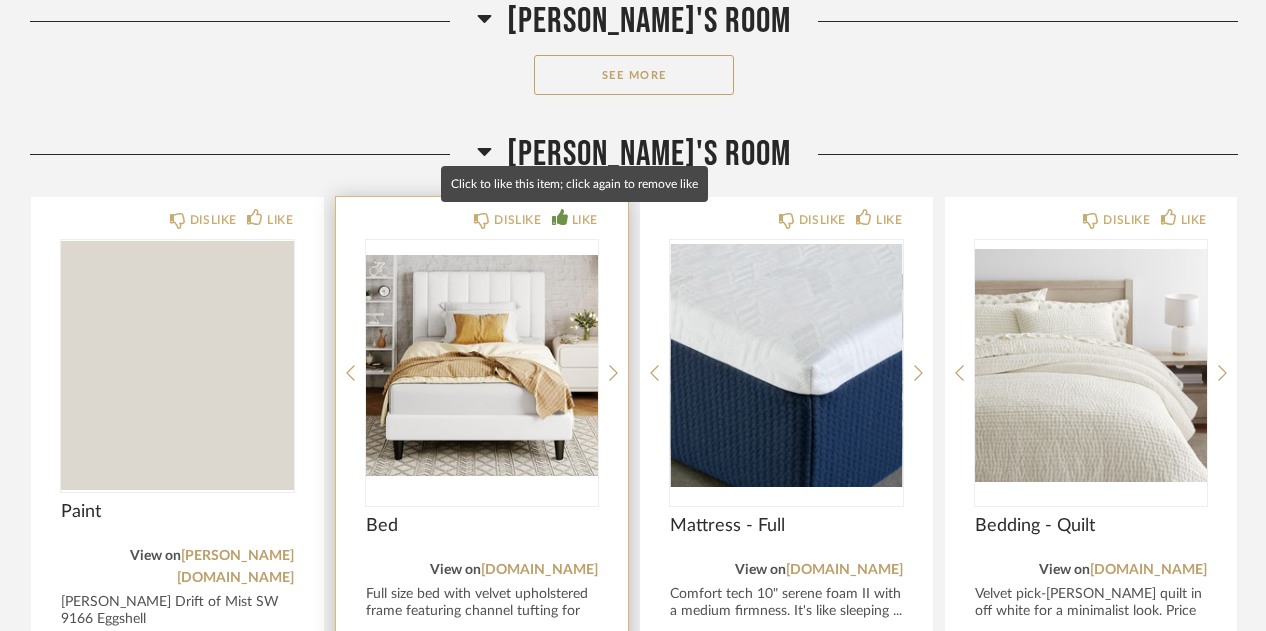click on "LIKE" 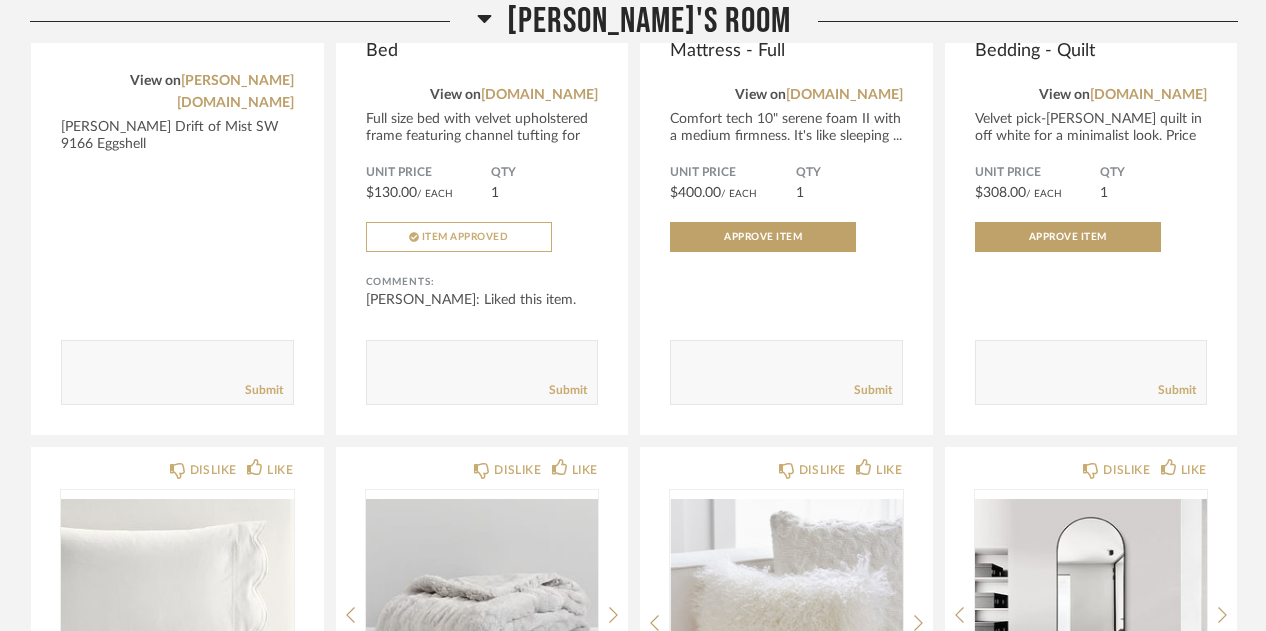 scroll, scrollTop: 1543, scrollLeft: 0, axis: vertical 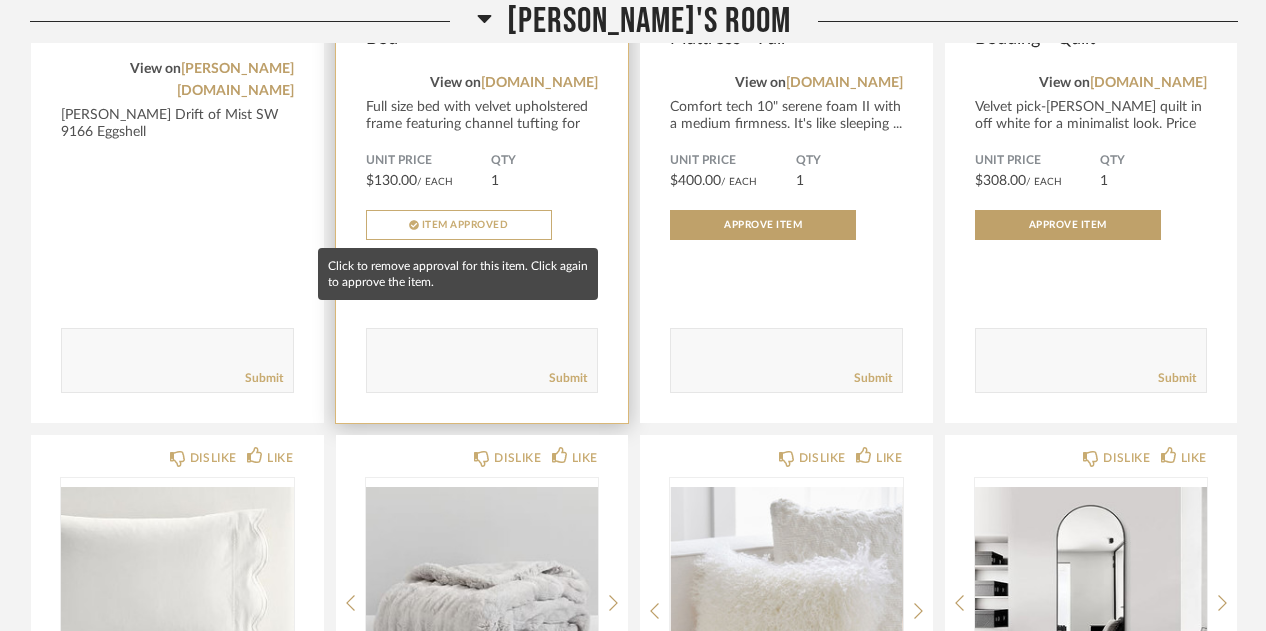click on "Item Approved" 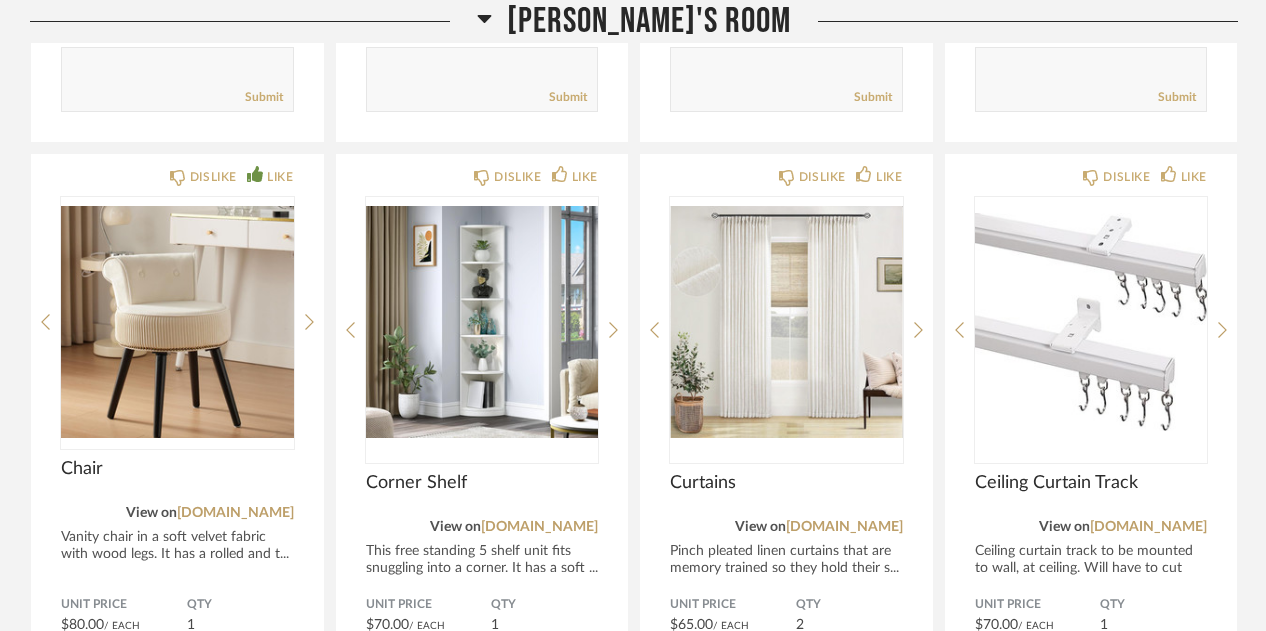 scroll, scrollTop: 3307, scrollLeft: 0, axis: vertical 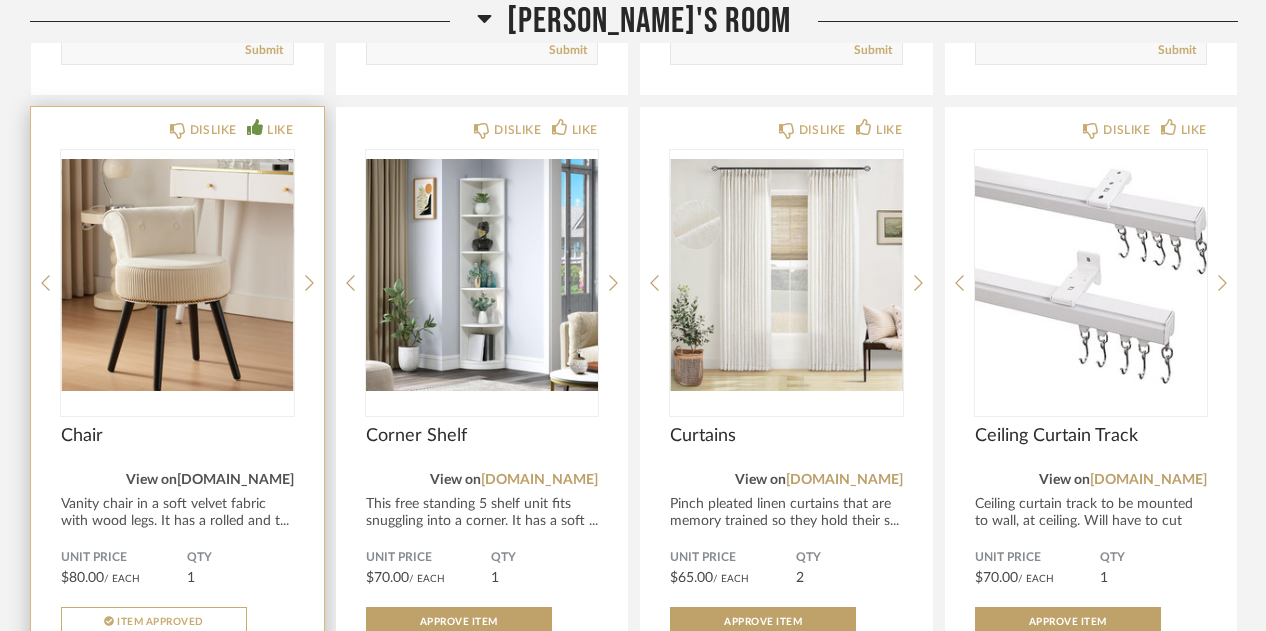 click on "[DOMAIN_NAME]" 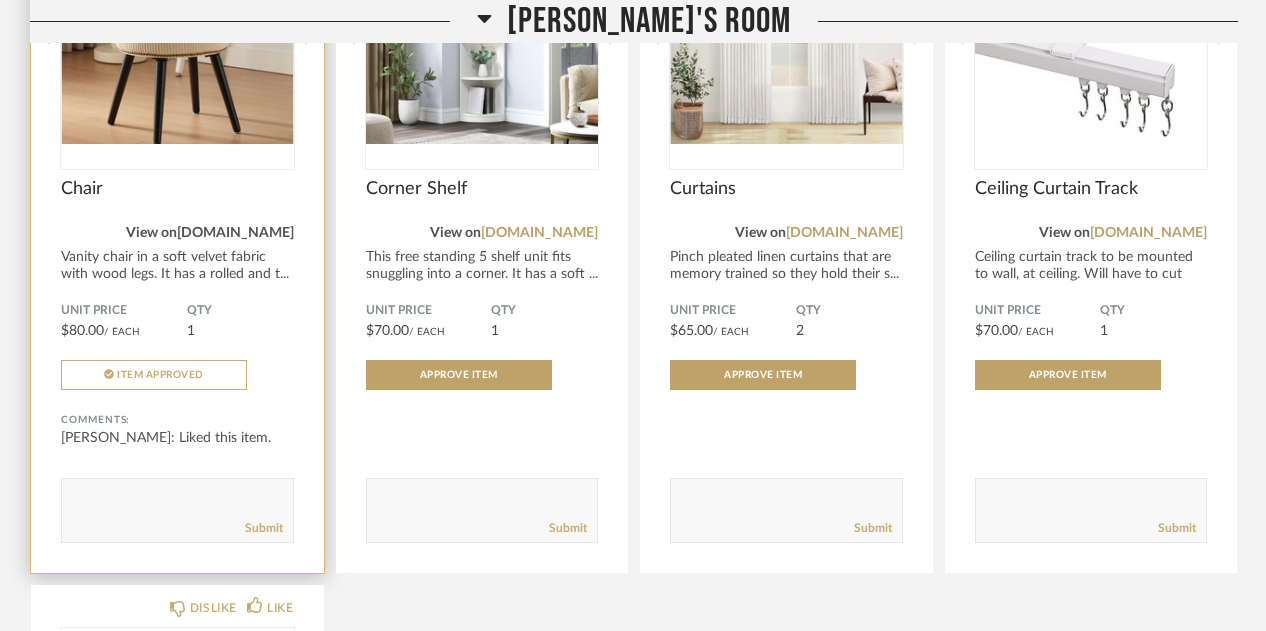scroll, scrollTop: 3584, scrollLeft: 0, axis: vertical 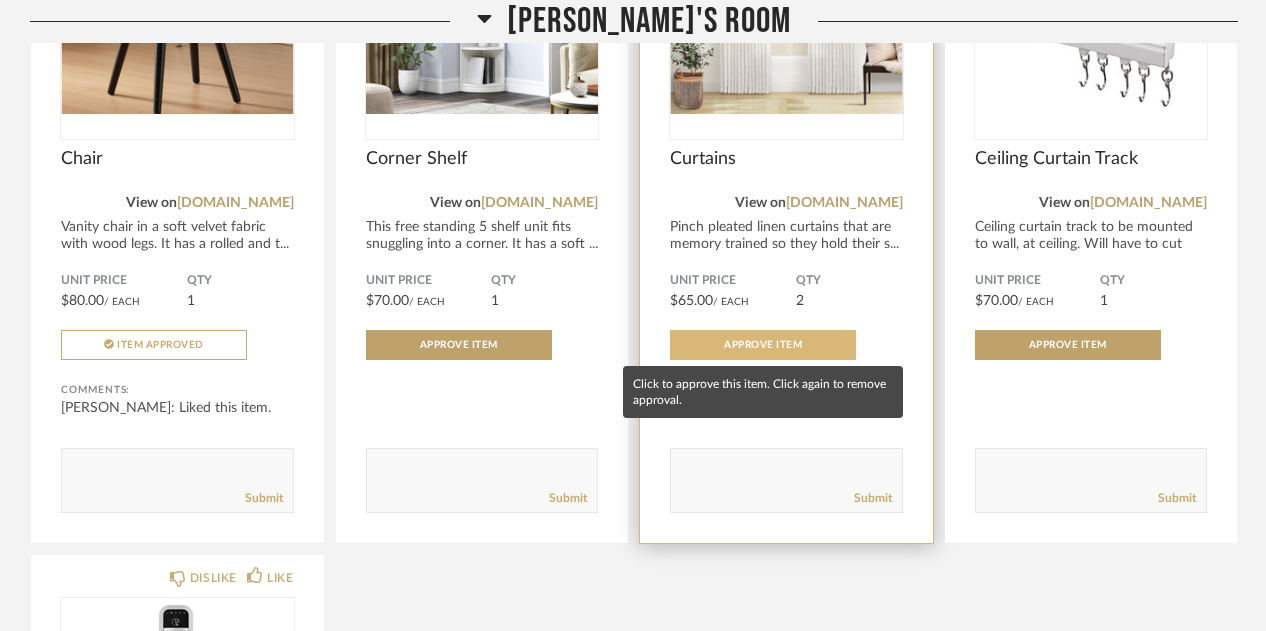 click on "Approve Item" 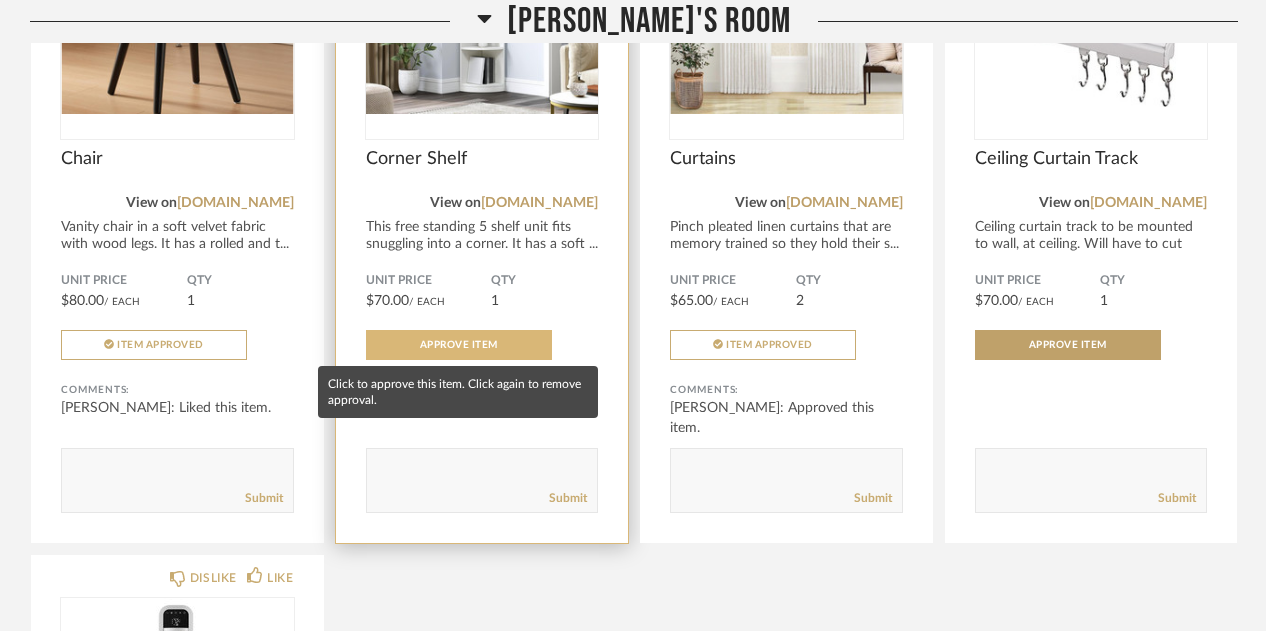 click on "Approve Item" 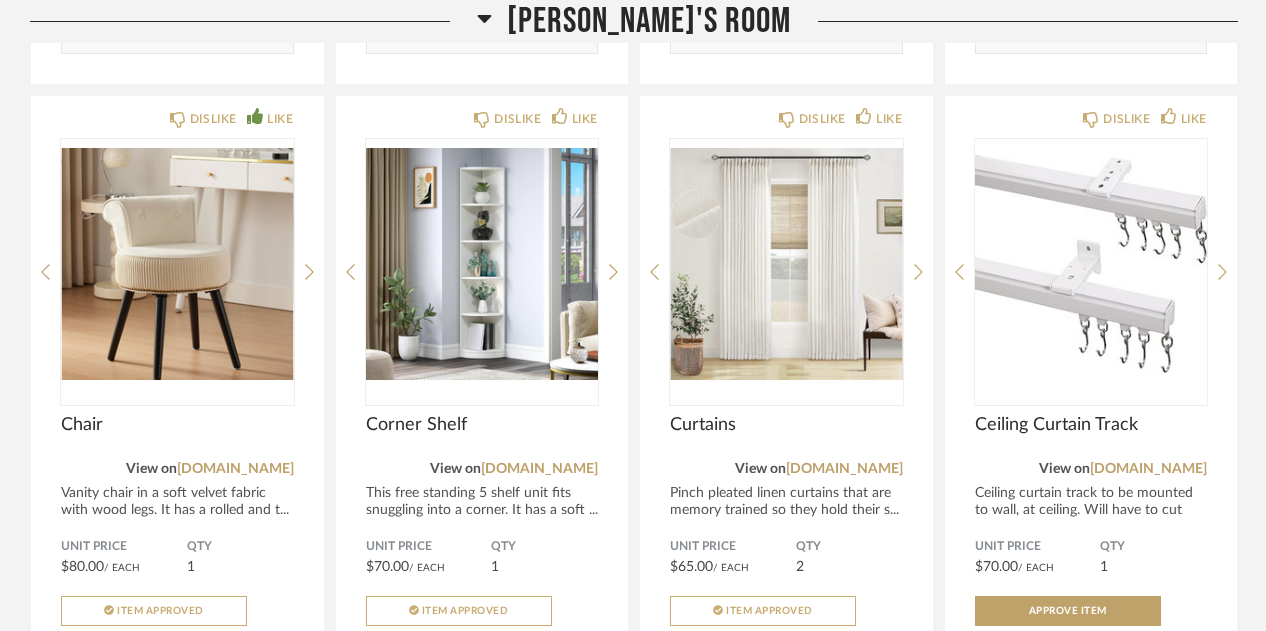 scroll, scrollTop: 3353, scrollLeft: 0, axis: vertical 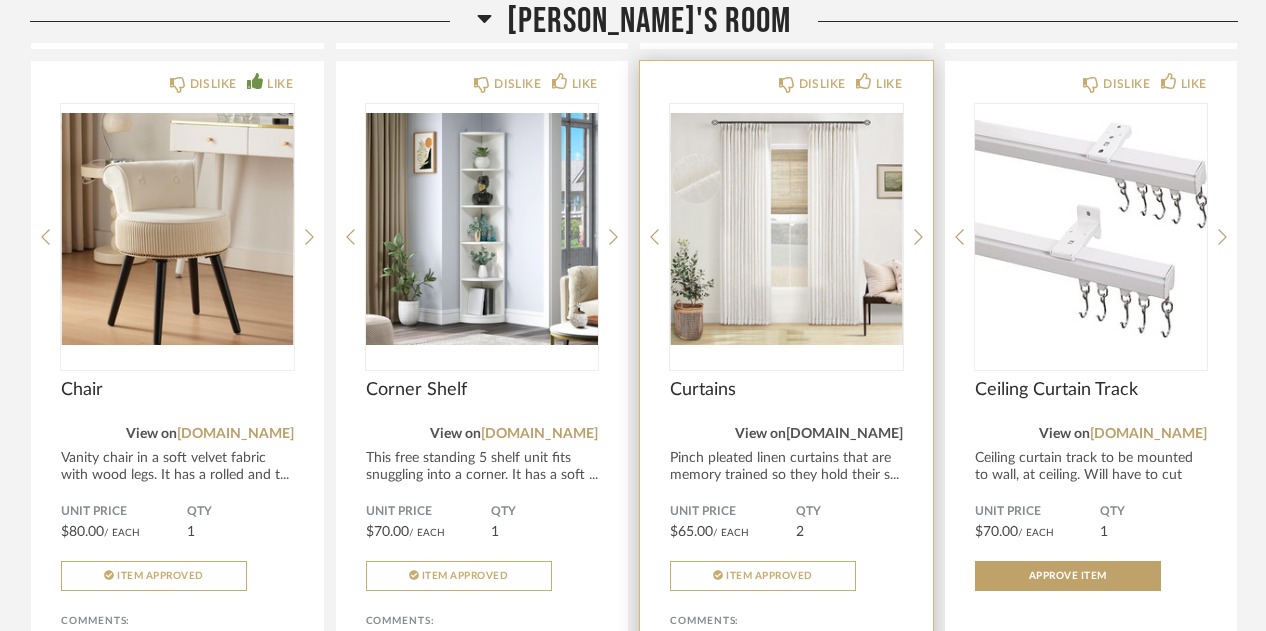 click on "[DOMAIN_NAME]" 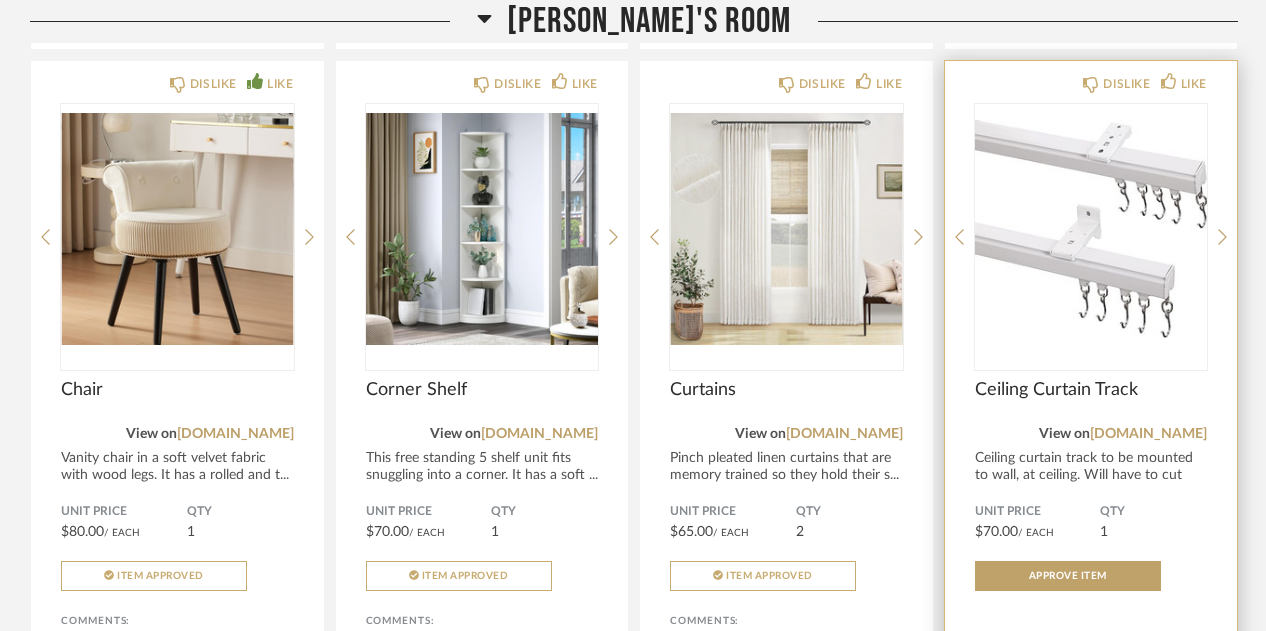 click on "View on  [DOMAIN_NAME]" 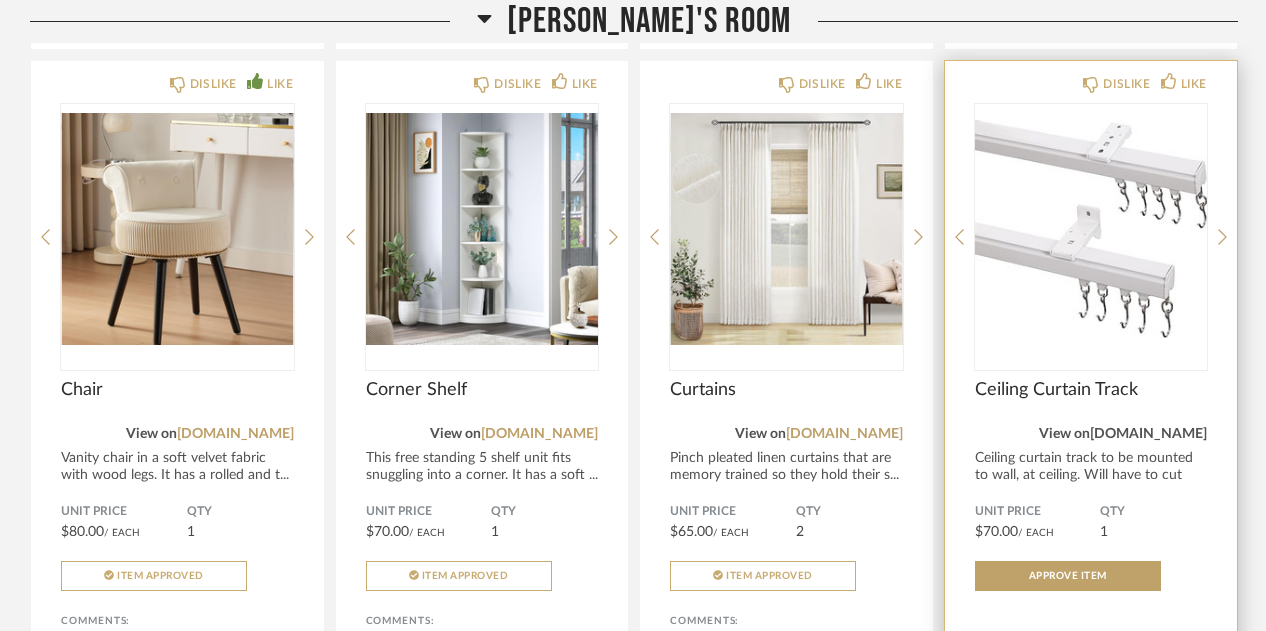 click on "[DOMAIN_NAME]" 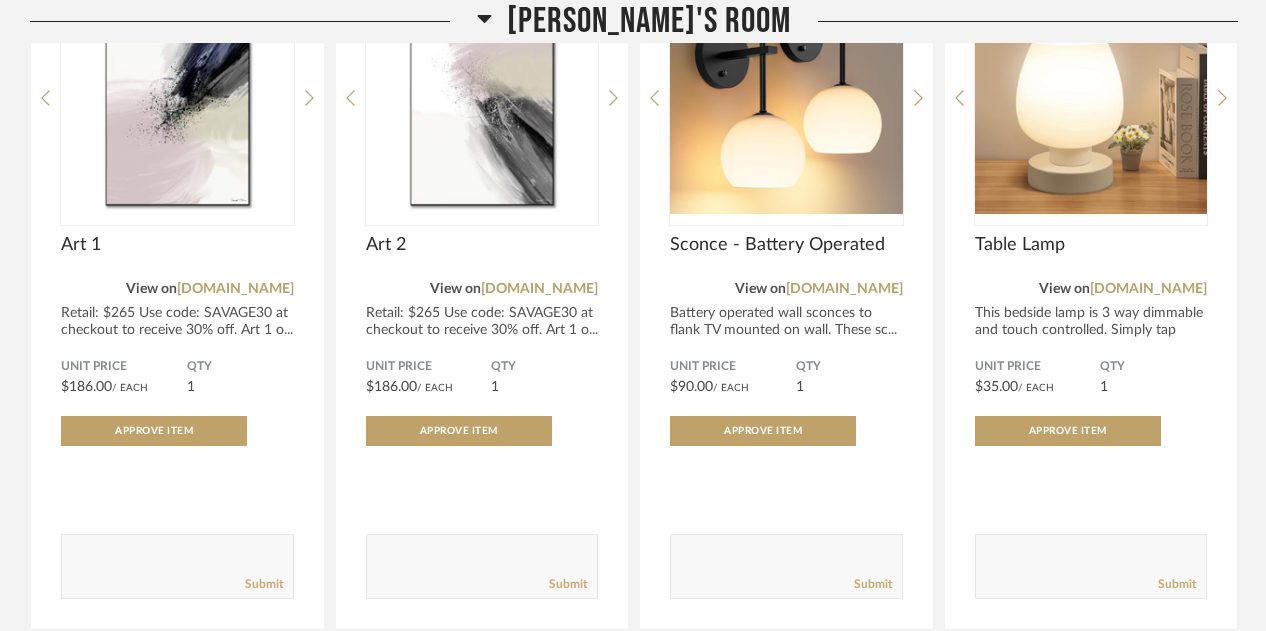scroll, scrollTop: 2750, scrollLeft: 0, axis: vertical 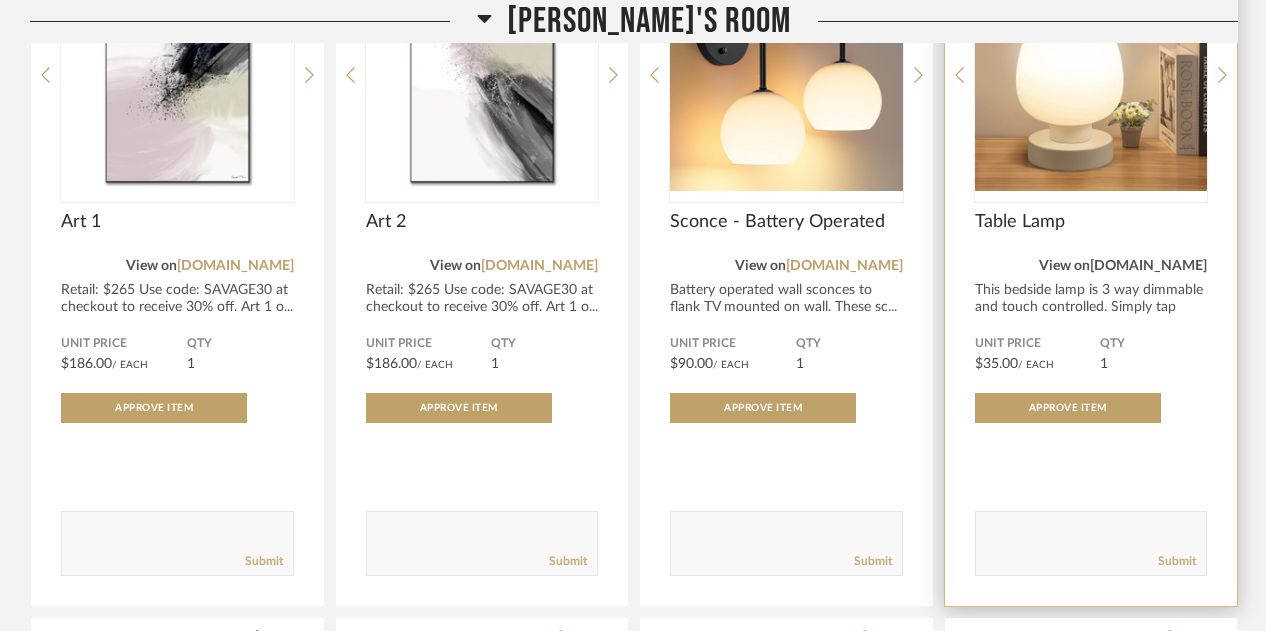 click on "[DOMAIN_NAME]" 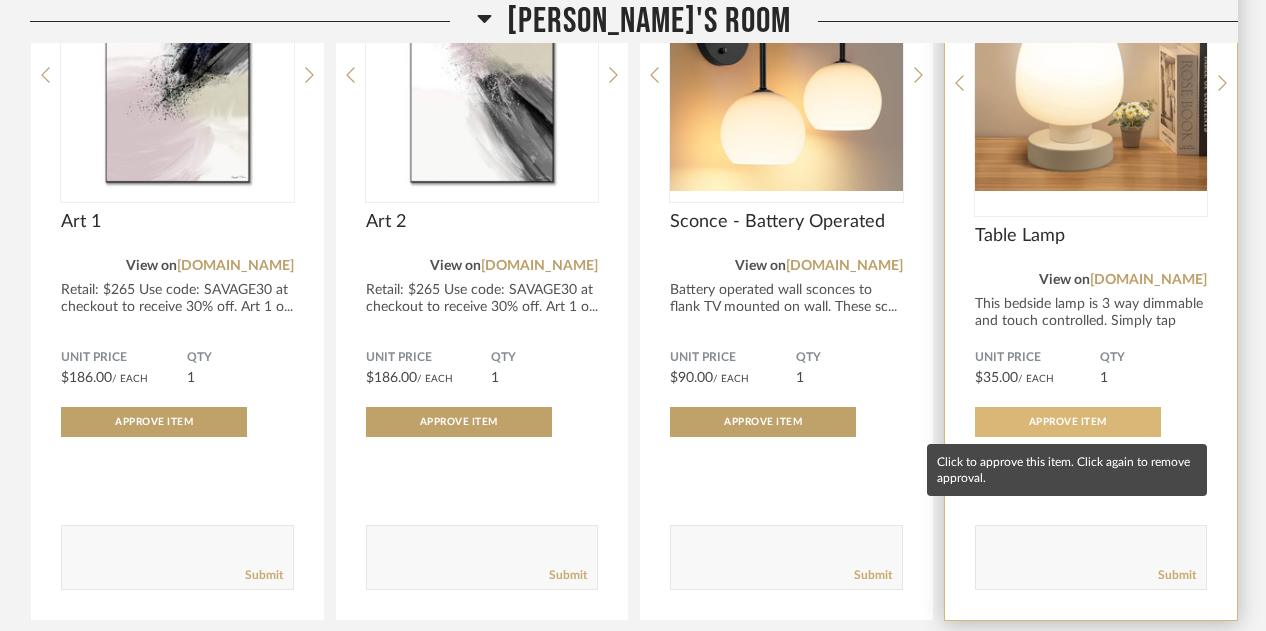 click on "Approve Item" 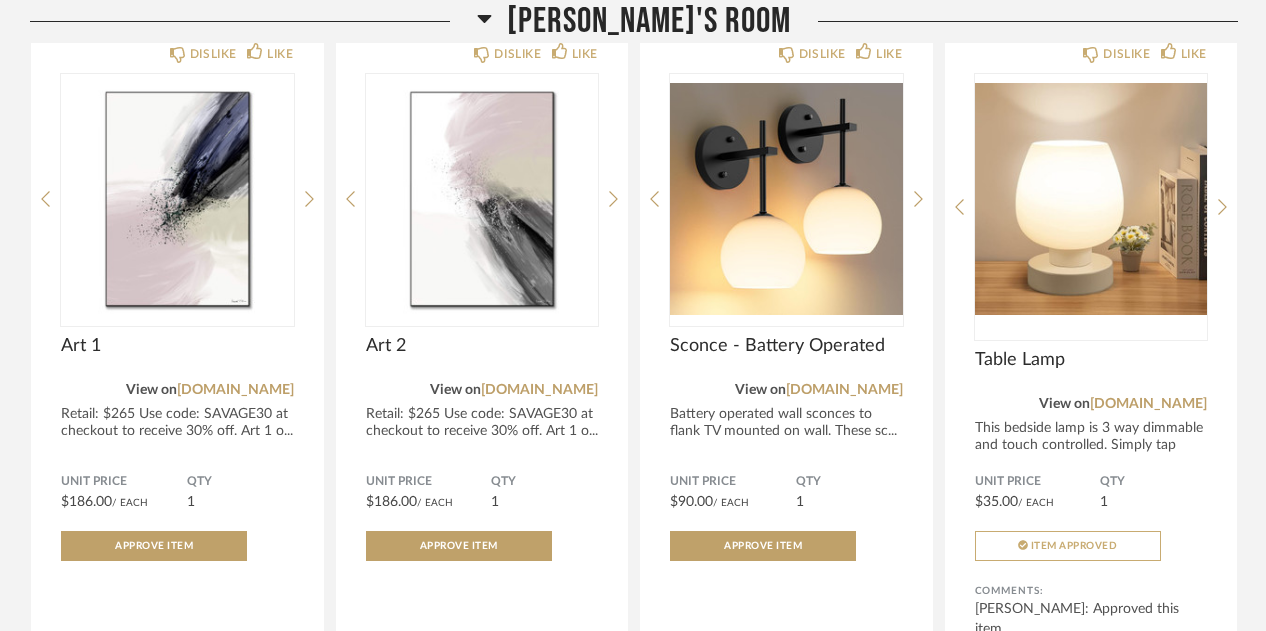 scroll, scrollTop: 2696, scrollLeft: 0, axis: vertical 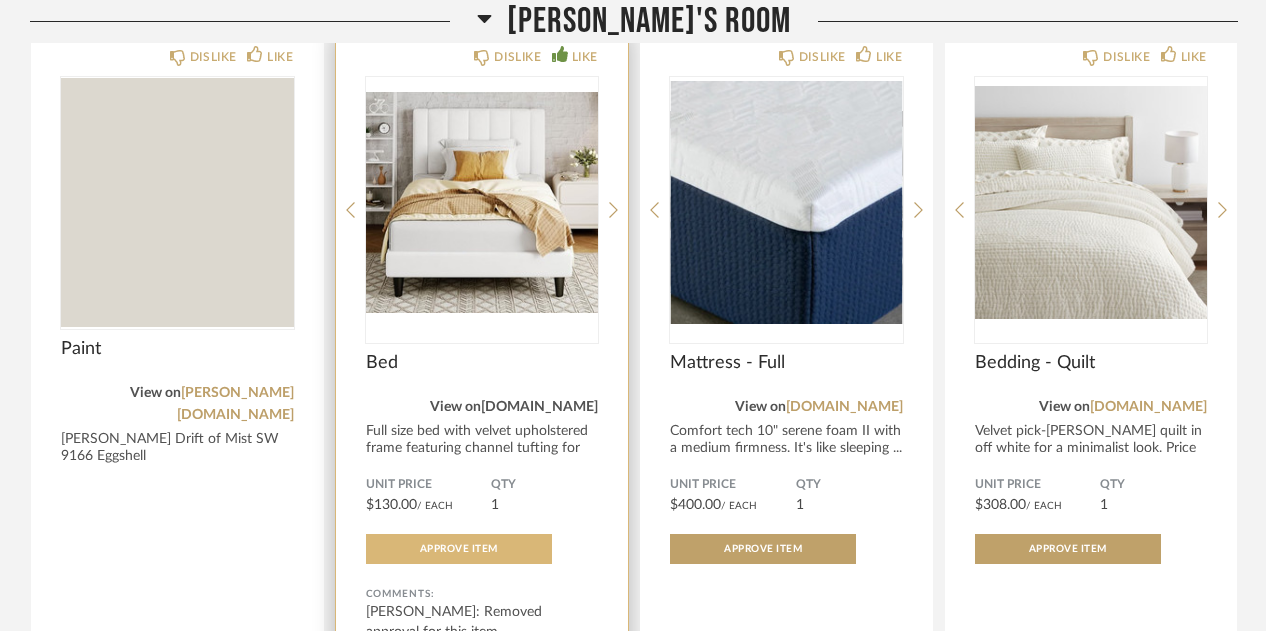click on "[DOMAIN_NAME]" 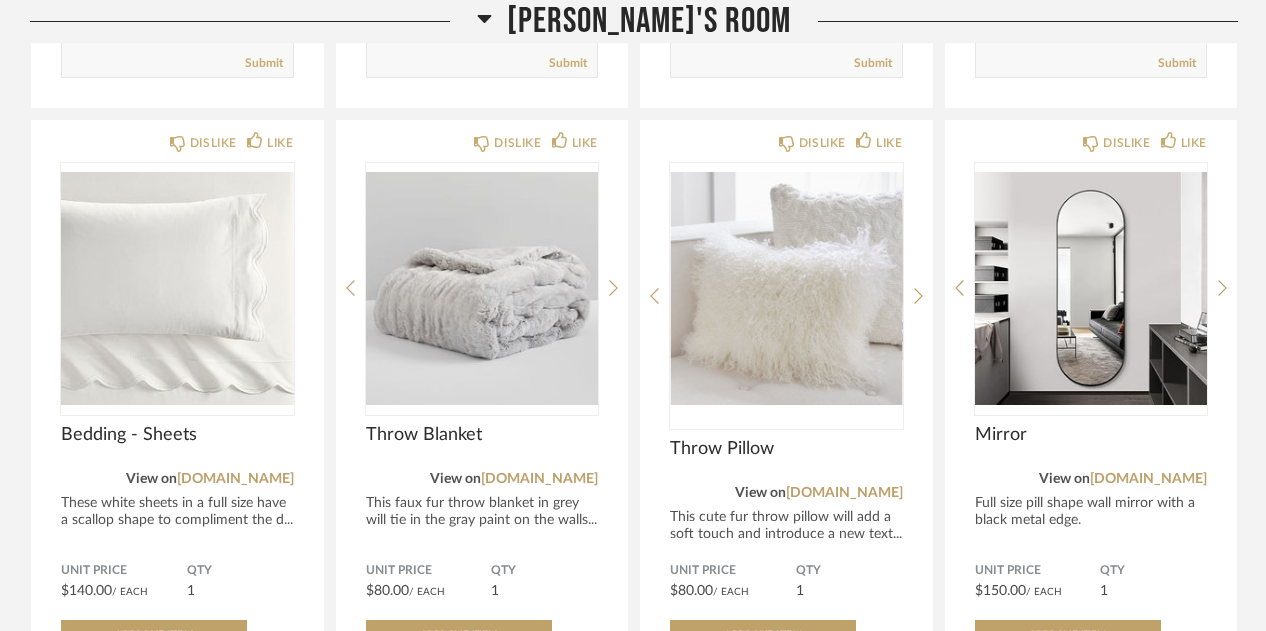 scroll, scrollTop: 1836, scrollLeft: 0, axis: vertical 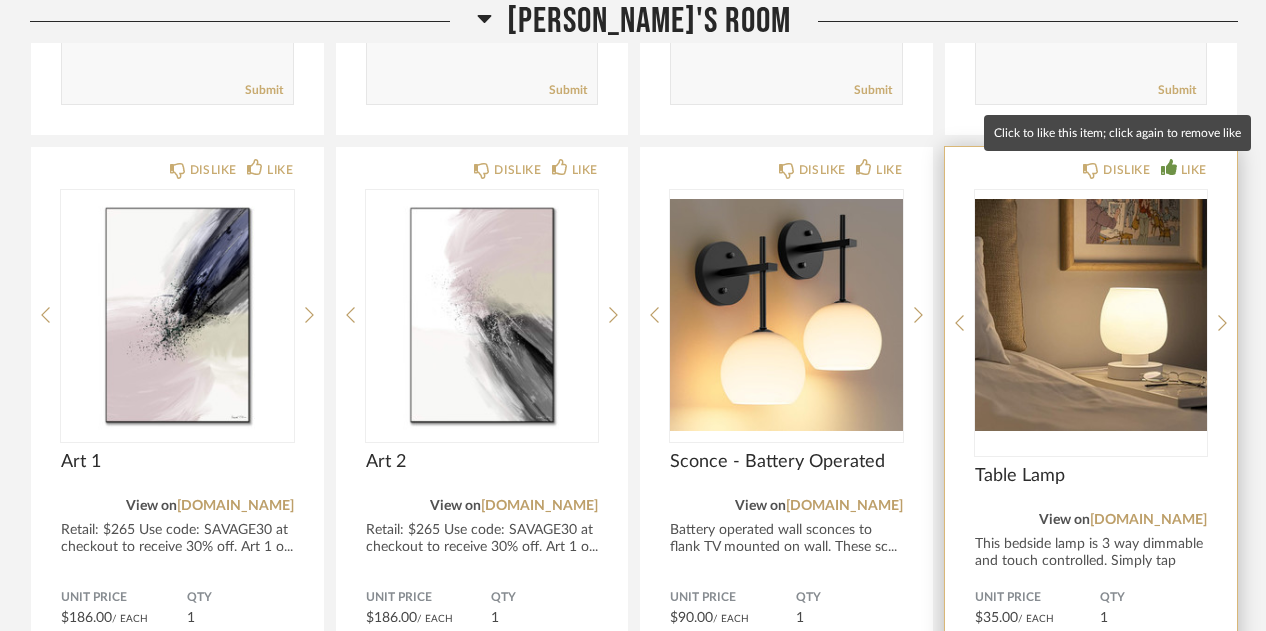 click on "LIKE" 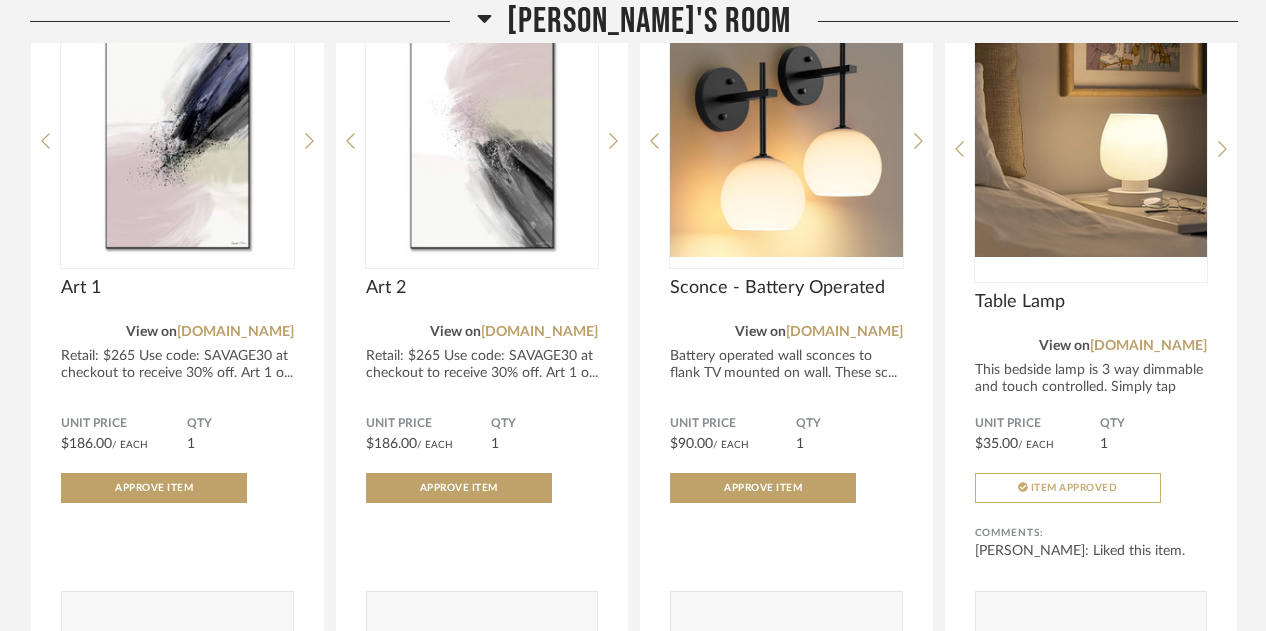 scroll, scrollTop: 2742, scrollLeft: 0, axis: vertical 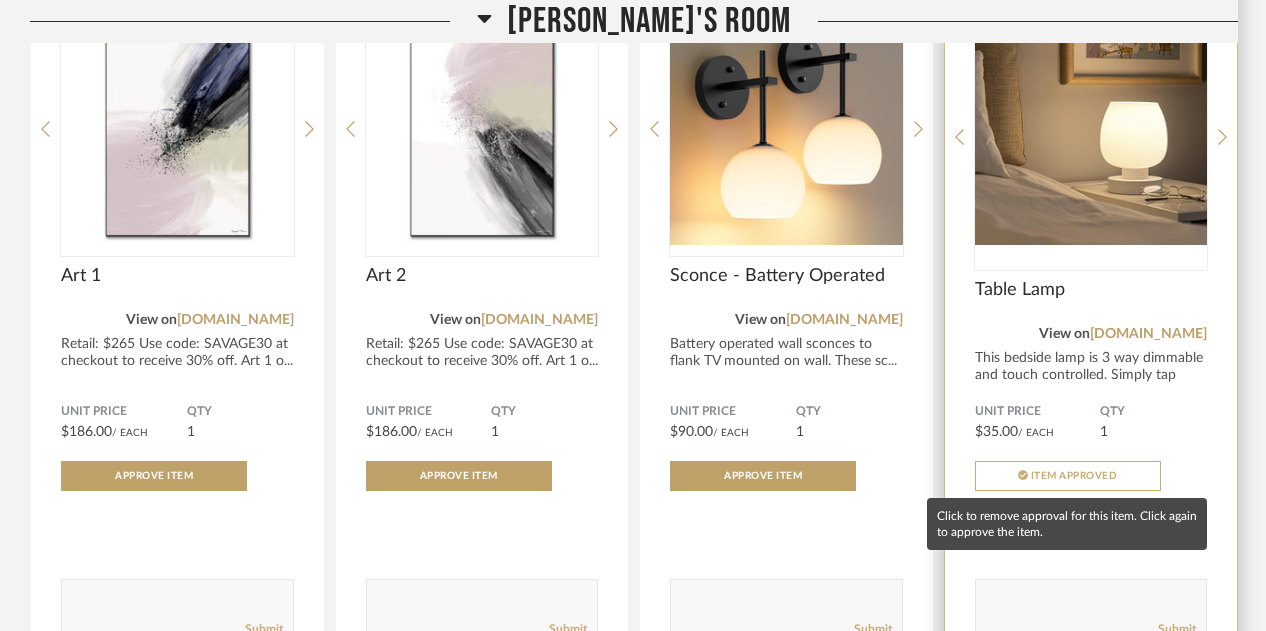 click on "Item Approved" 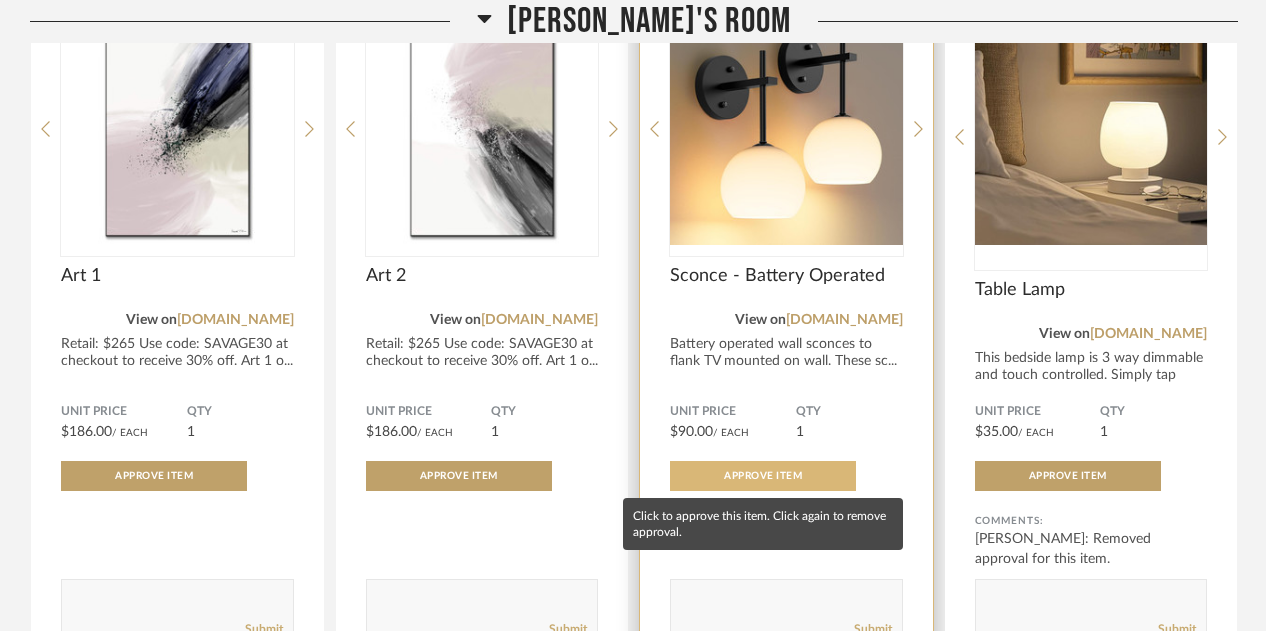 click on "Approve Item" 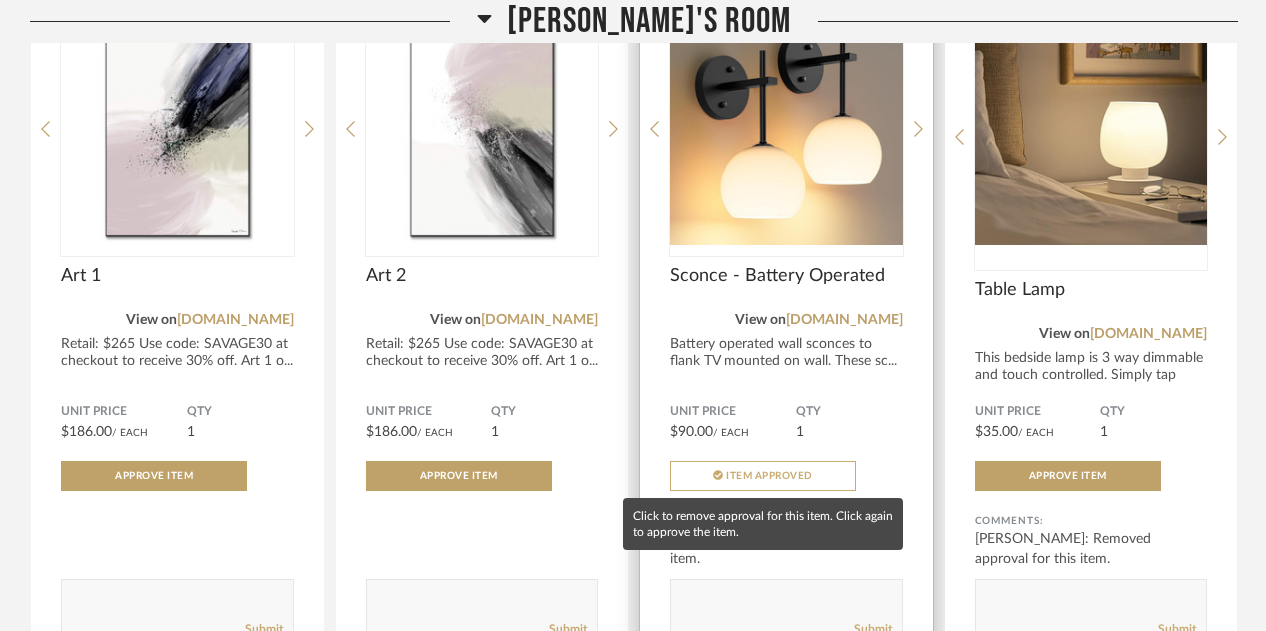 click on "Item Approved" 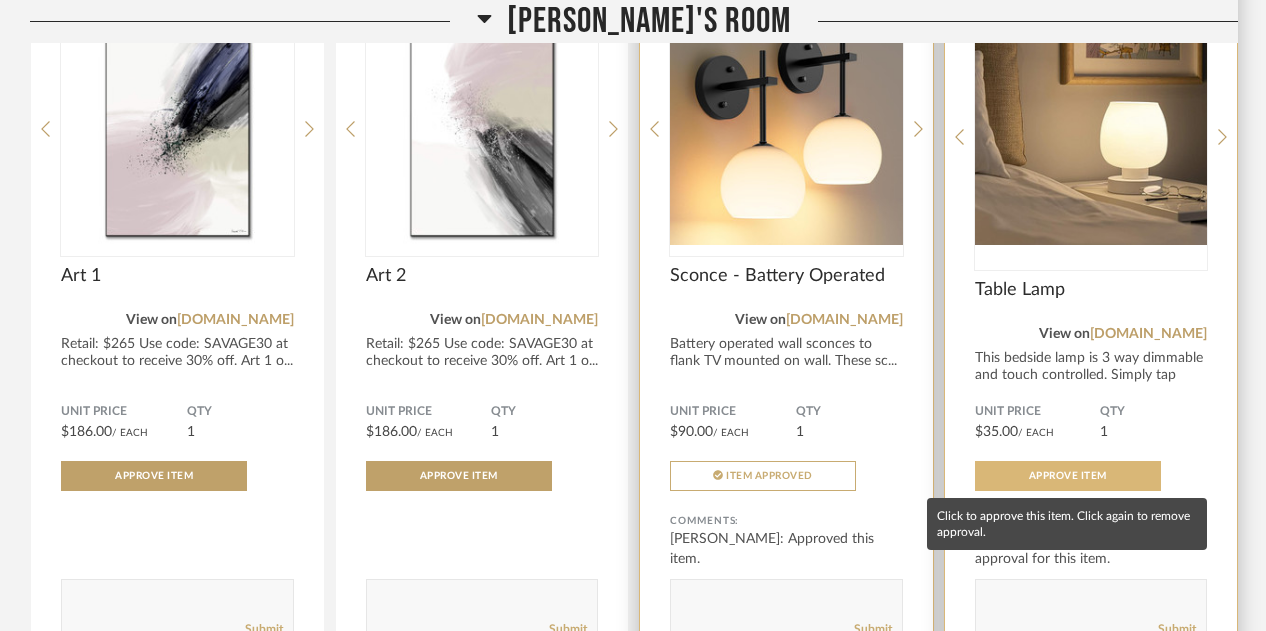 click on "Approve Item" 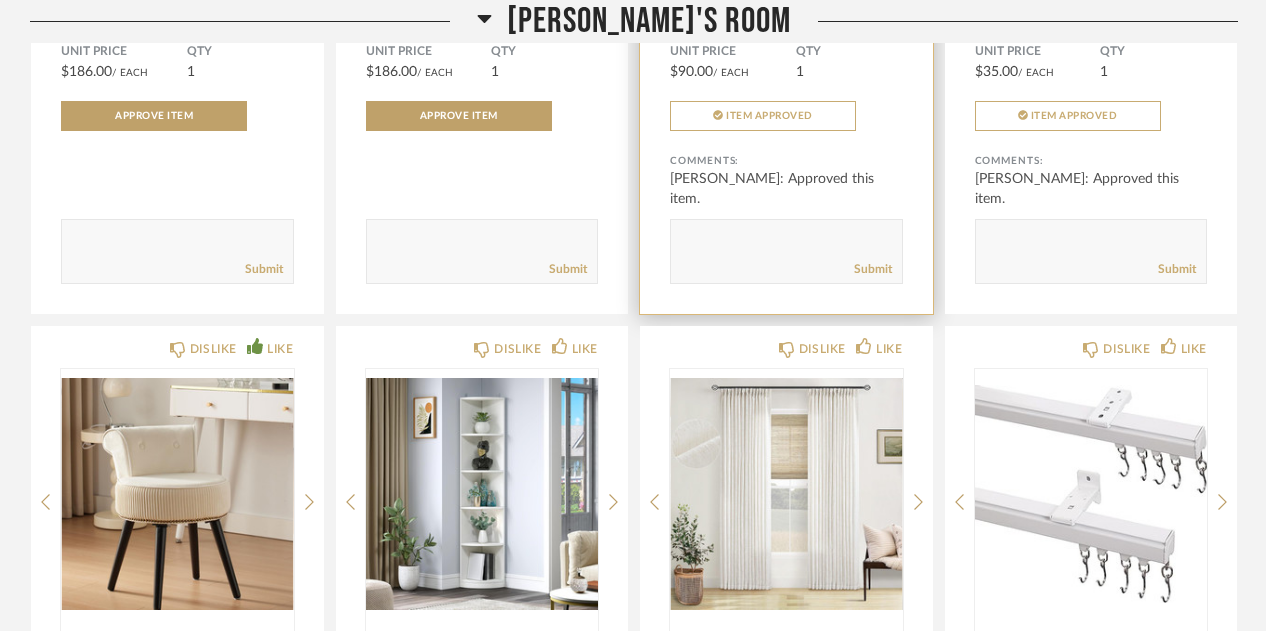 scroll, scrollTop: 3264, scrollLeft: 0, axis: vertical 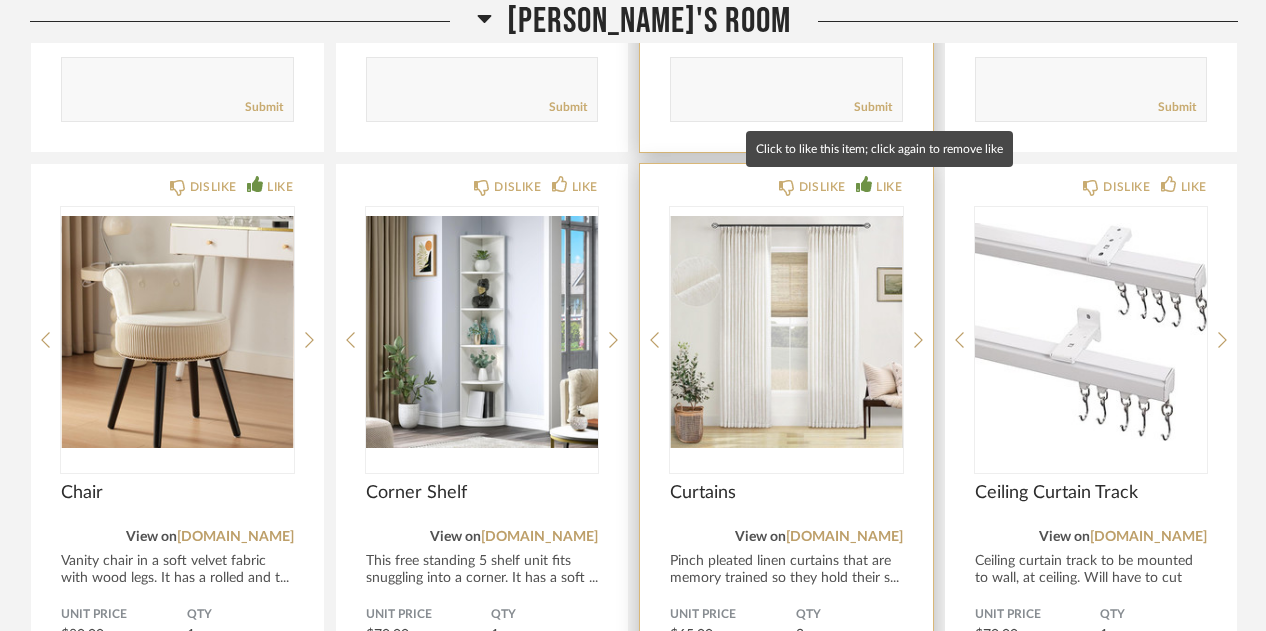 click on "LIKE" 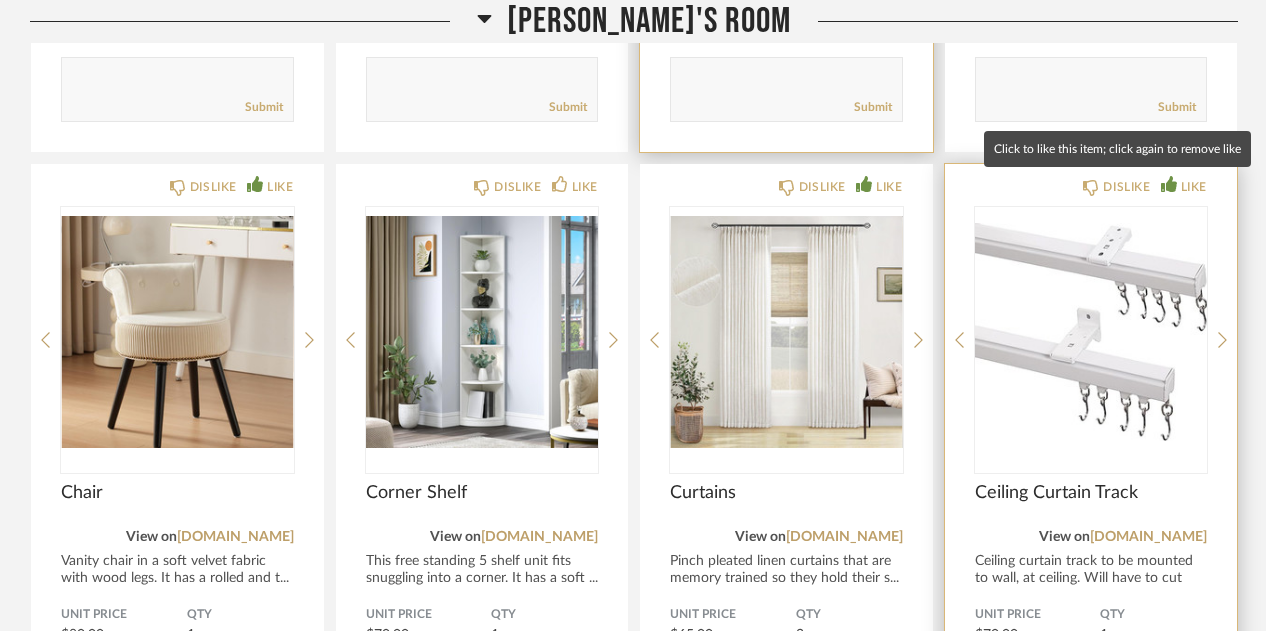 click on "LIKE" 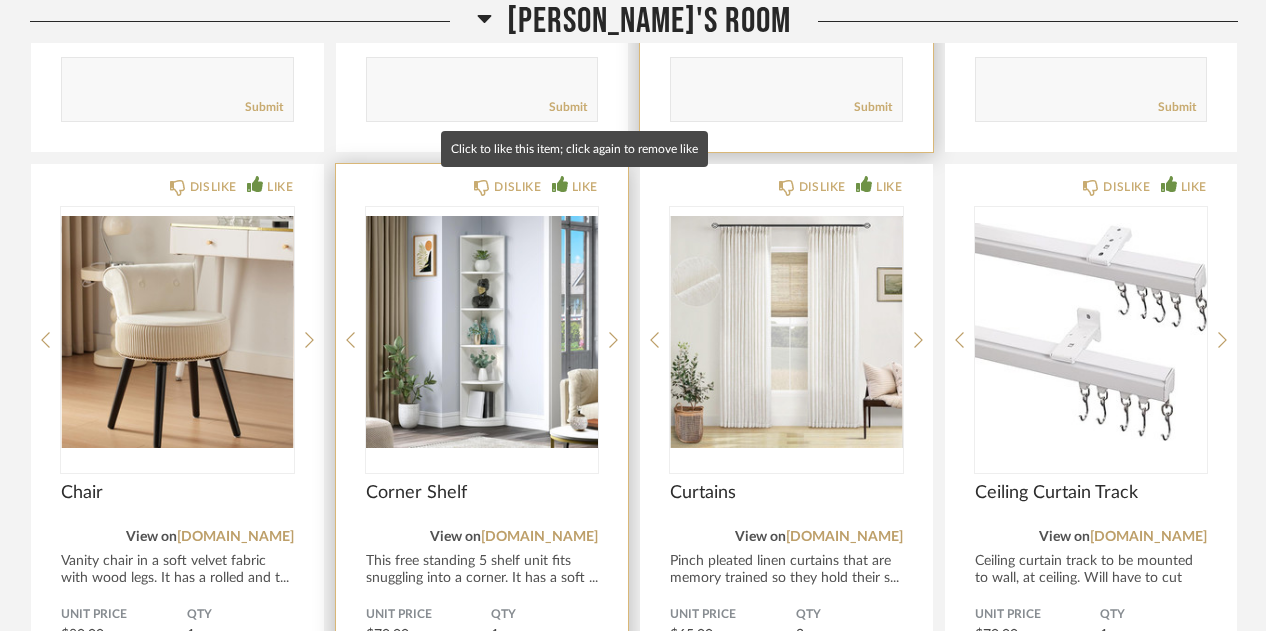 click on "LIKE" 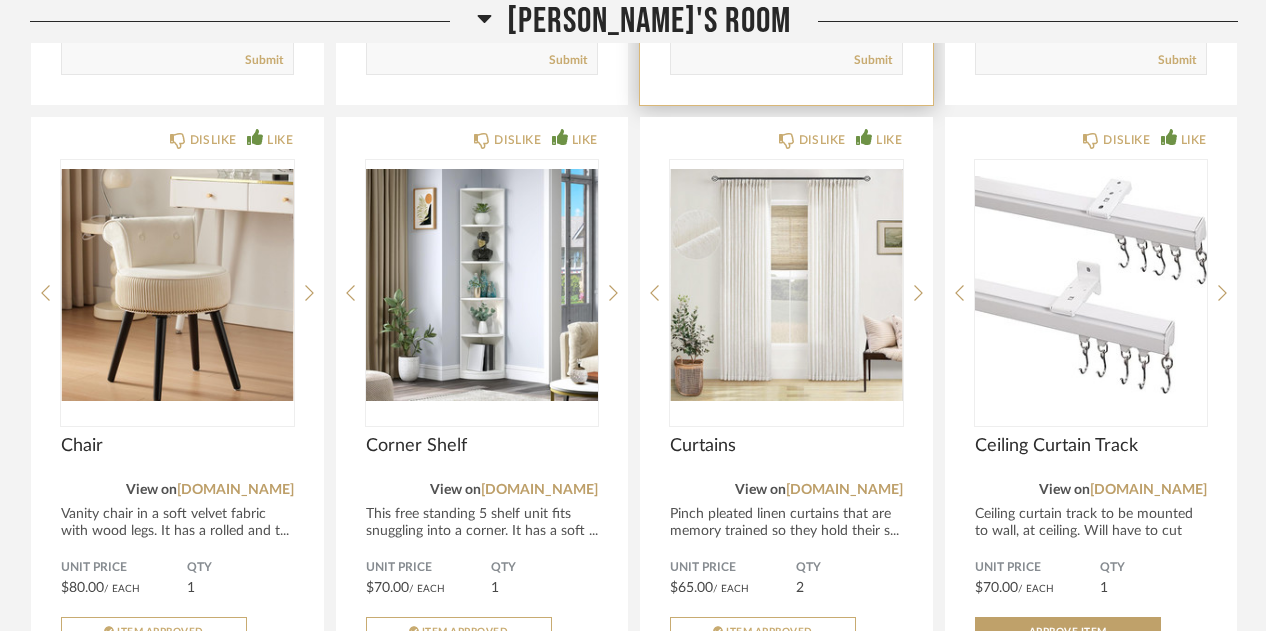scroll, scrollTop: 3242, scrollLeft: 0, axis: vertical 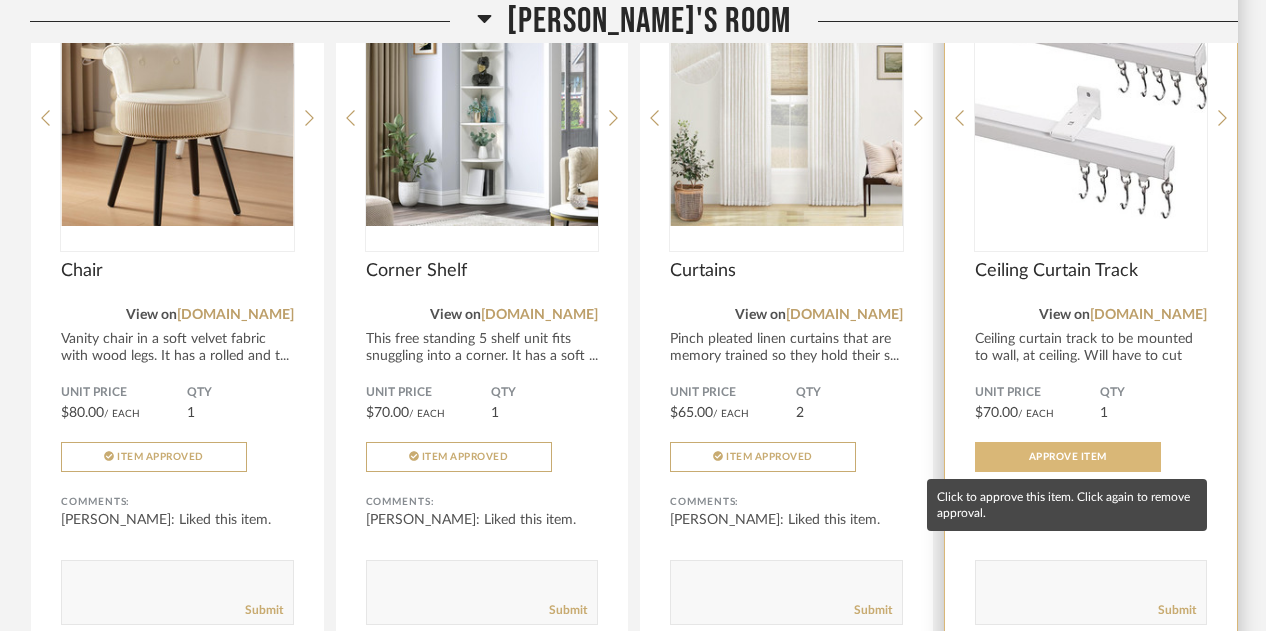 click on "Approve Item" 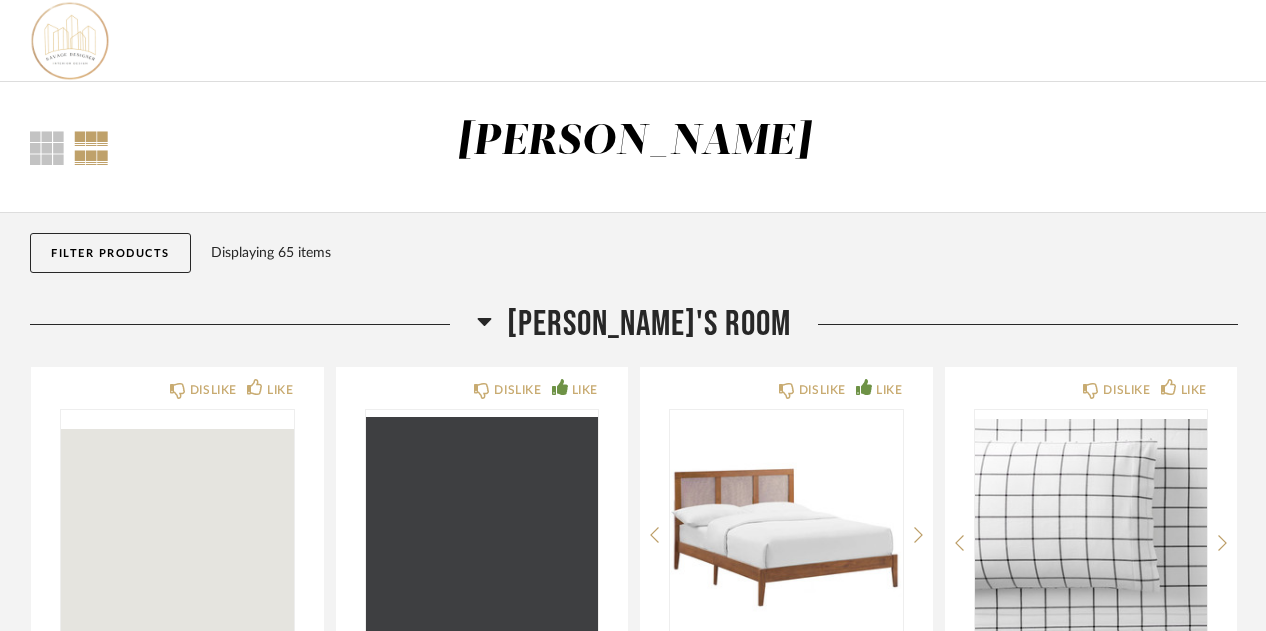 scroll, scrollTop: 918, scrollLeft: 0, axis: vertical 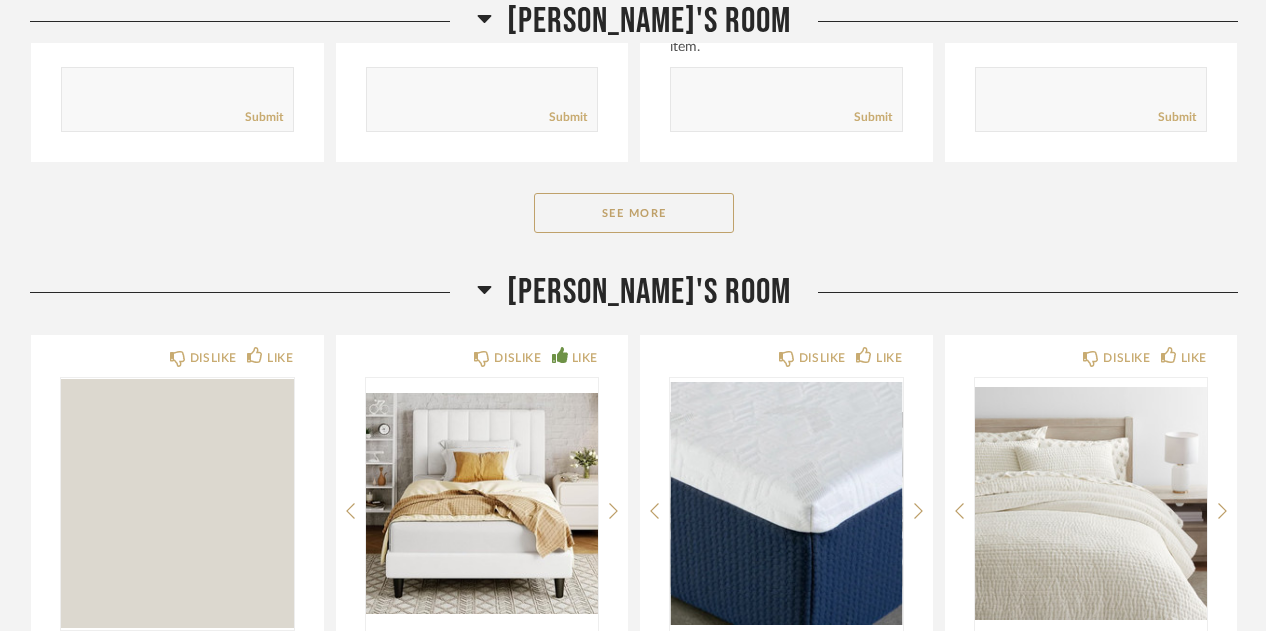 type 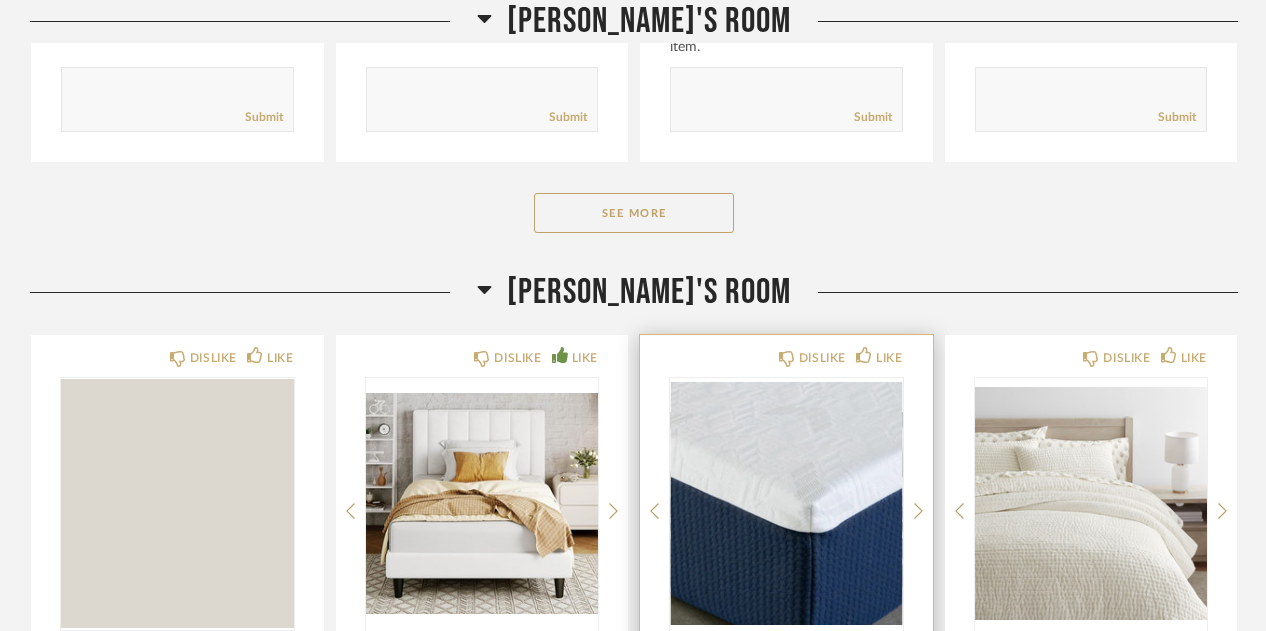 click at bounding box center [786, 503] 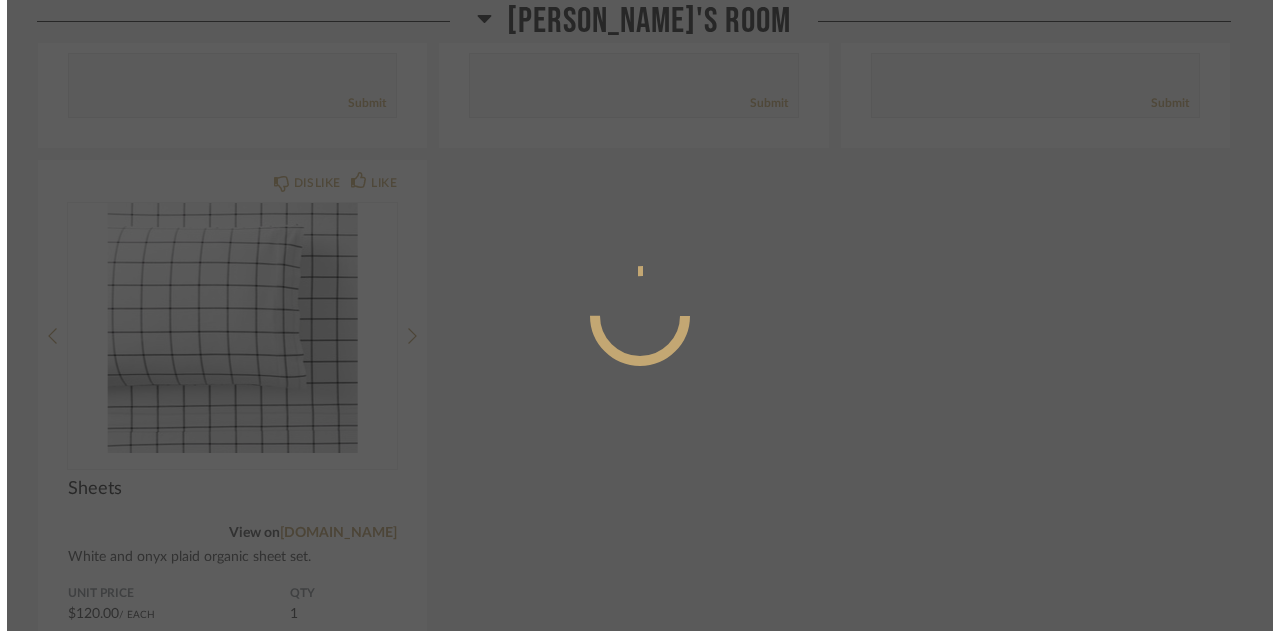 scroll, scrollTop: 0, scrollLeft: 0, axis: both 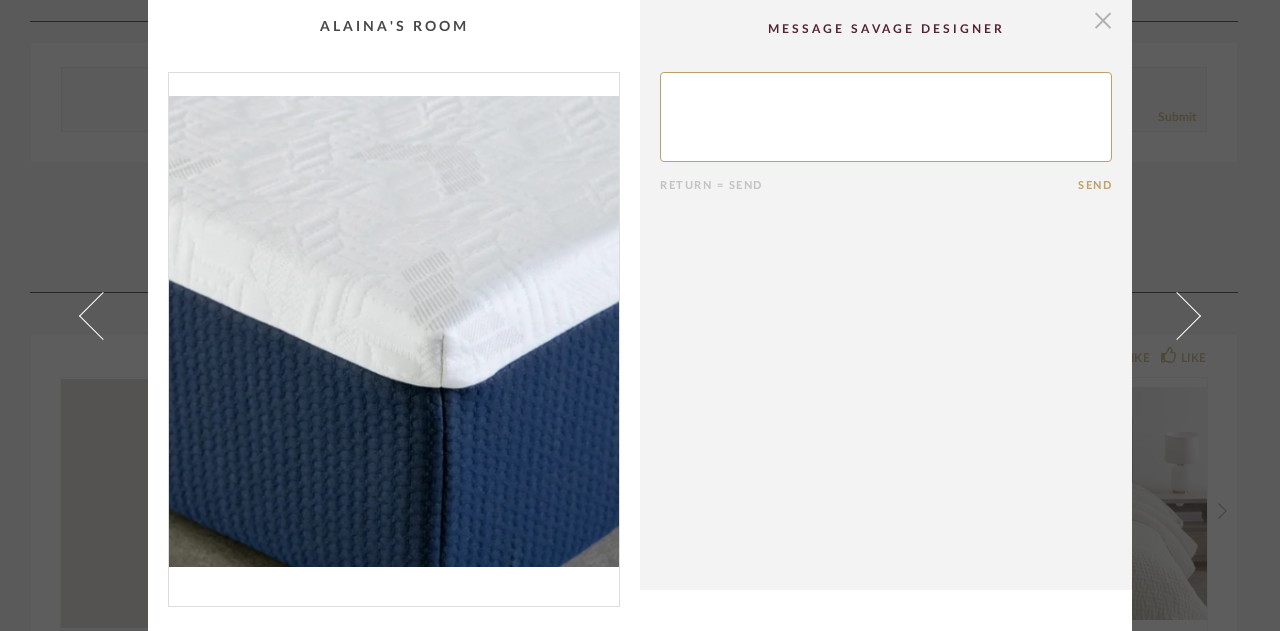 click at bounding box center [1103, 20] 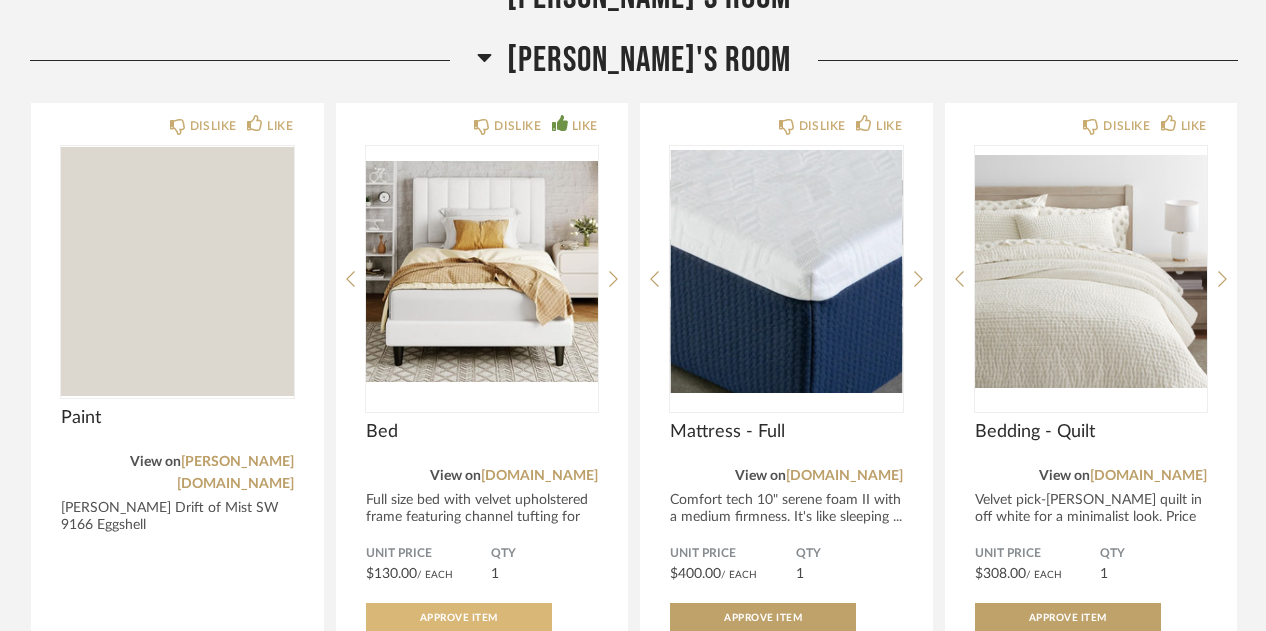 scroll, scrollTop: 1150, scrollLeft: 0, axis: vertical 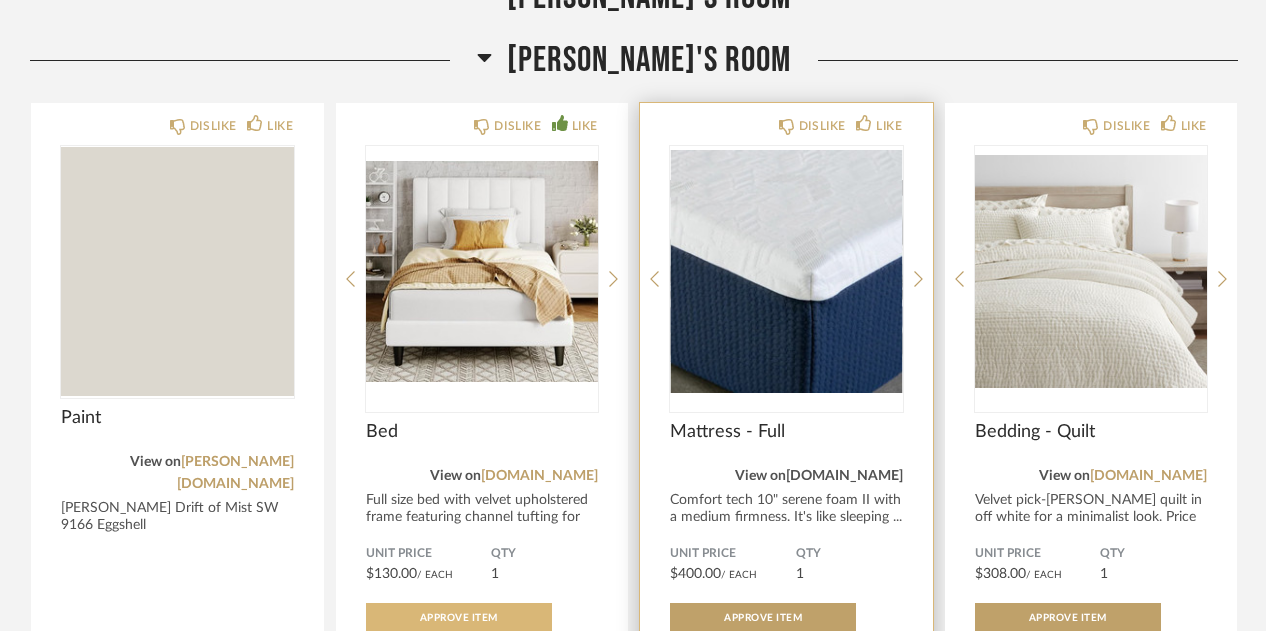 click on "[DOMAIN_NAME]" 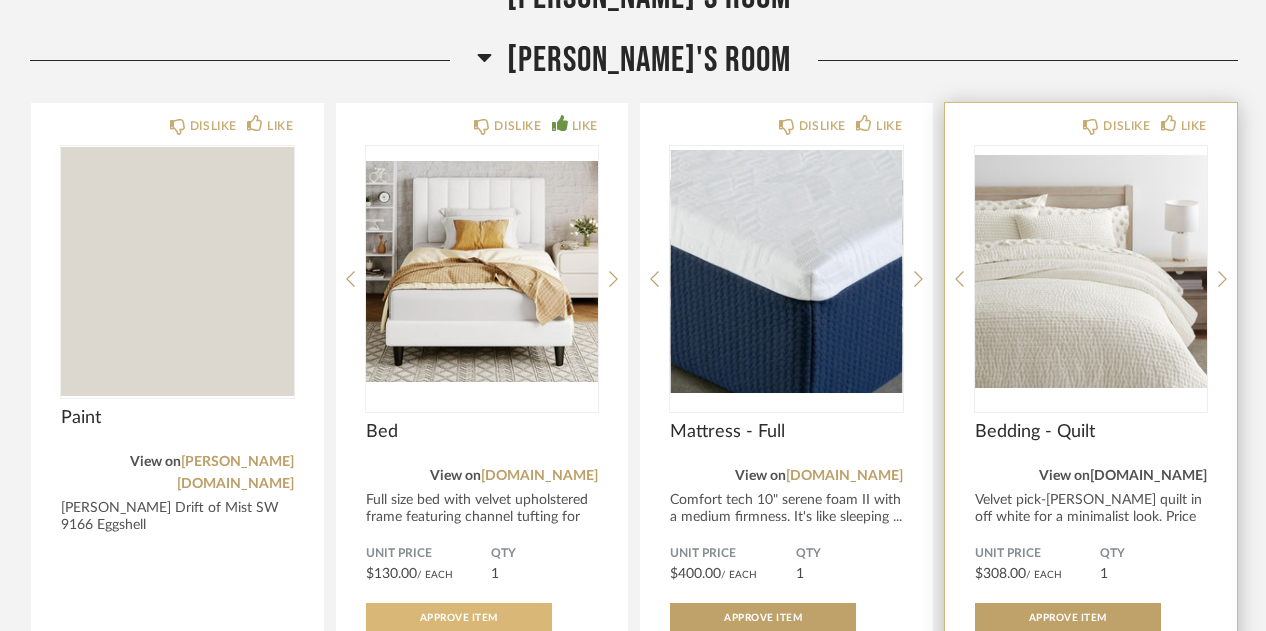 click on "[DOMAIN_NAME]" 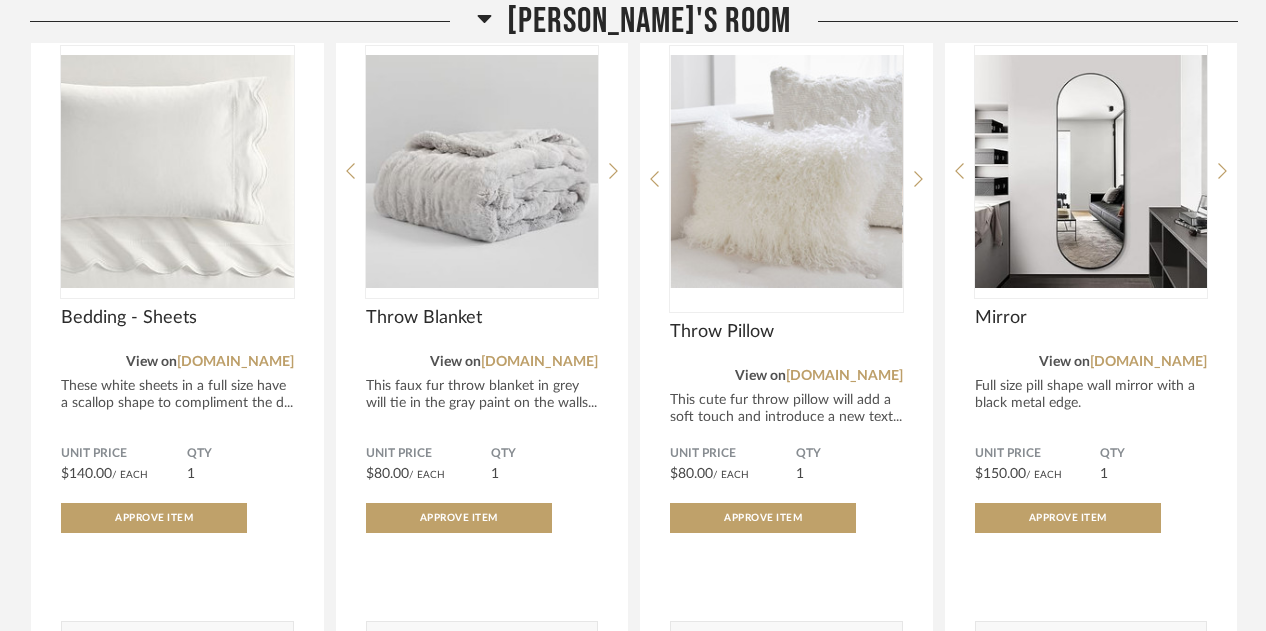 scroll, scrollTop: 1986, scrollLeft: 0, axis: vertical 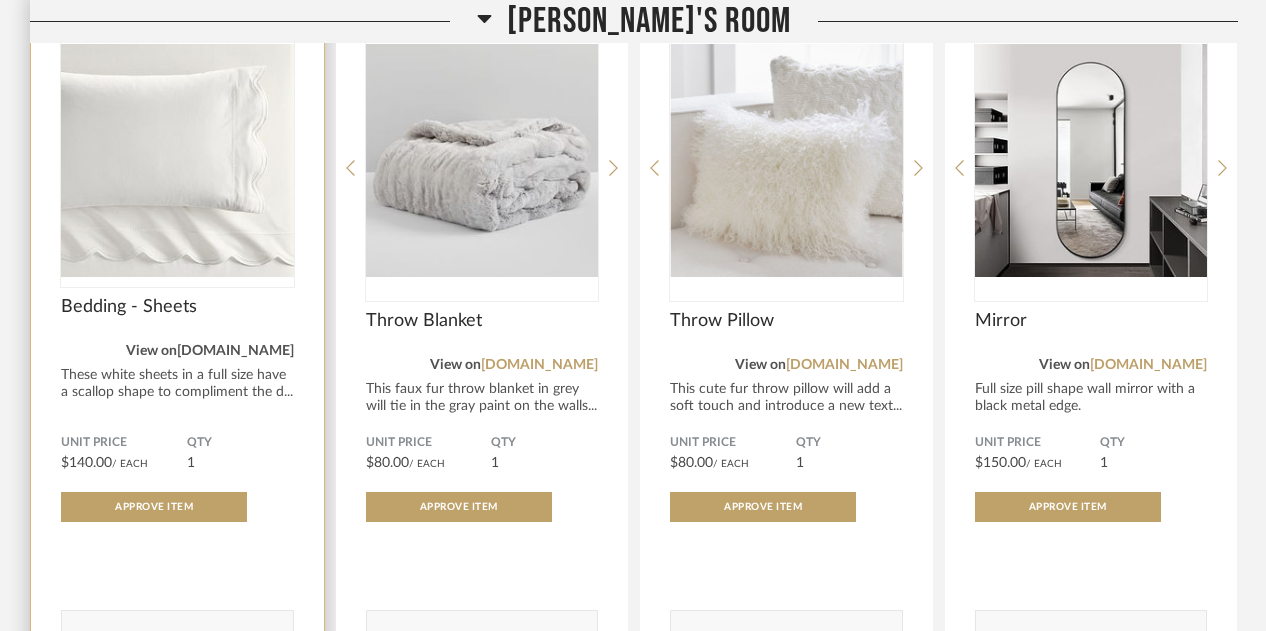 click on "[DOMAIN_NAME]" 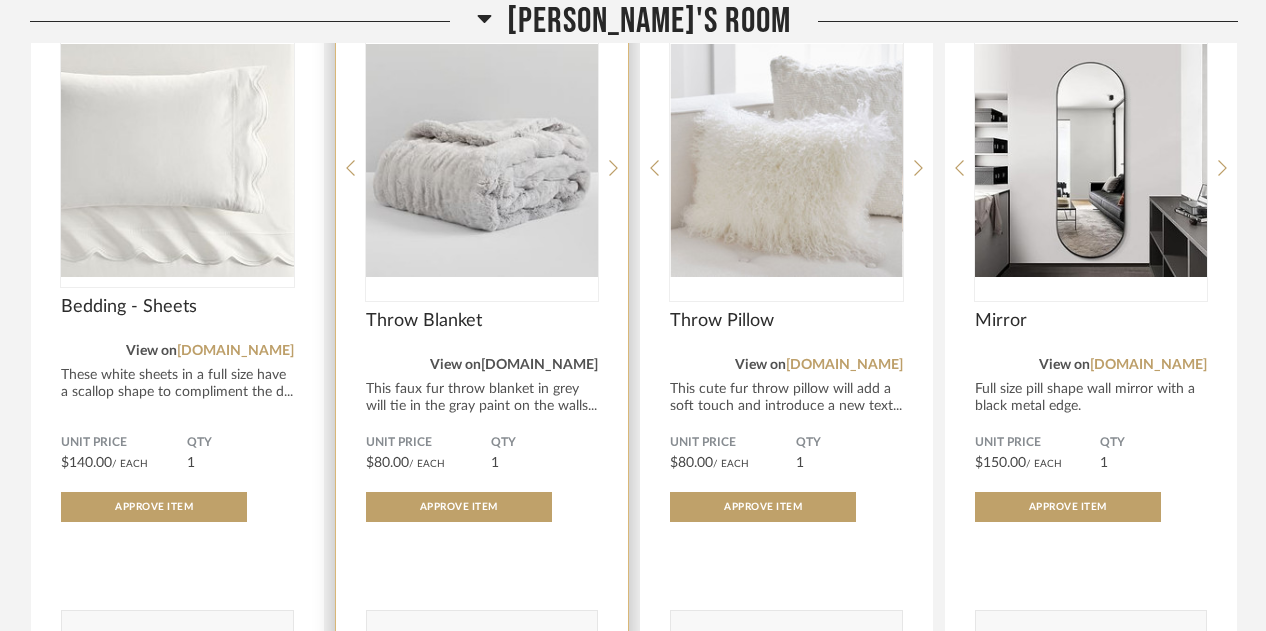 click on "[DOMAIN_NAME]" 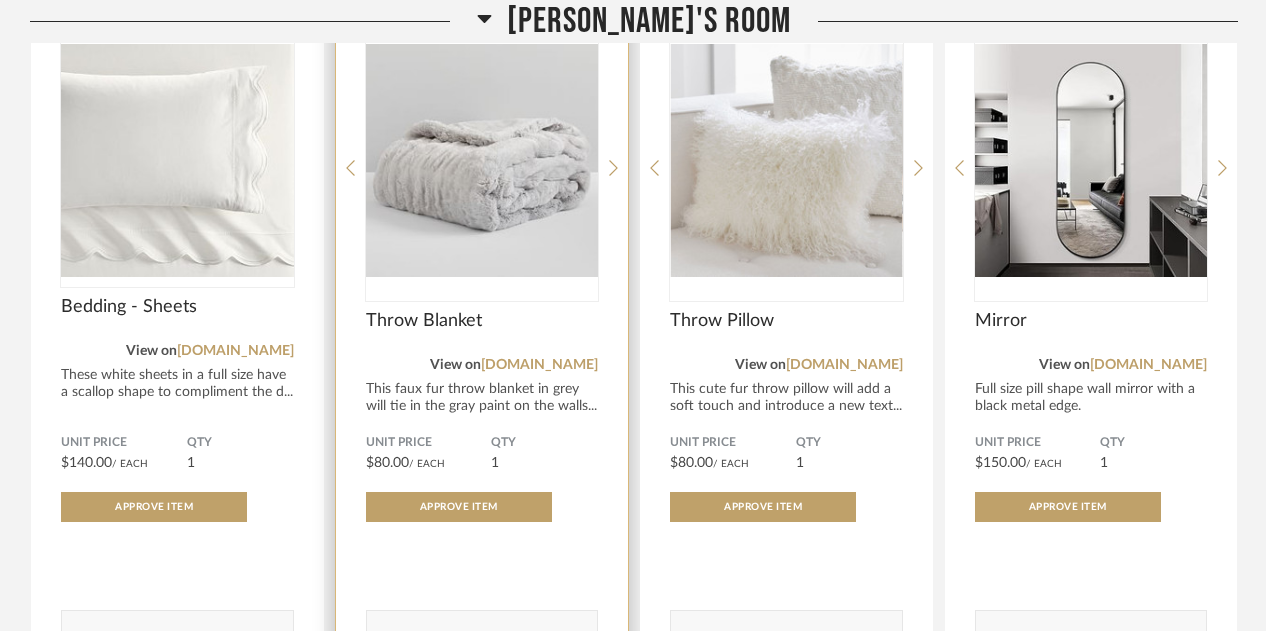 click at bounding box center (482, 160) 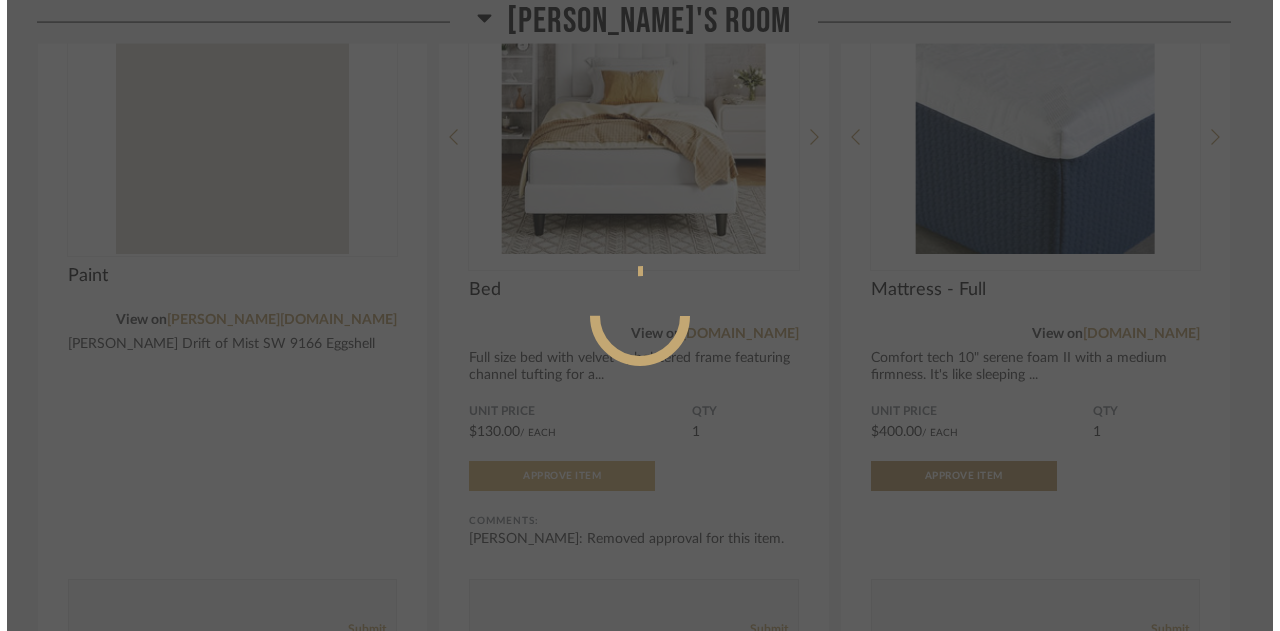 scroll, scrollTop: 0, scrollLeft: 0, axis: both 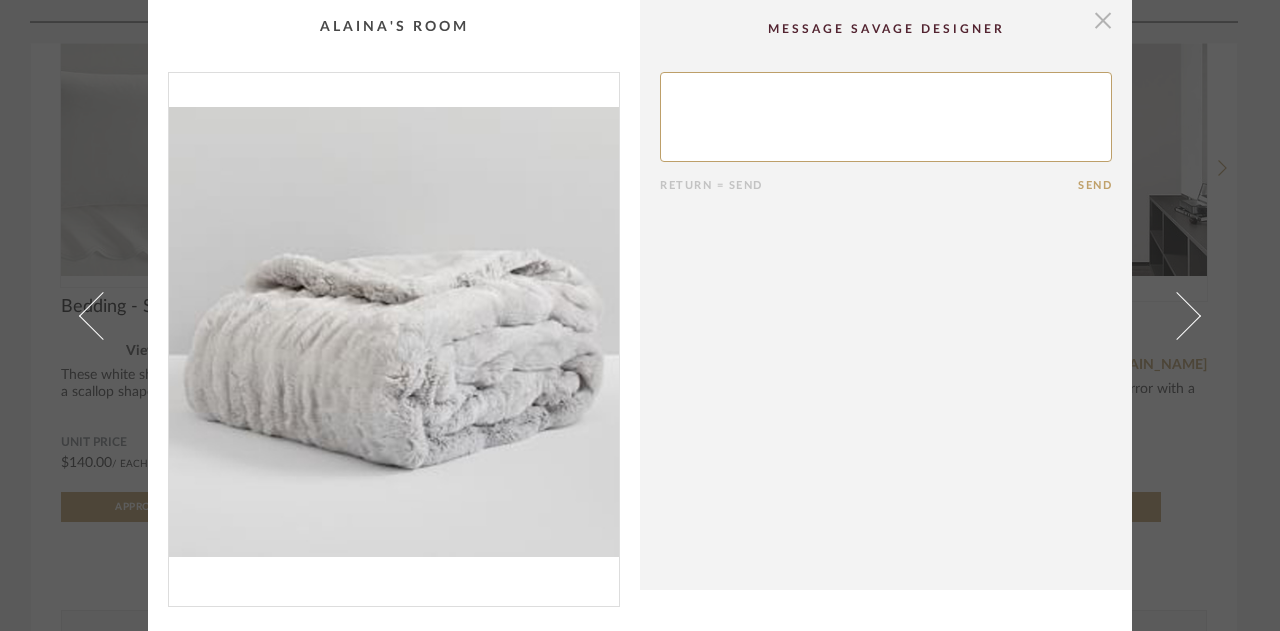 click at bounding box center [1103, 20] 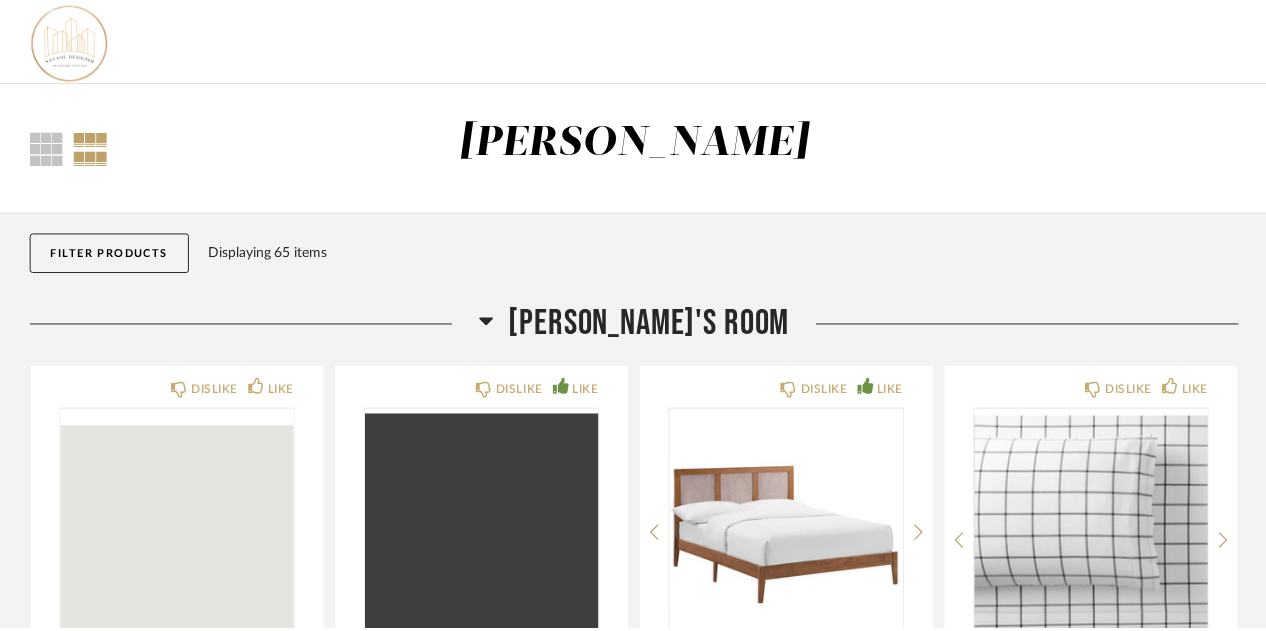 scroll, scrollTop: 1986, scrollLeft: 0, axis: vertical 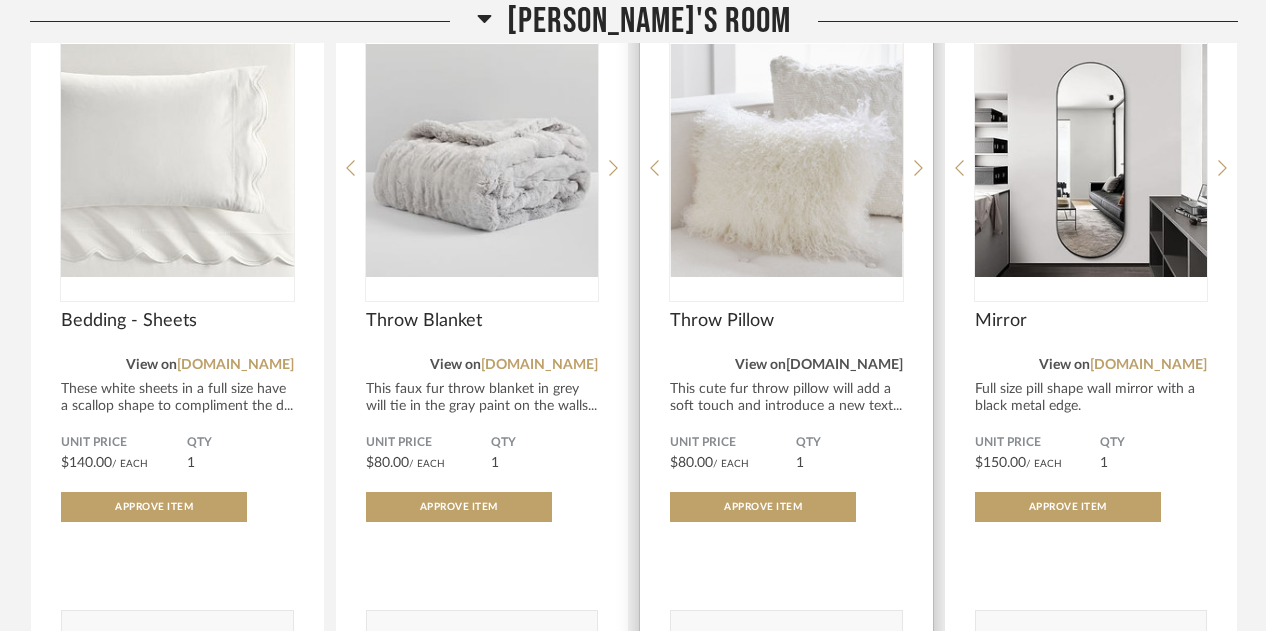 click on "[DOMAIN_NAME]" 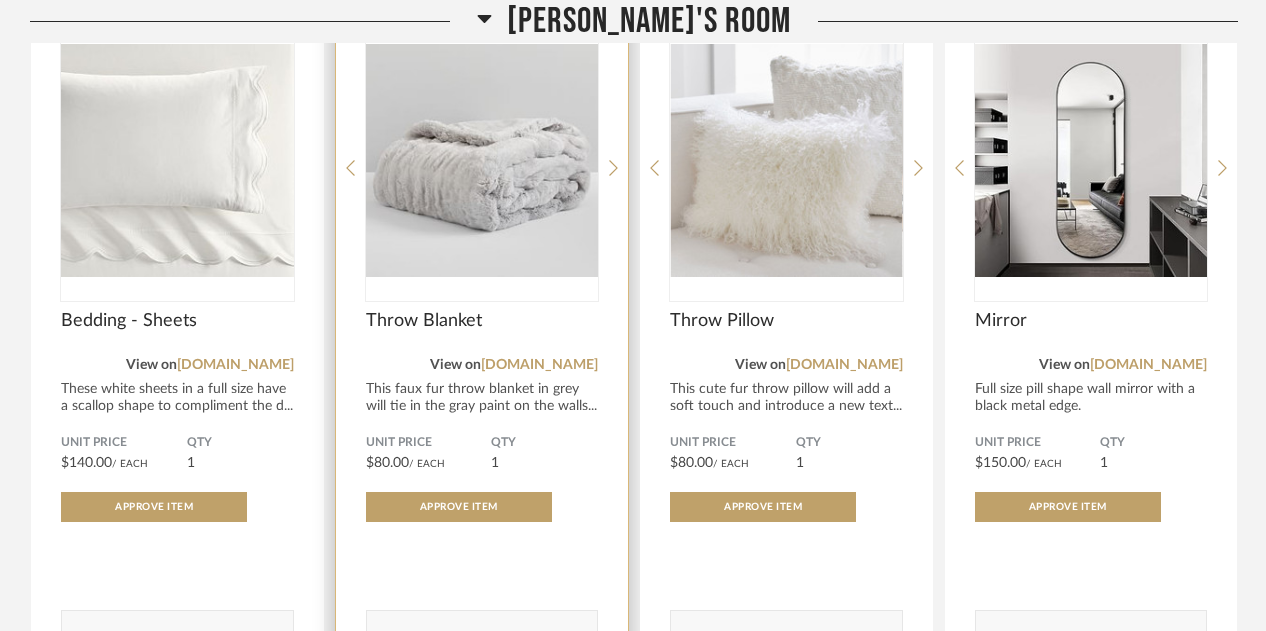 click at bounding box center (482, 160) 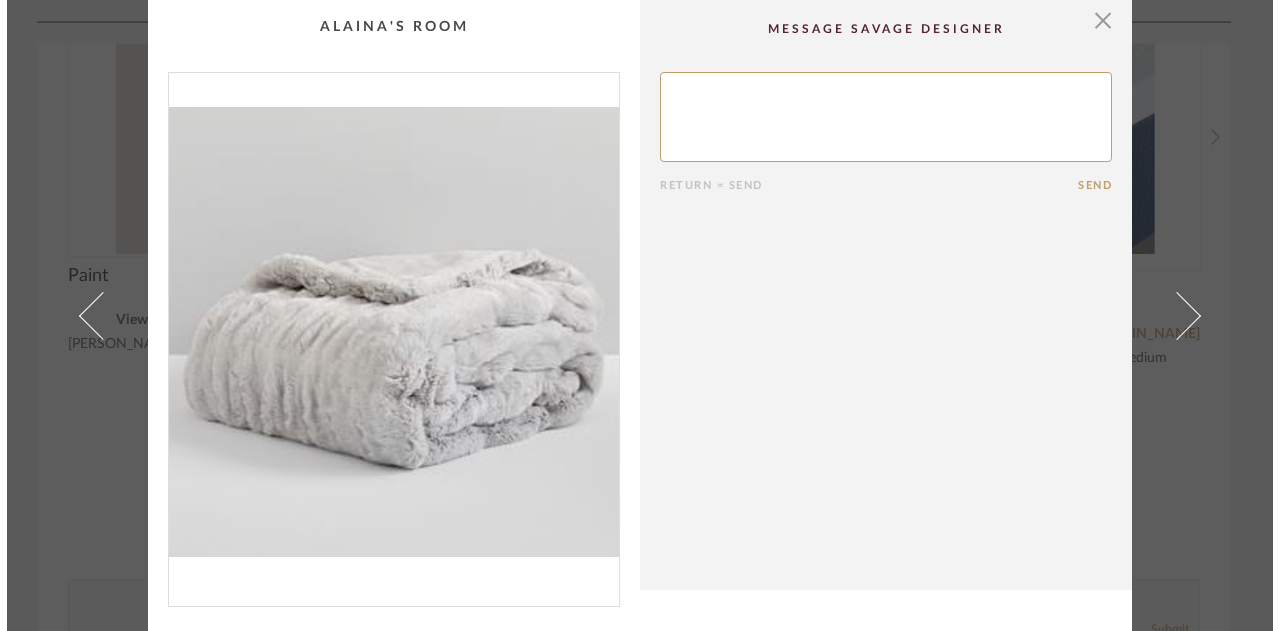 scroll, scrollTop: 0, scrollLeft: 0, axis: both 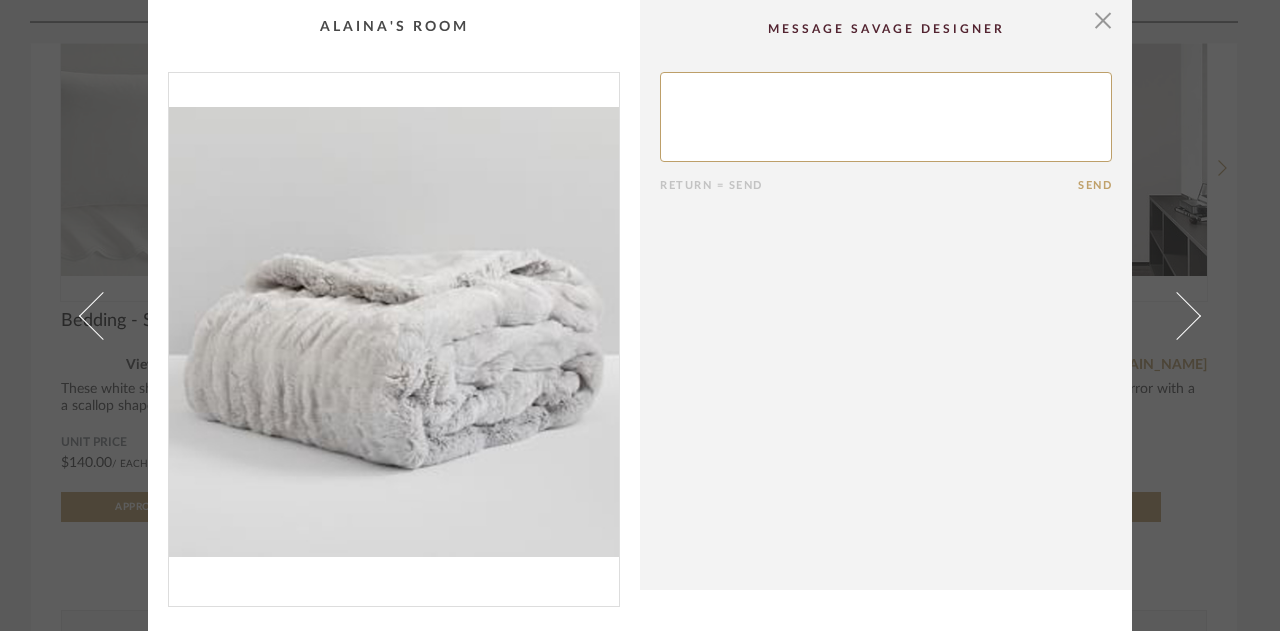 click at bounding box center [394, 331] 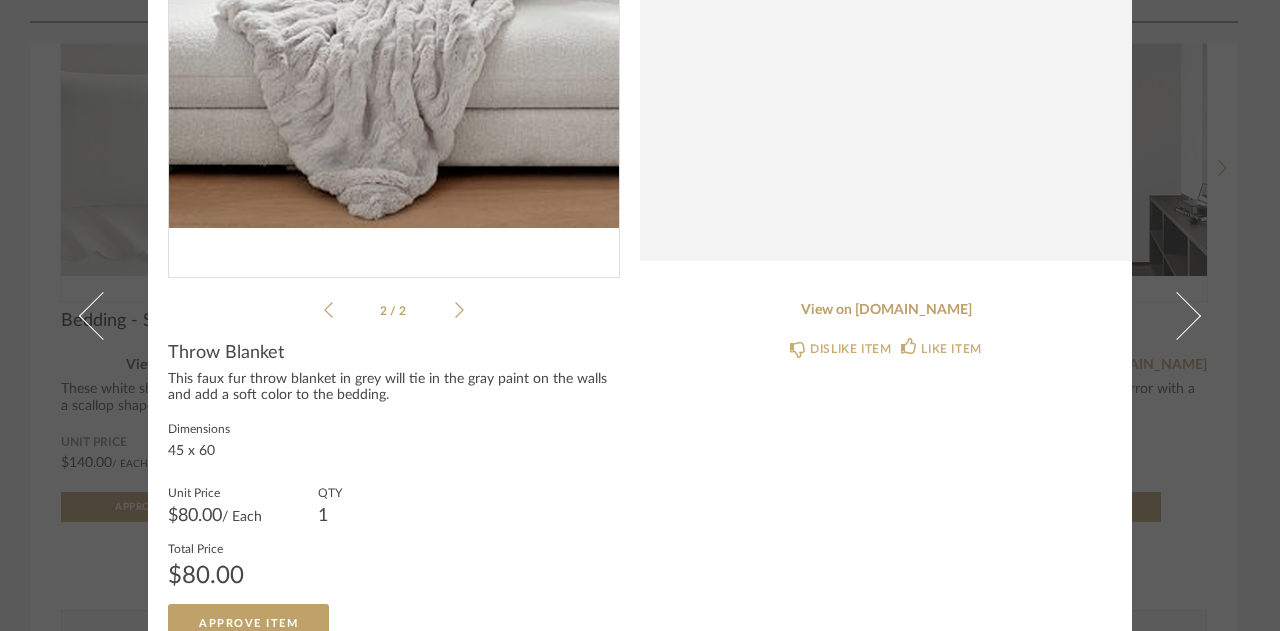 scroll, scrollTop: 0, scrollLeft: 0, axis: both 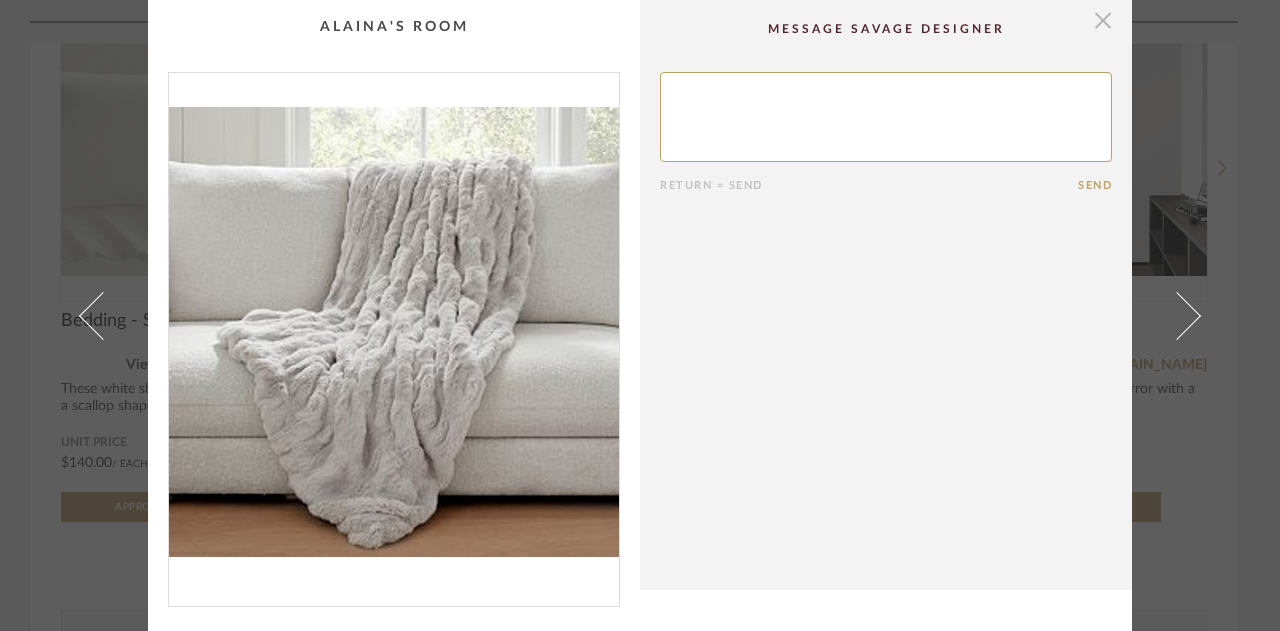 click at bounding box center [1103, 20] 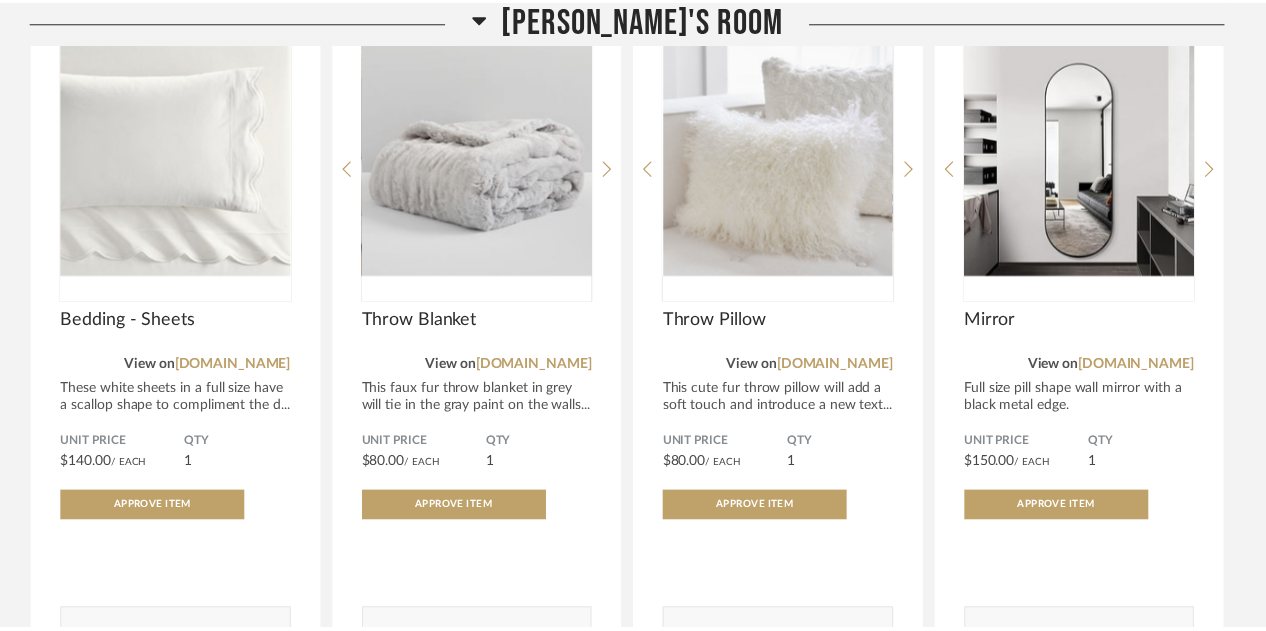 scroll, scrollTop: 1986, scrollLeft: 0, axis: vertical 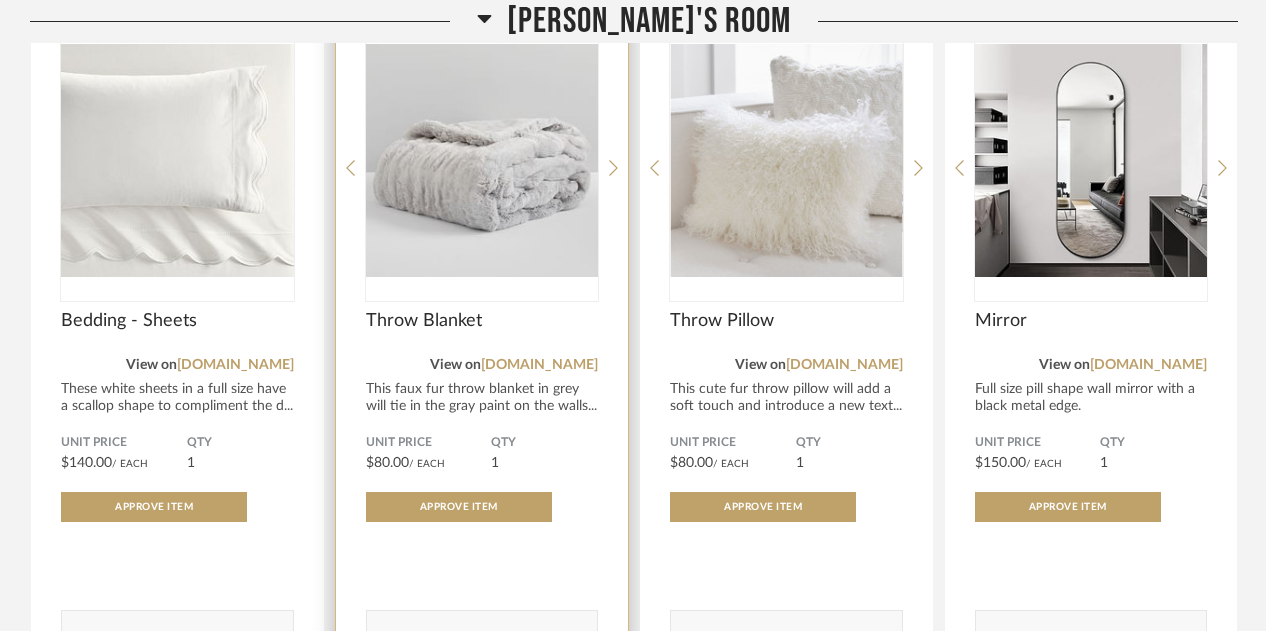 click at bounding box center [482, 160] 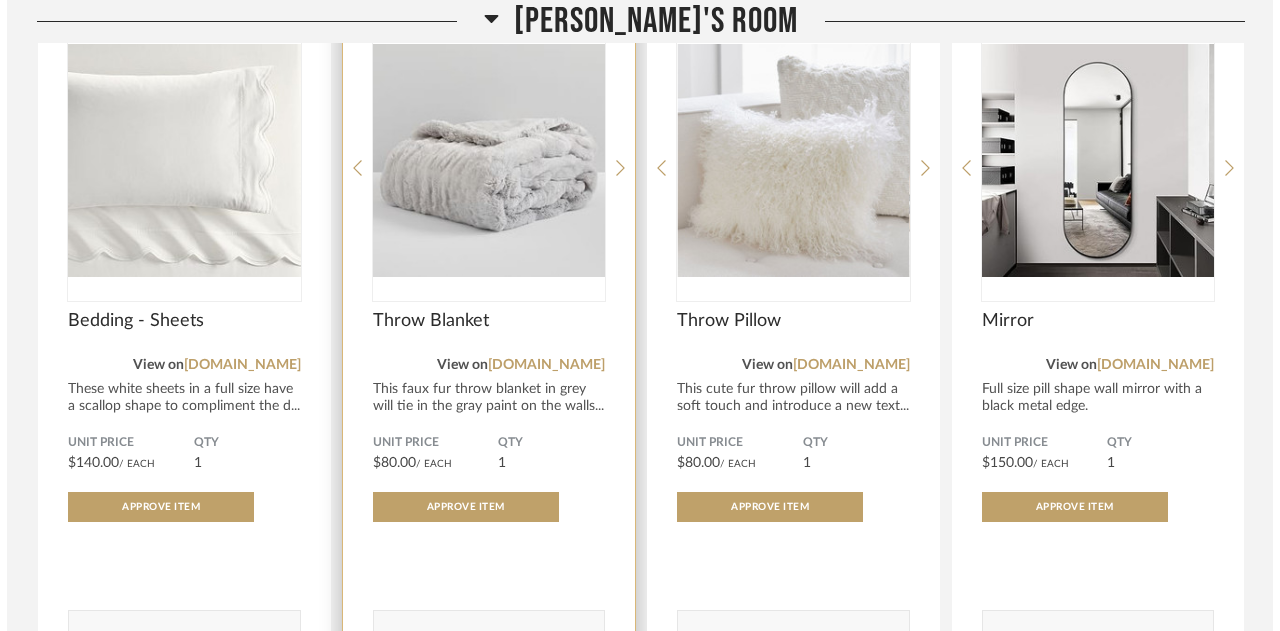 scroll, scrollTop: 0, scrollLeft: 0, axis: both 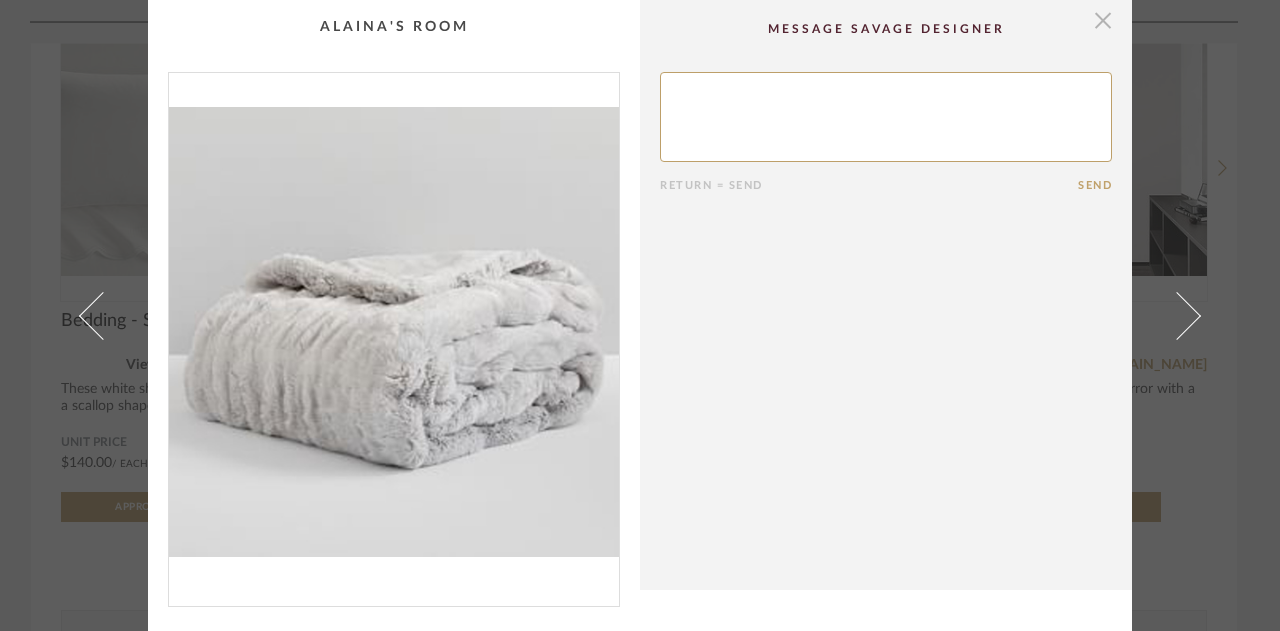 click at bounding box center [1103, 20] 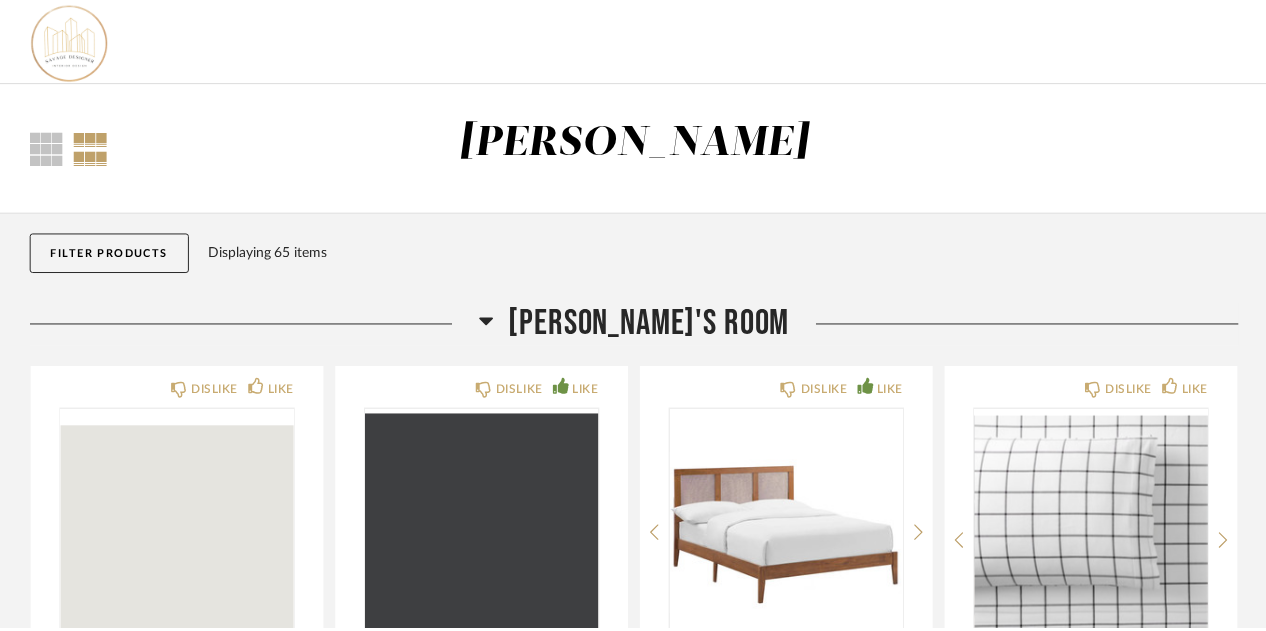 scroll, scrollTop: 1986, scrollLeft: 0, axis: vertical 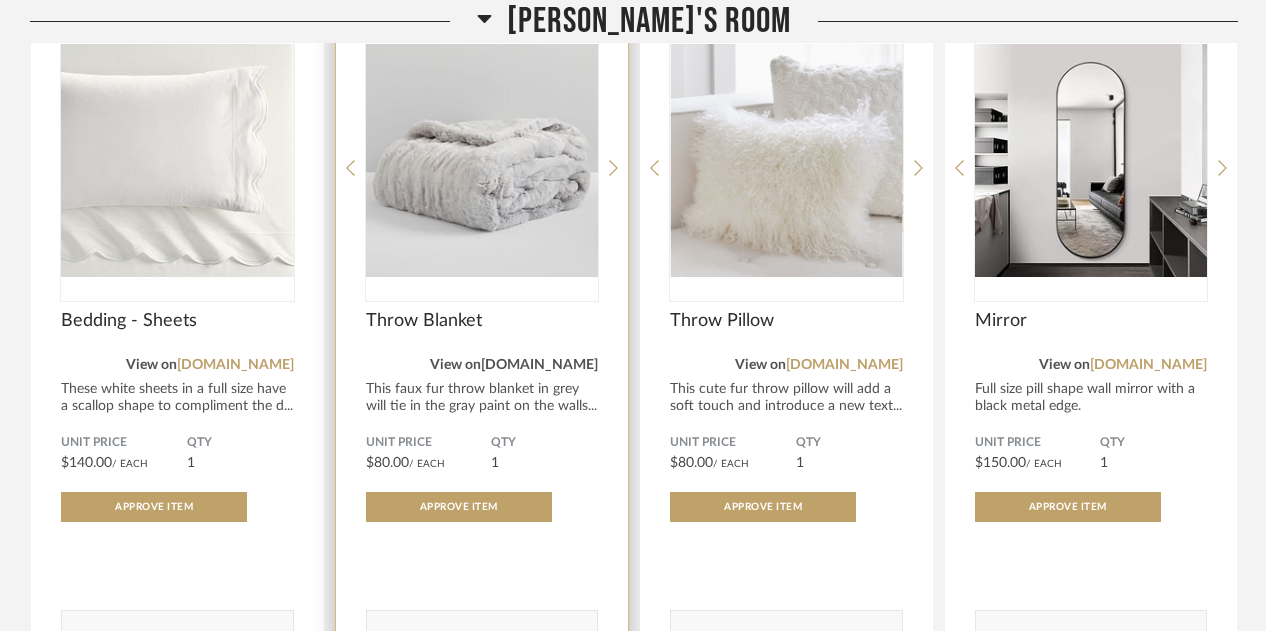 click on "[DOMAIN_NAME]" 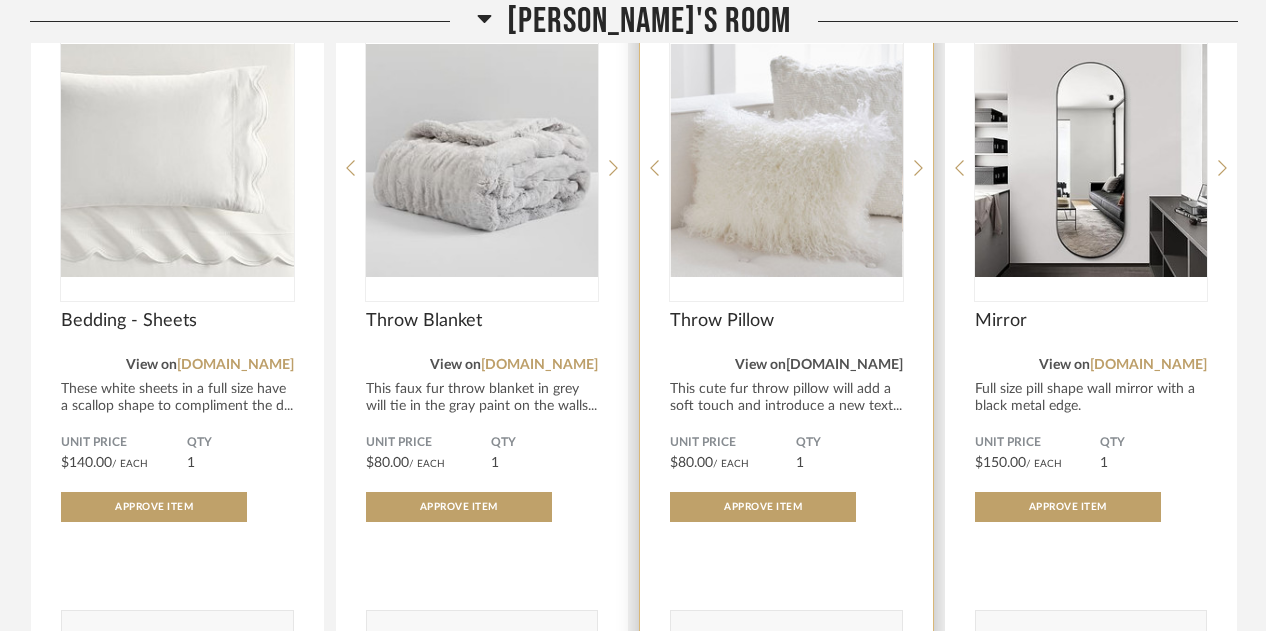 click on "[DOMAIN_NAME]" 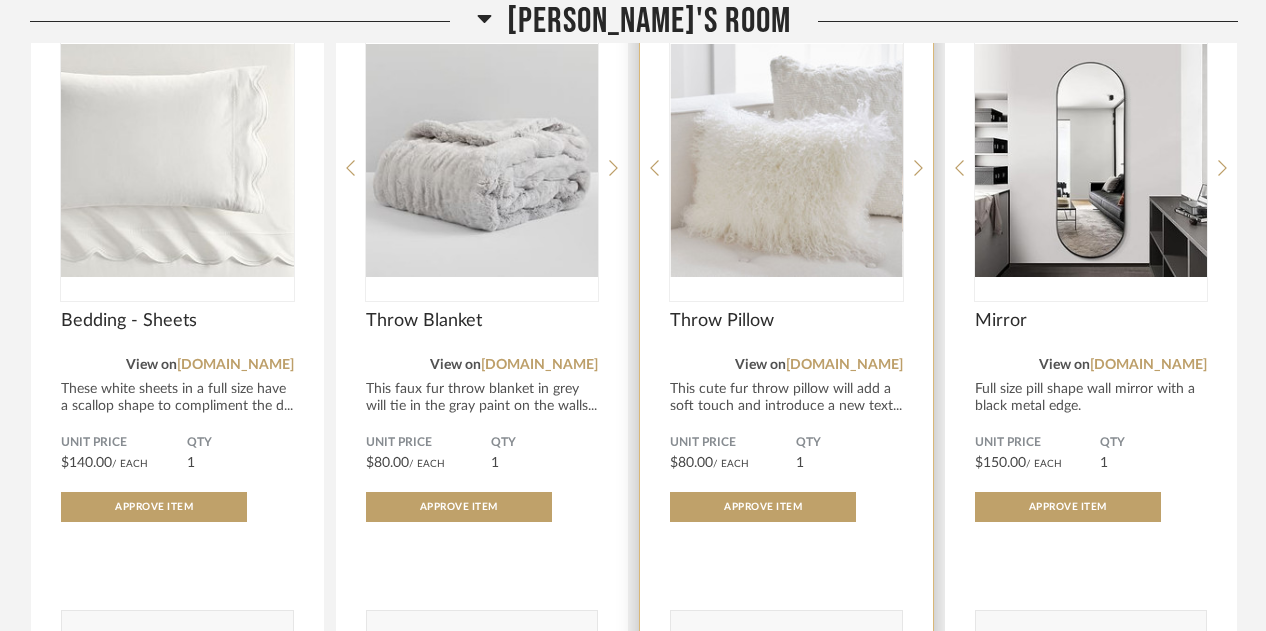 click 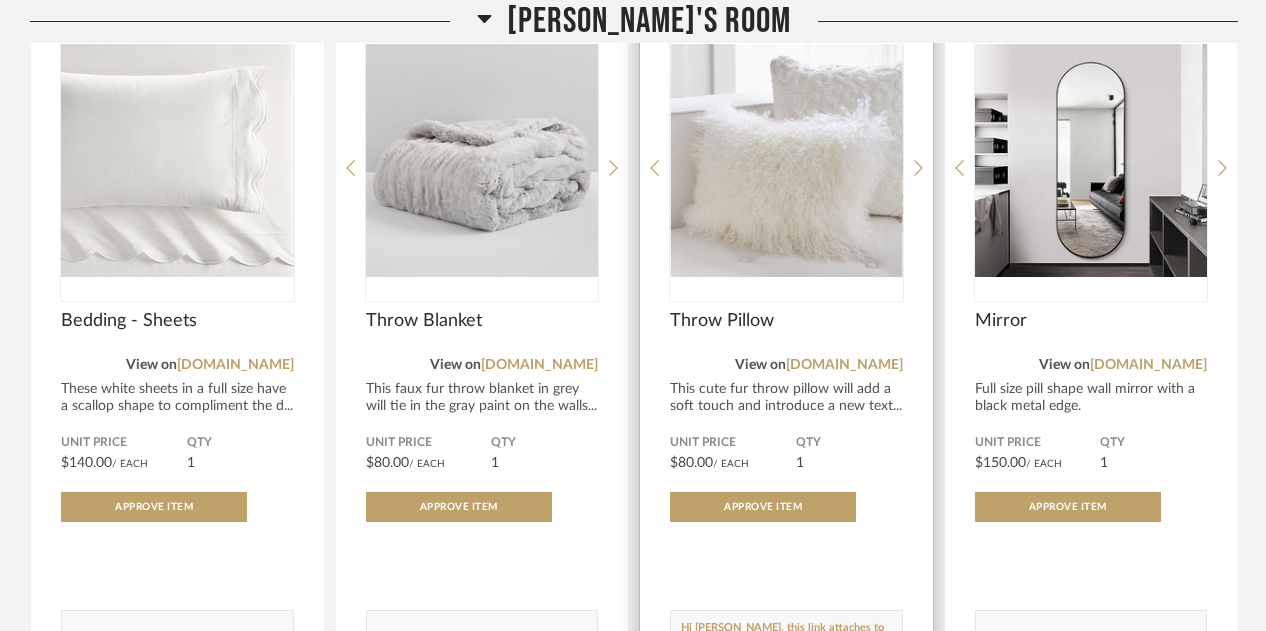 scroll, scrollTop: 1999, scrollLeft: 0, axis: vertical 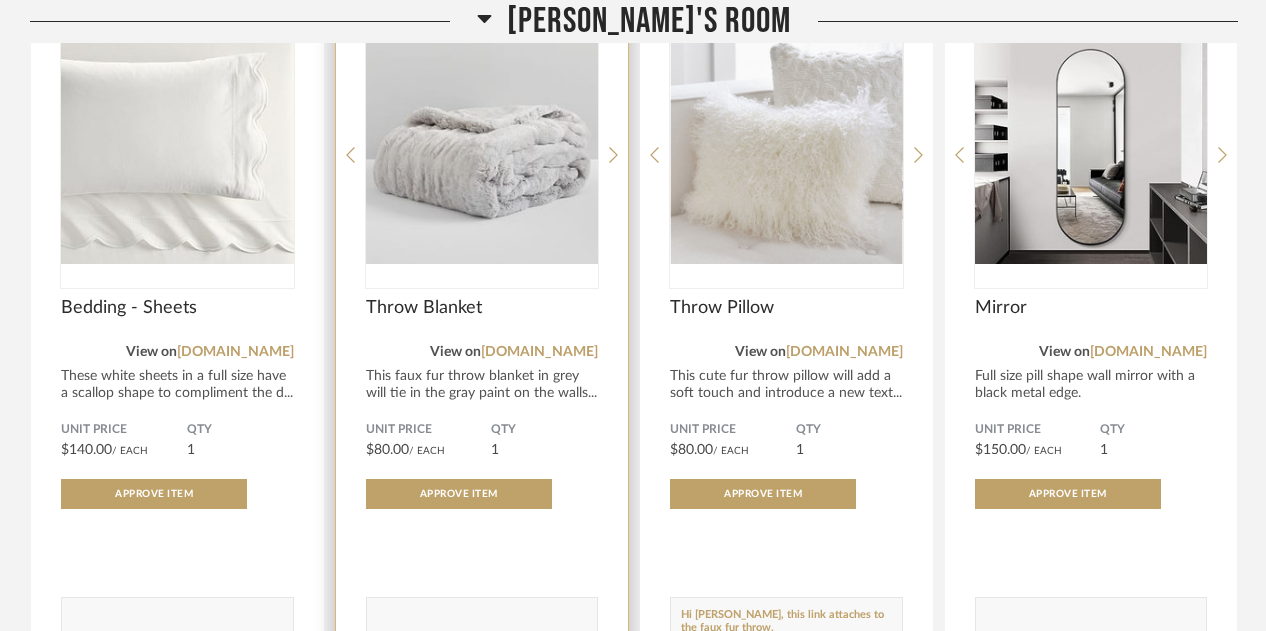 click 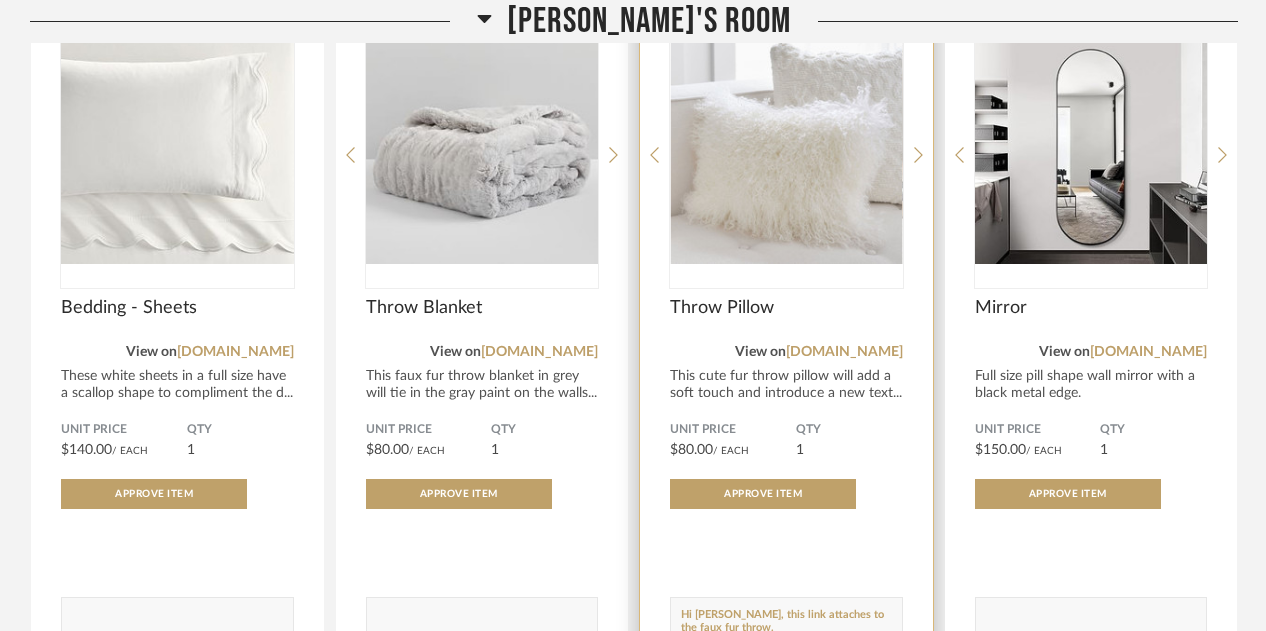 click 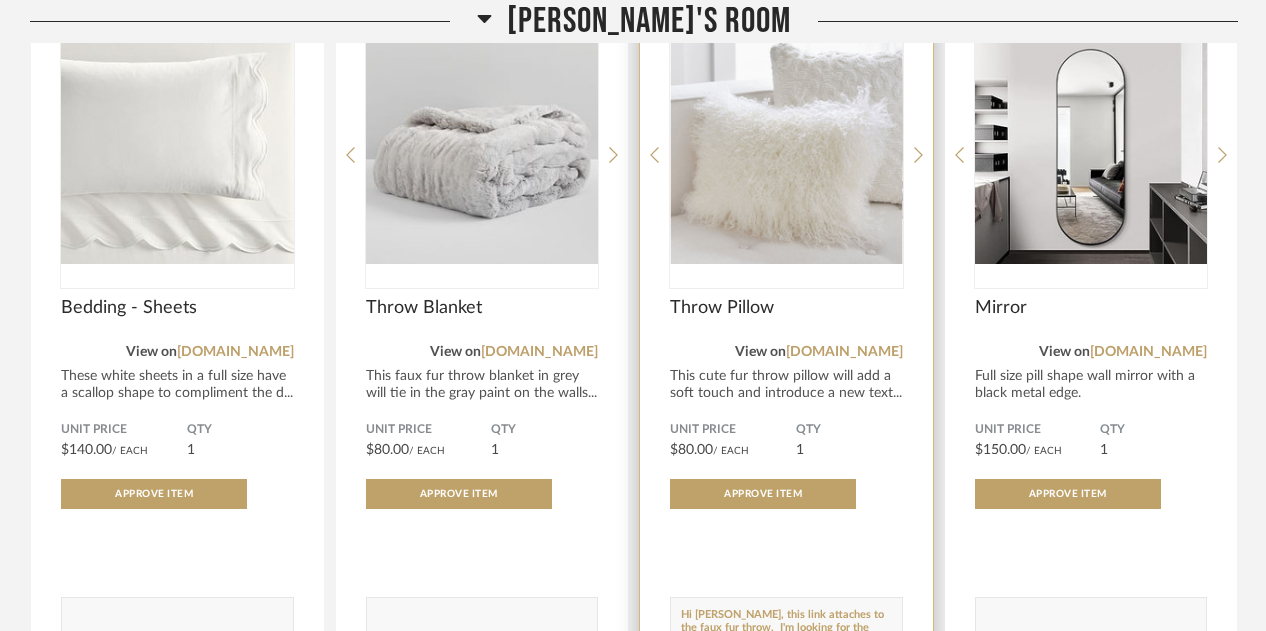 scroll, scrollTop: 11, scrollLeft: 0, axis: vertical 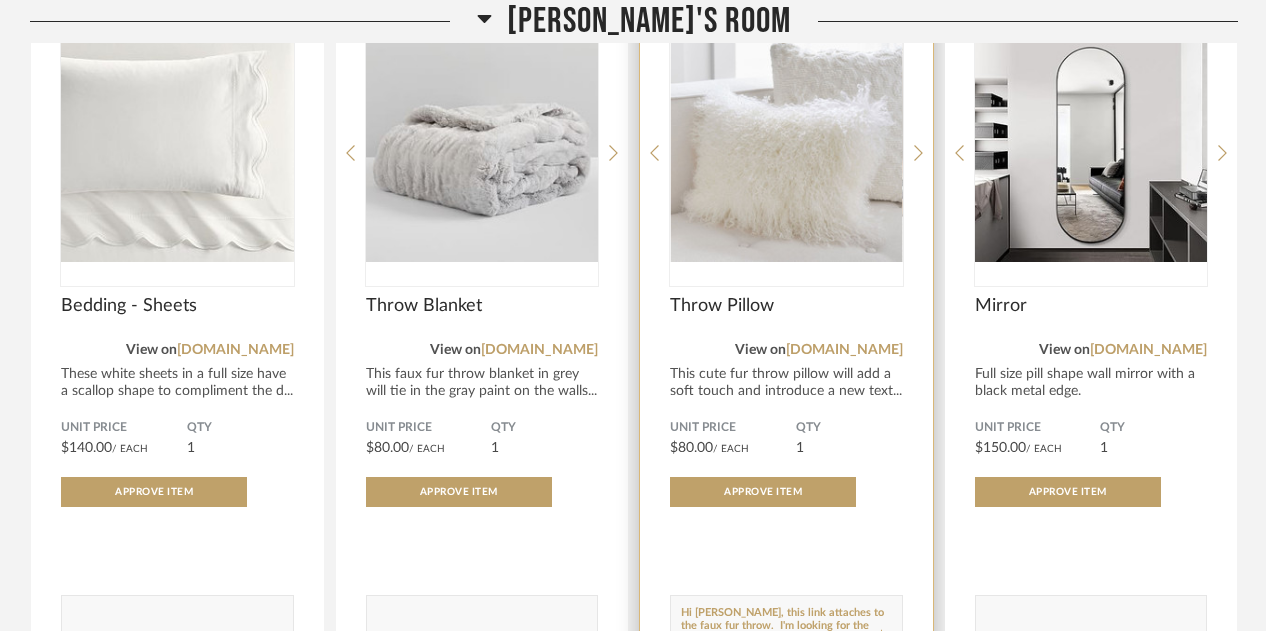 type on "Hi [PERSON_NAME], this link attaches to the faux fur throw.  I'm looking for the cute fuzzy pillow in this pic :)" 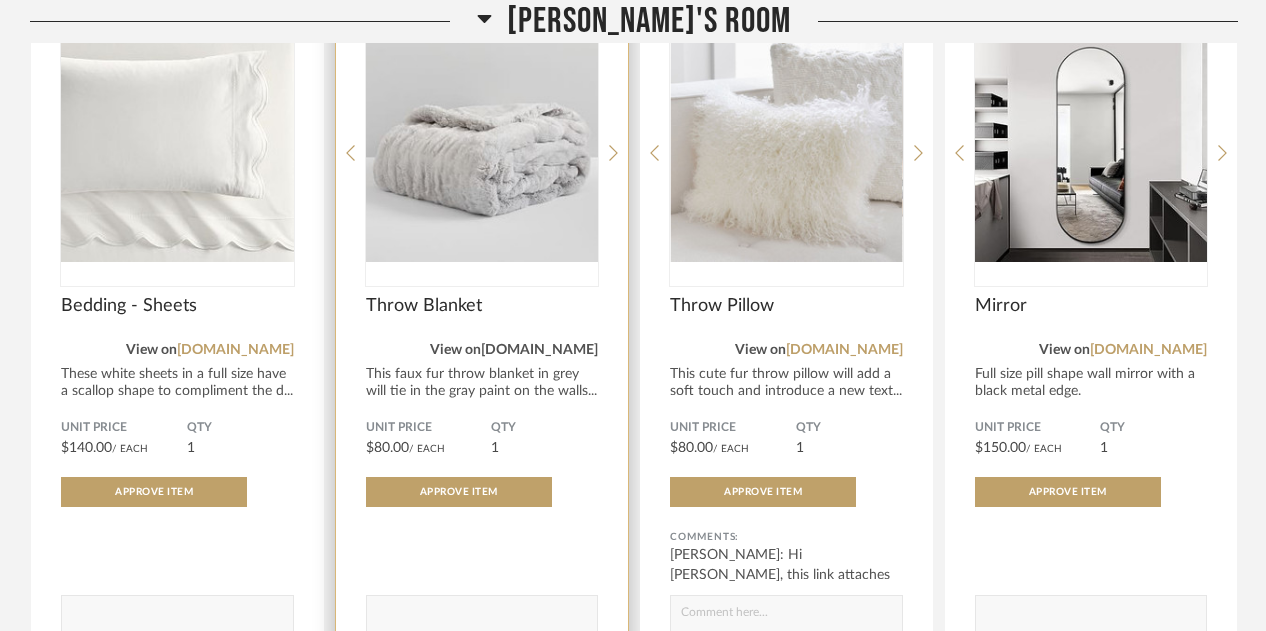 click on "[DOMAIN_NAME]" 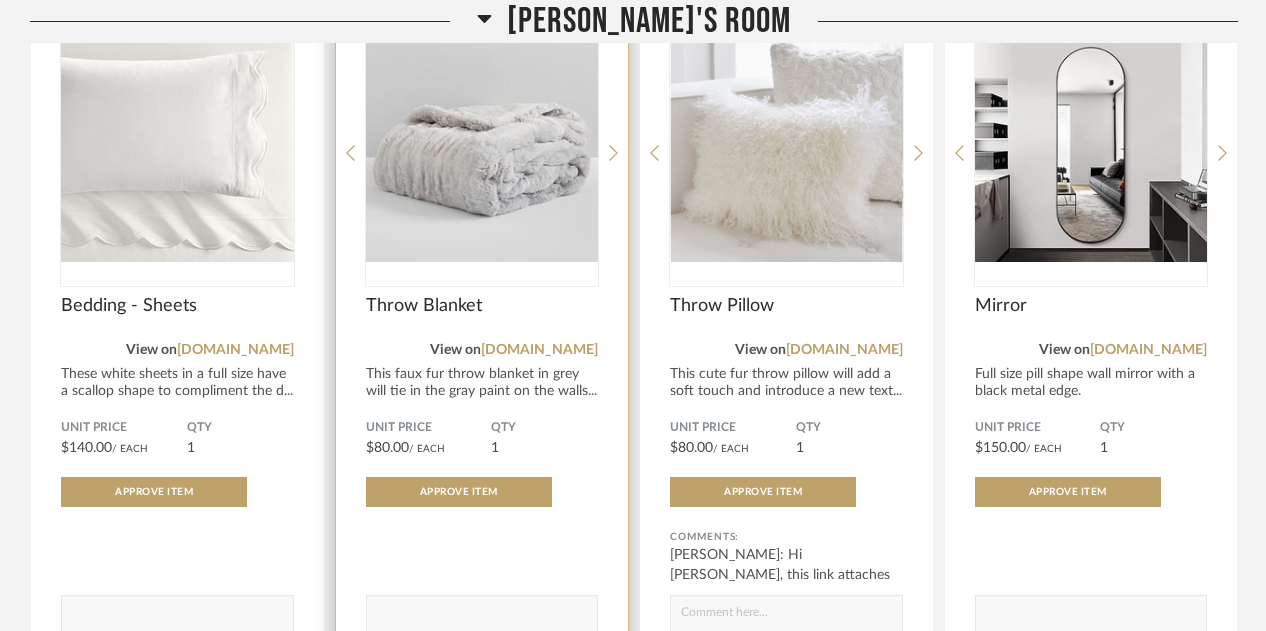 click 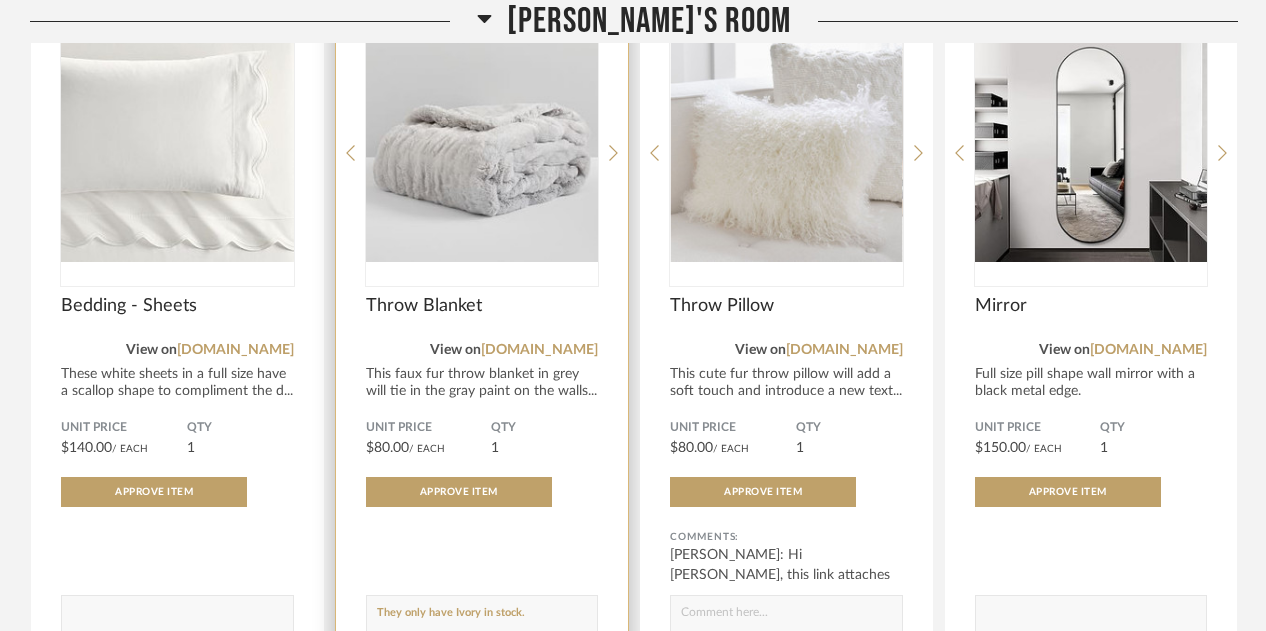 type on "They only have Ivory in stock." 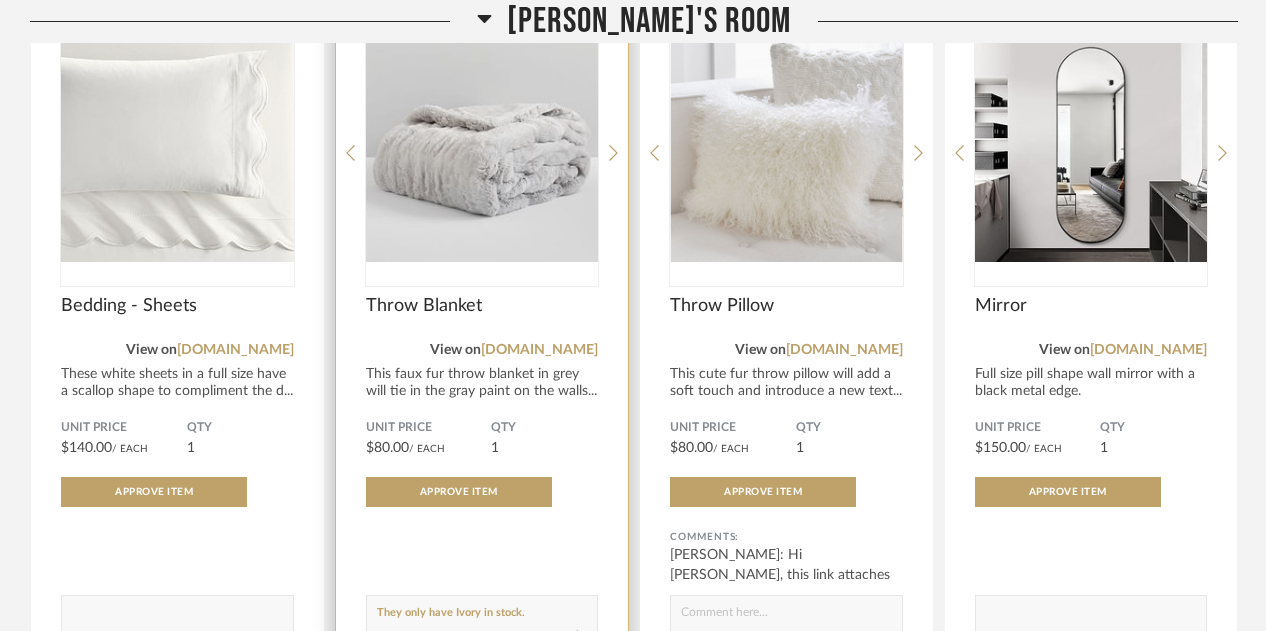type 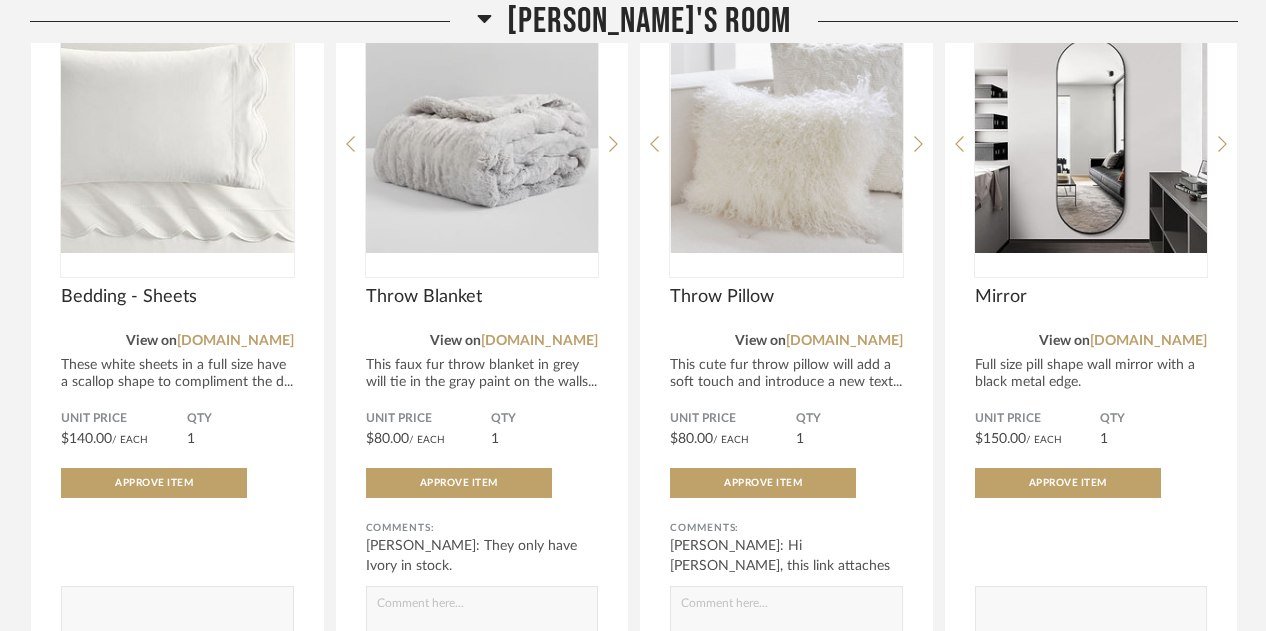 scroll, scrollTop: 2021, scrollLeft: 0, axis: vertical 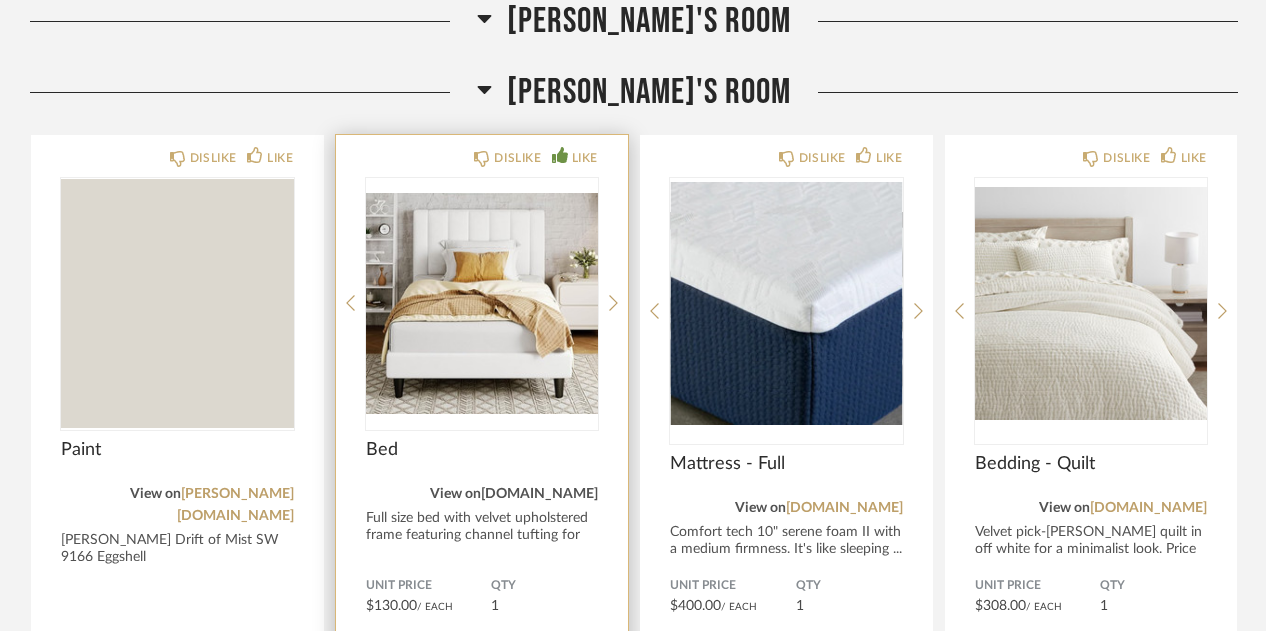 click on "[DOMAIN_NAME]" 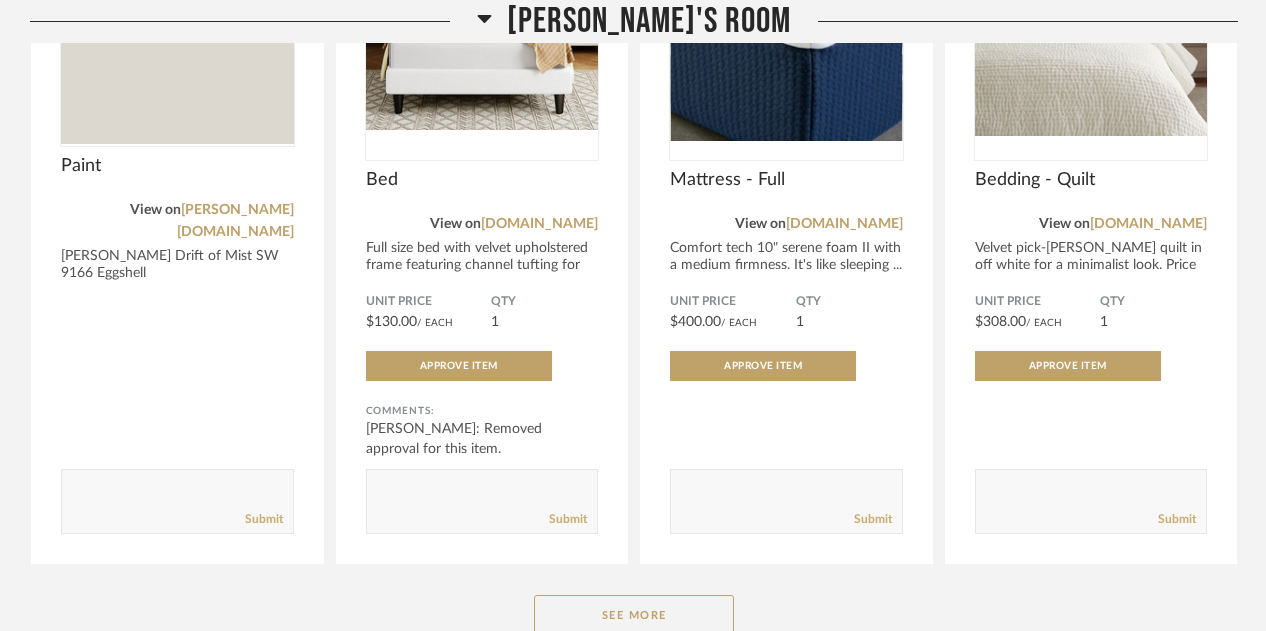 scroll, scrollTop: 1372, scrollLeft: 0, axis: vertical 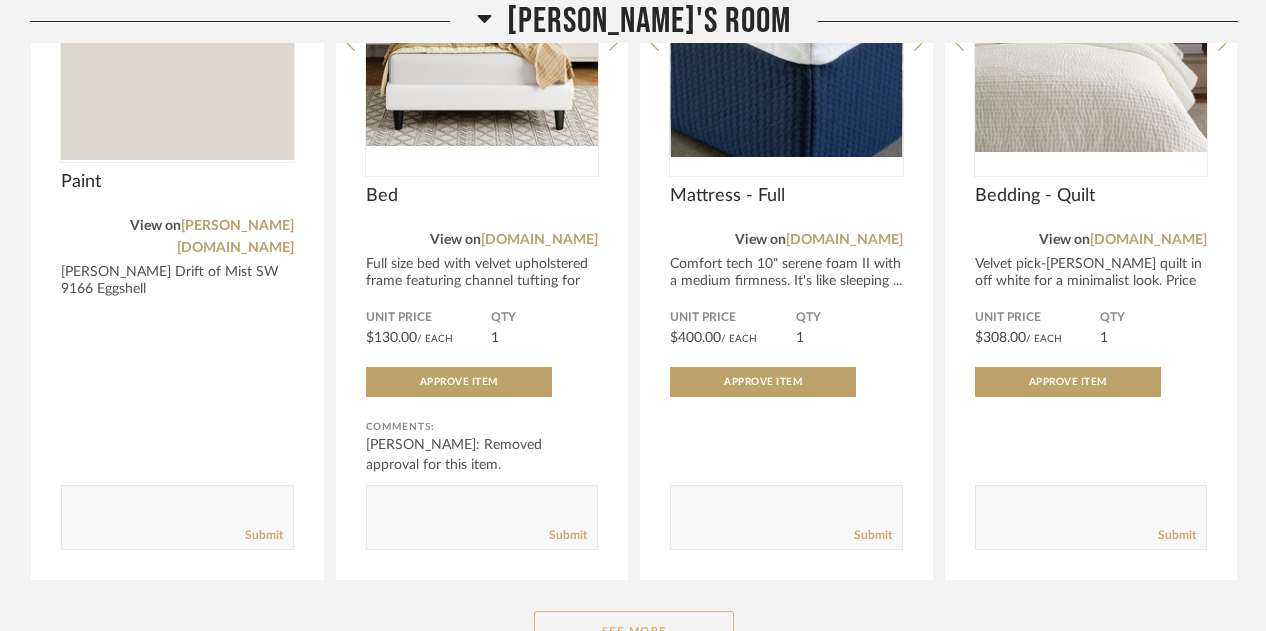 click on "See More" 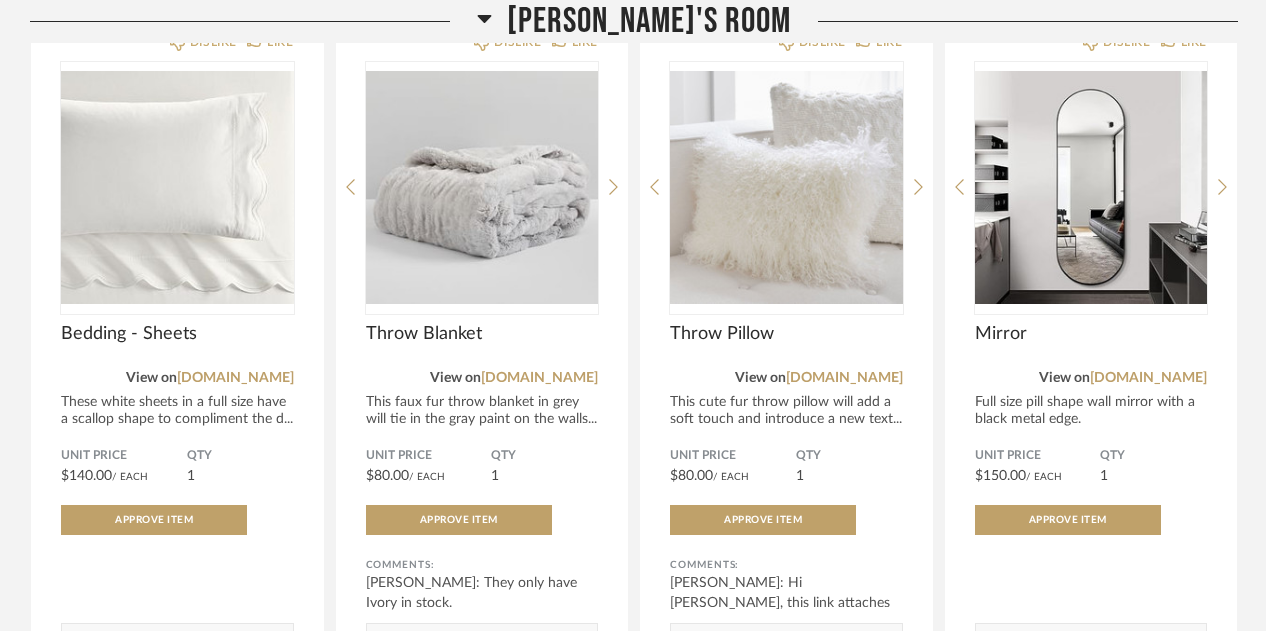 scroll, scrollTop: 1952, scrollLeft: 0, axis: vertical 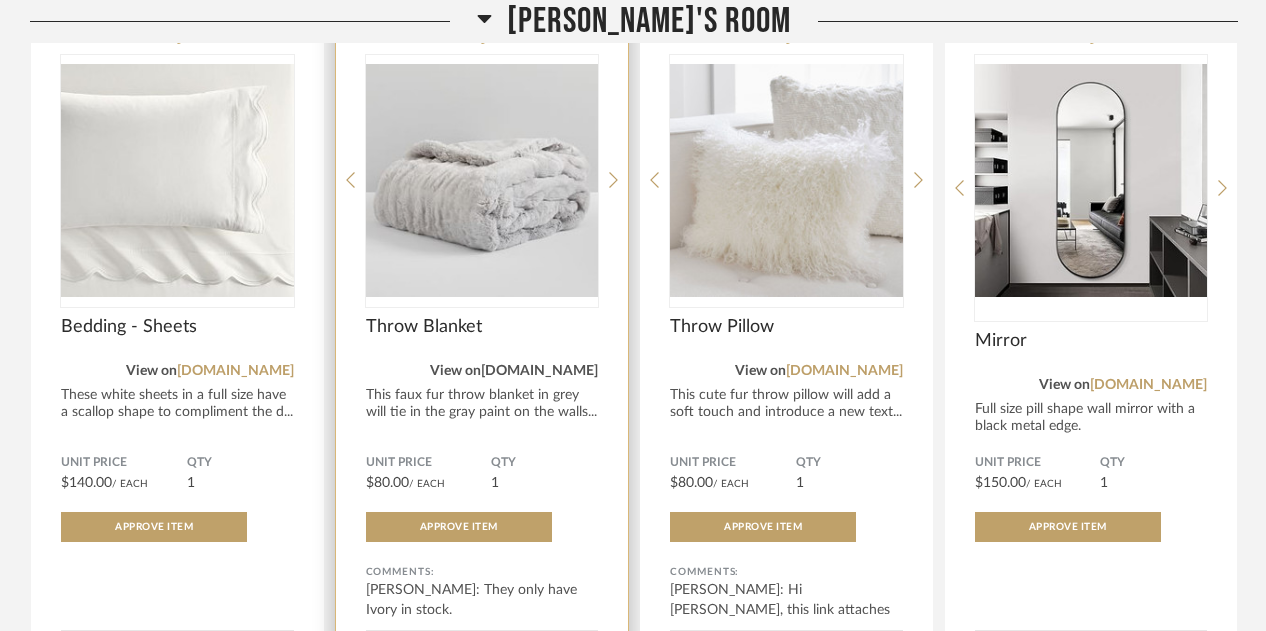 click on "[DOMAIN_NAME]" 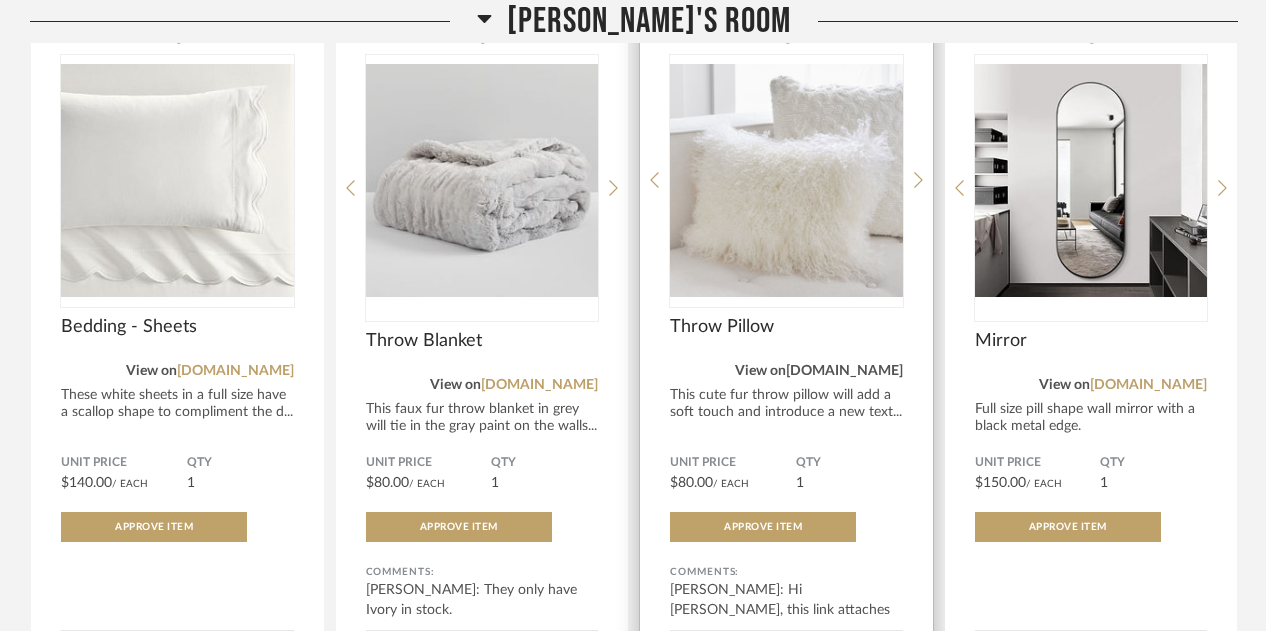 click on "[DOMAIN_NAME]" 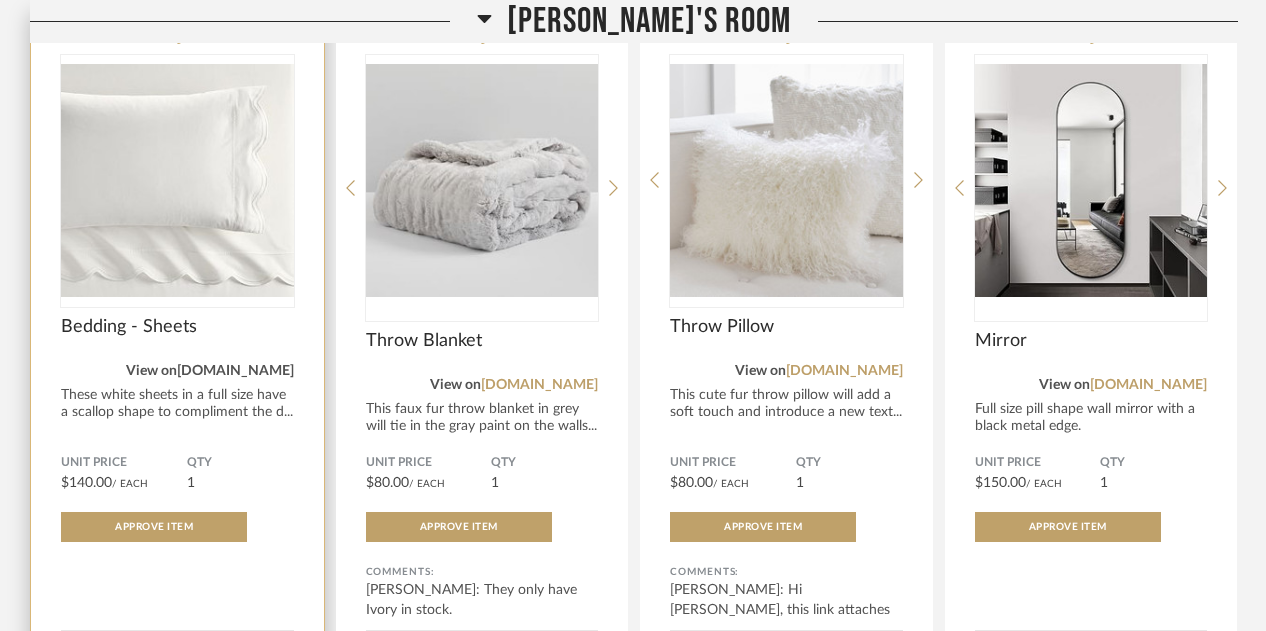 click on "[DOMAIN_NAME]" 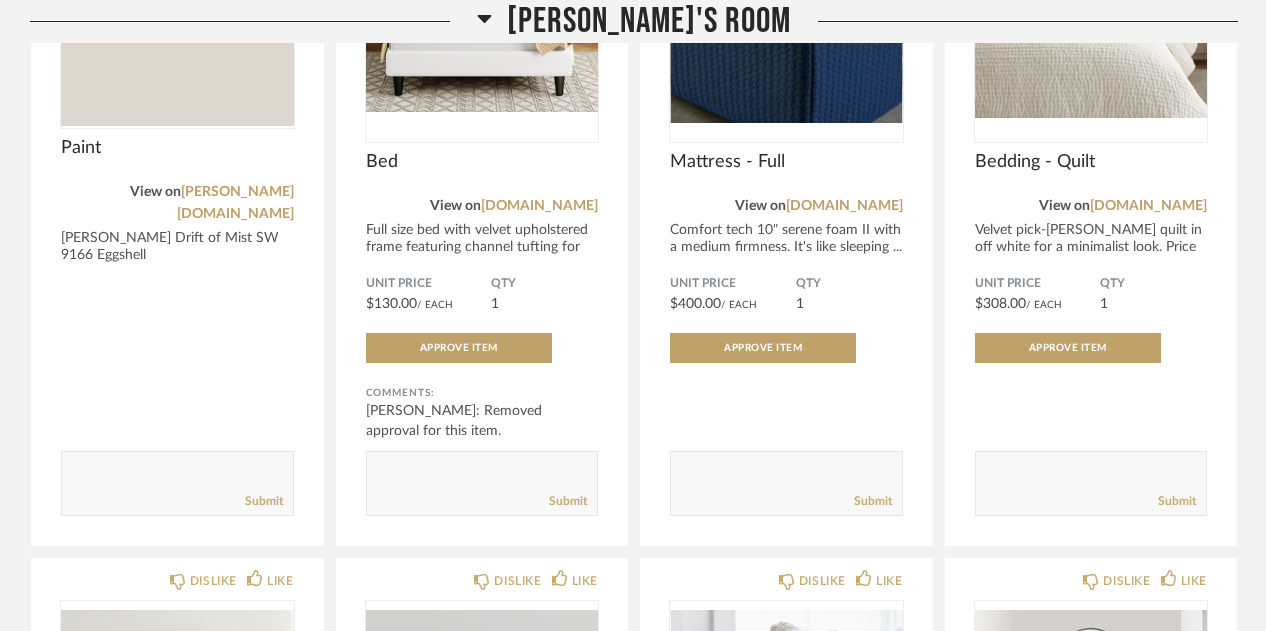 scroll, scrollTop: 1382, scrollLeft: 0, axis: vertical 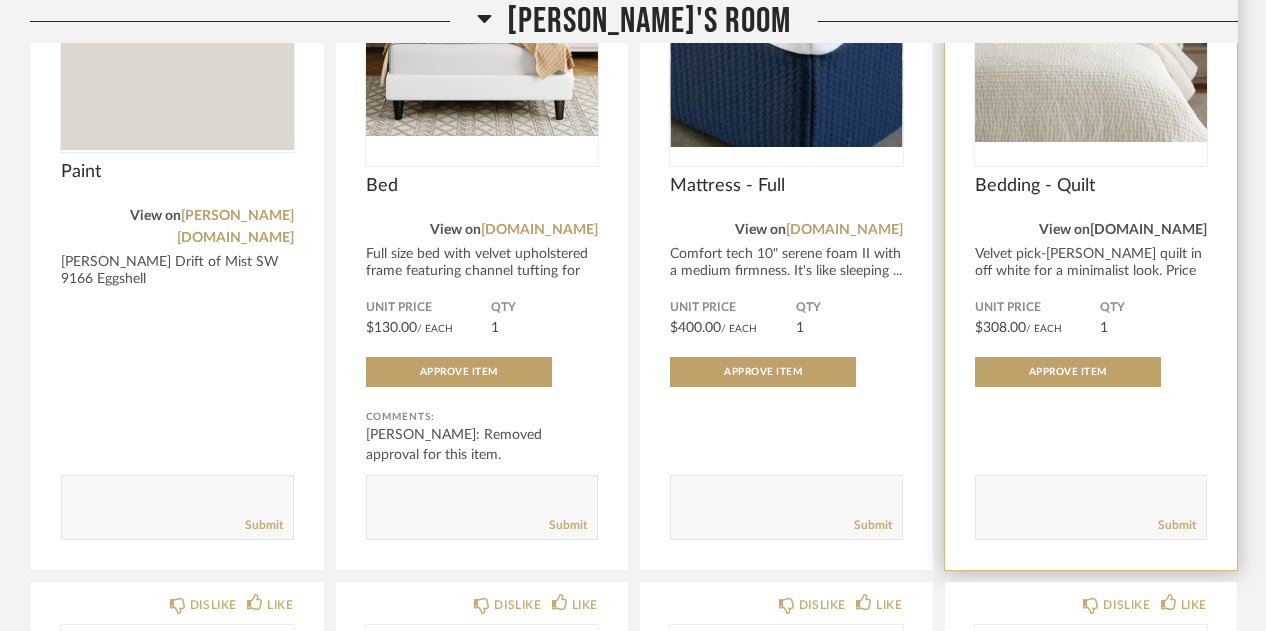 click on "[DOMAIN_NAME]" 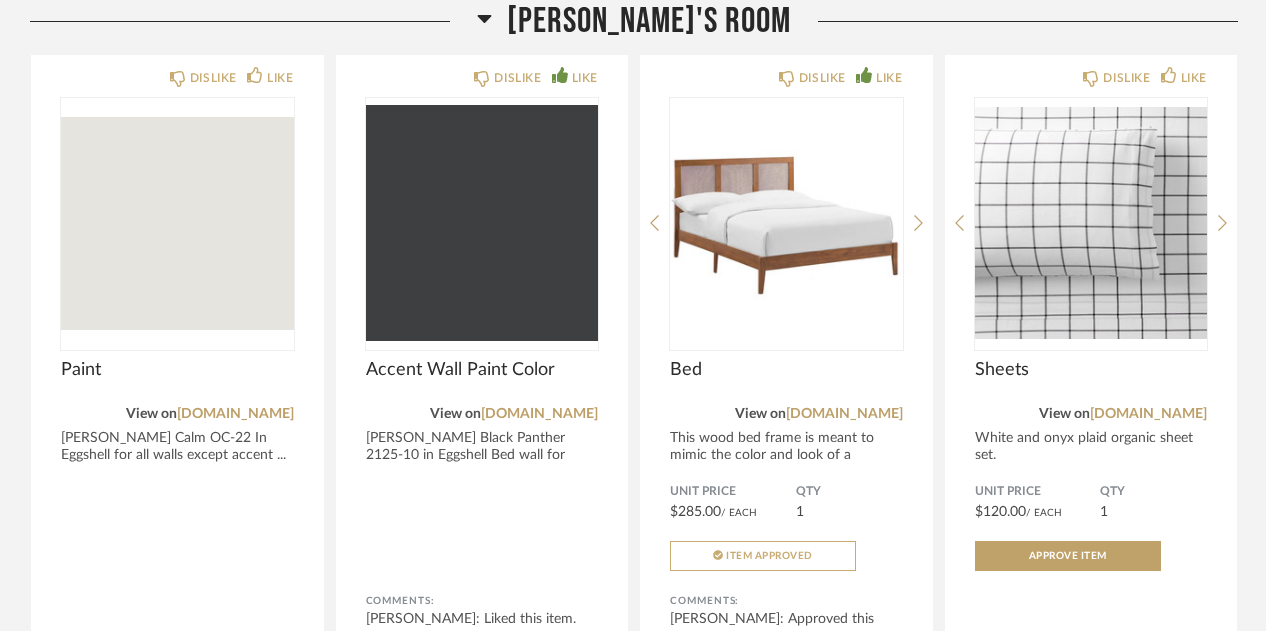 scroll, scrollTop: 131, scrollLeft: 0, axis: vertical 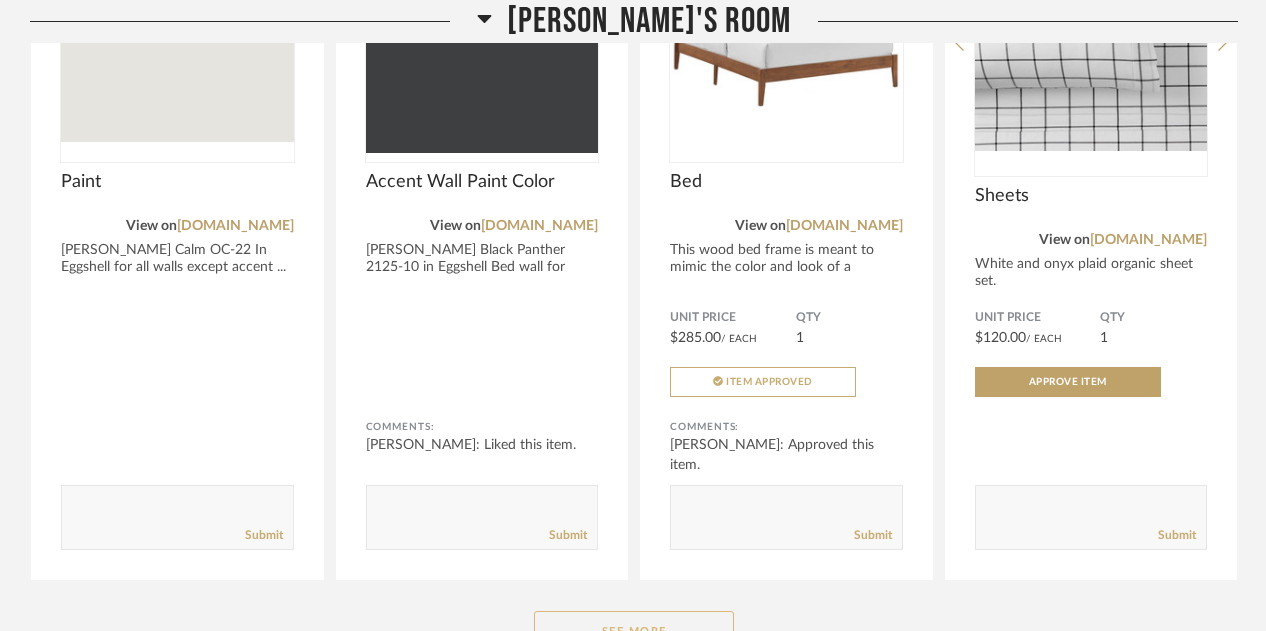 click on "See More" 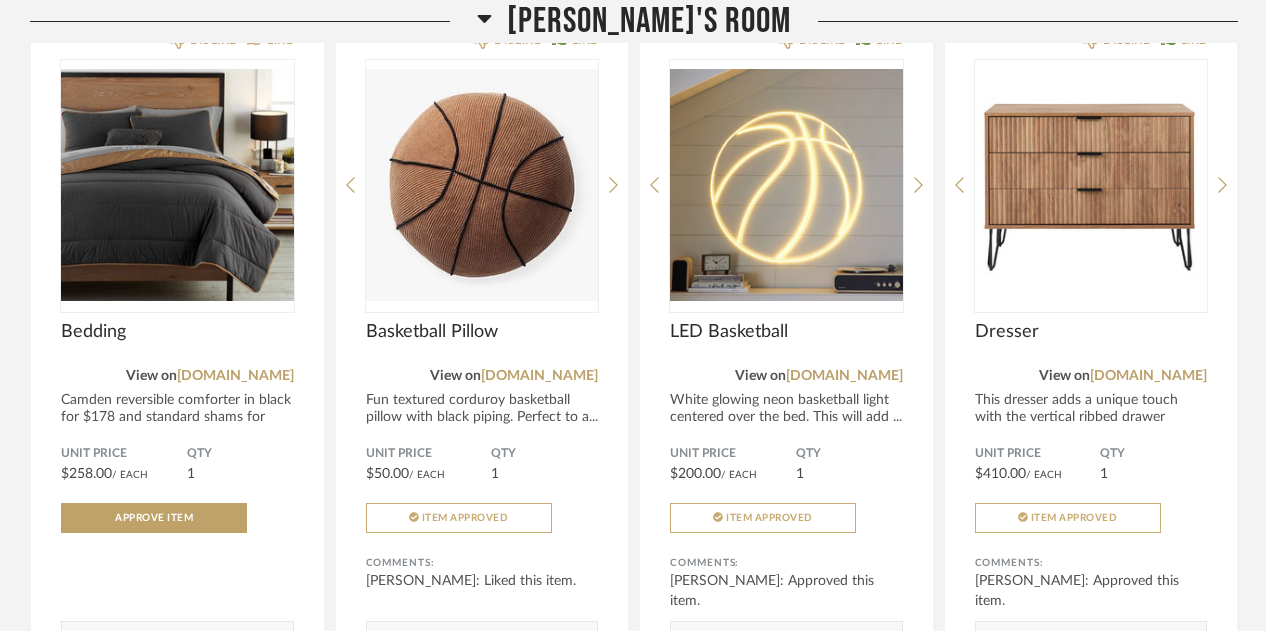 scroll, scrollTop: 1065, scrollLeft: 0, axis: vertical 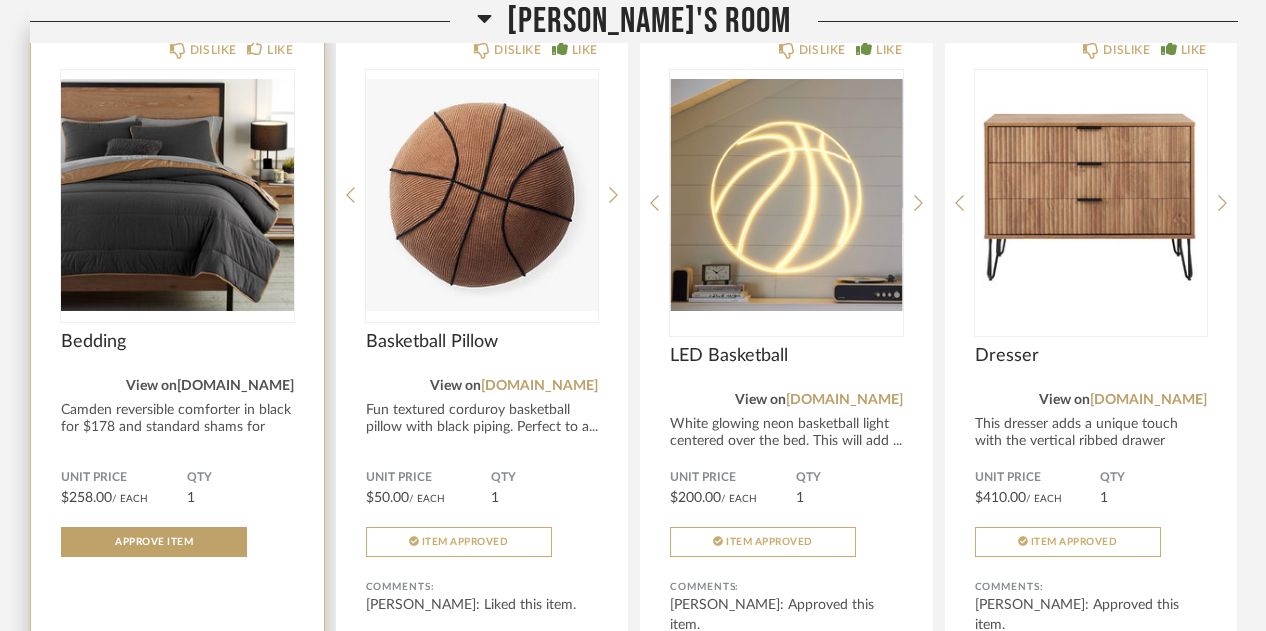 click on "[DOMAIN_NAME]" 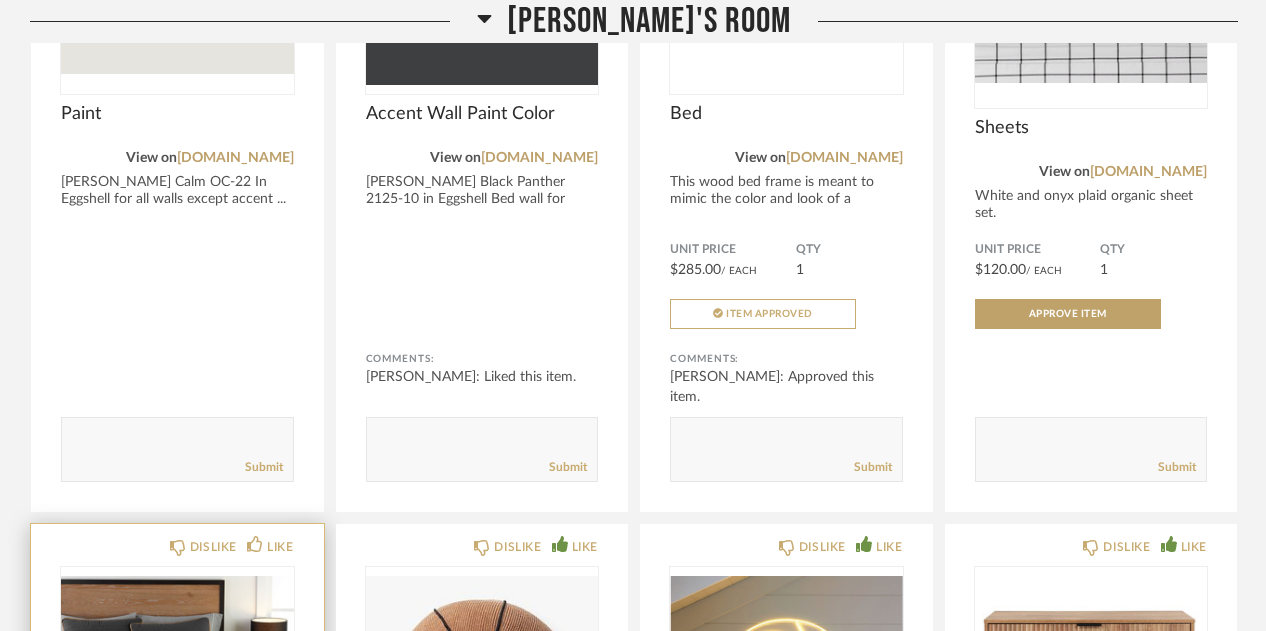 scroll, scrollTop: 392, scrollLeft: 0, axis: vertical 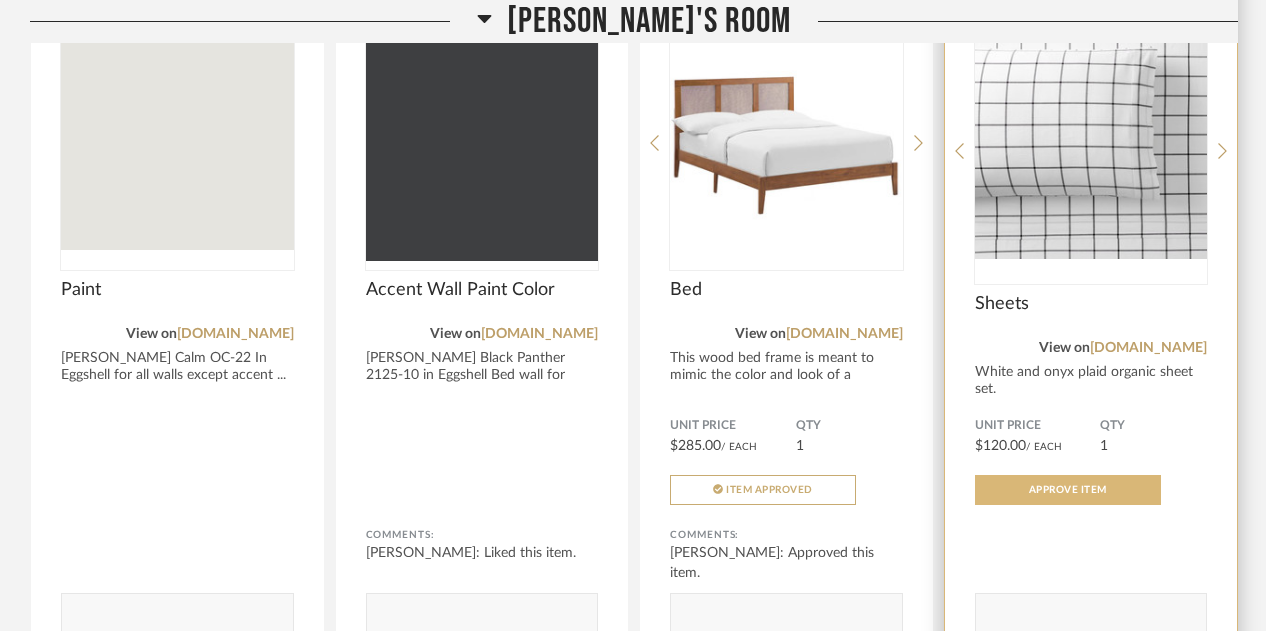 click on "Approve Item" 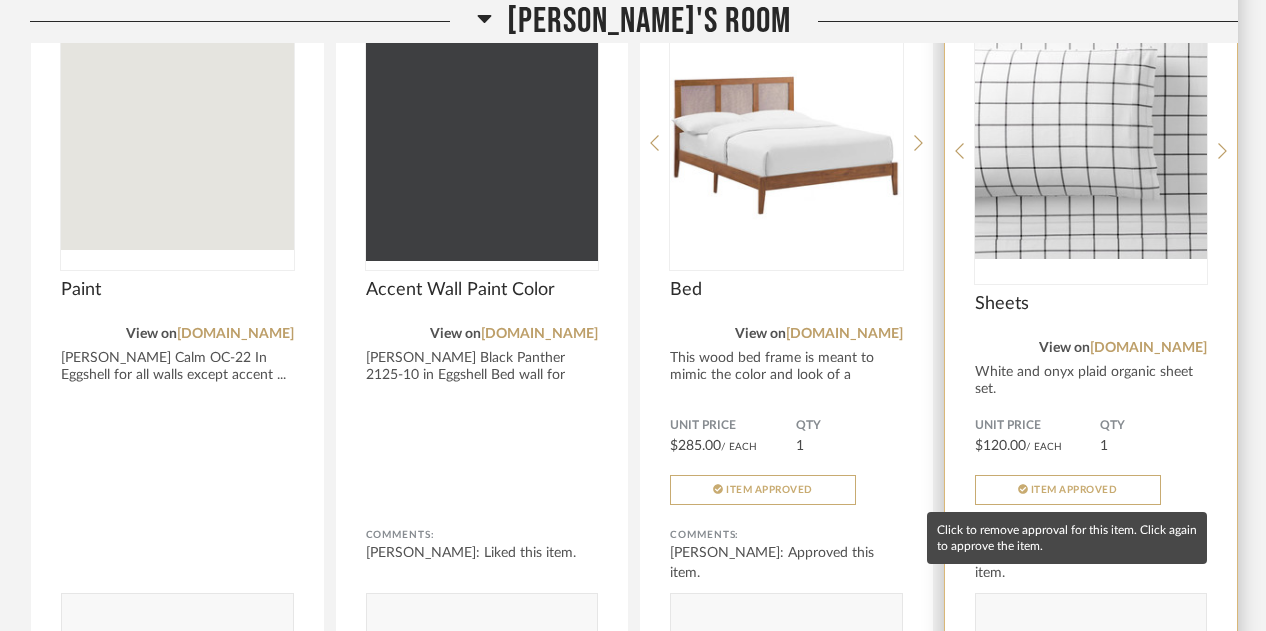 click on "QTY  1" 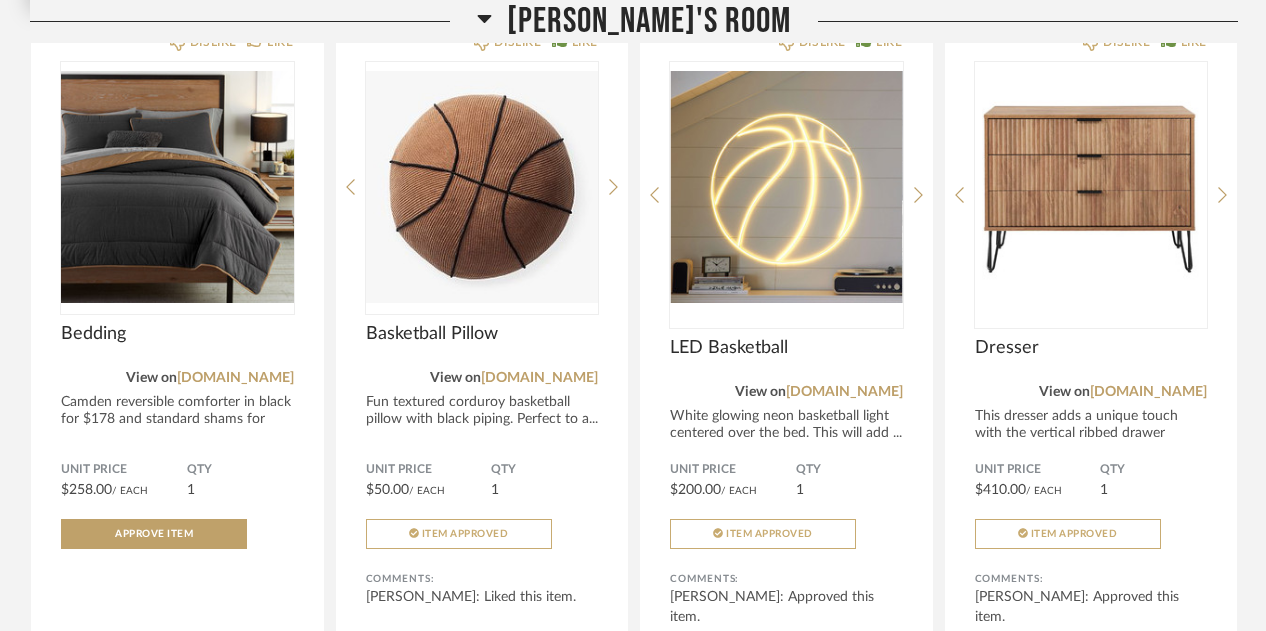 scroll, scrollTop: 1079, scrollLeft: 0, axis: vertical 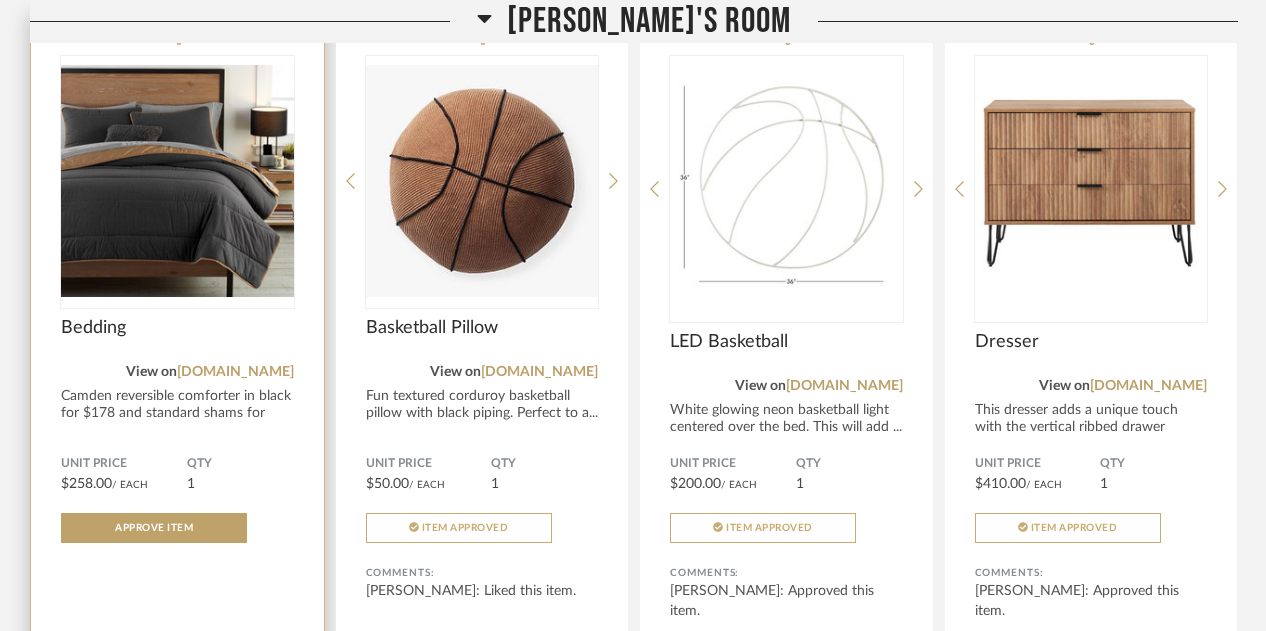 click on "DISLIKE LIKE Bedding View on  pbteen.com  Camden reversible comforter in black for $178 and standard shams for $4... Unit Price $258.00  / Each  QTY  1 Approve Item Comments:       Submit" 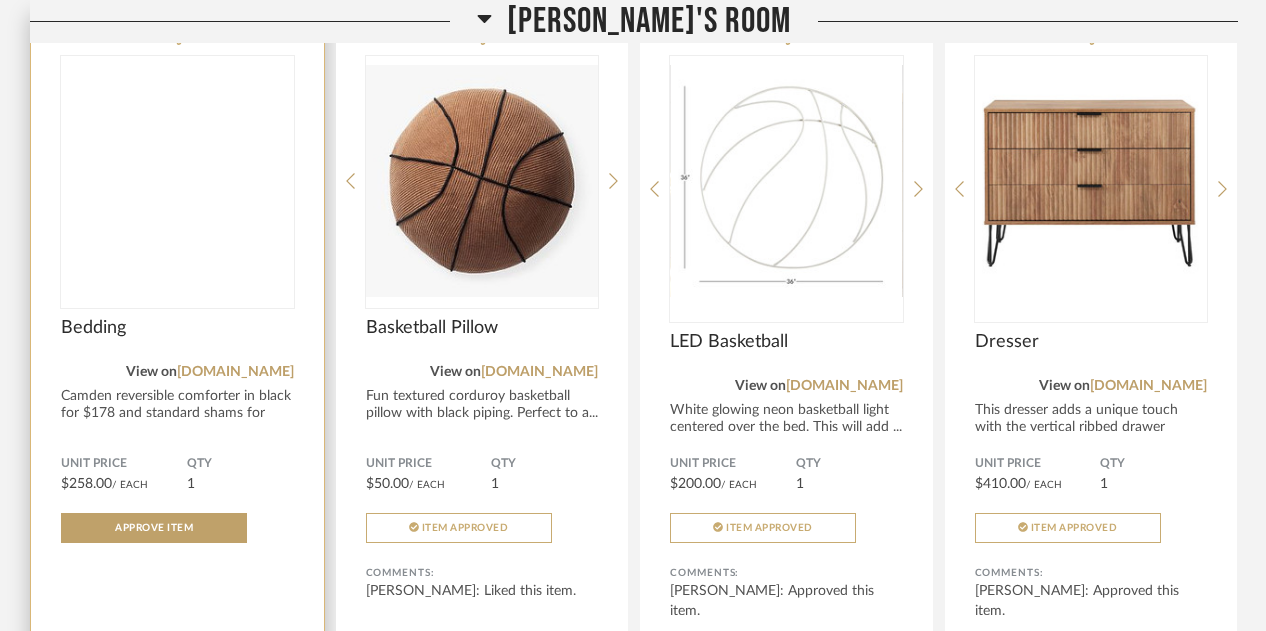 click 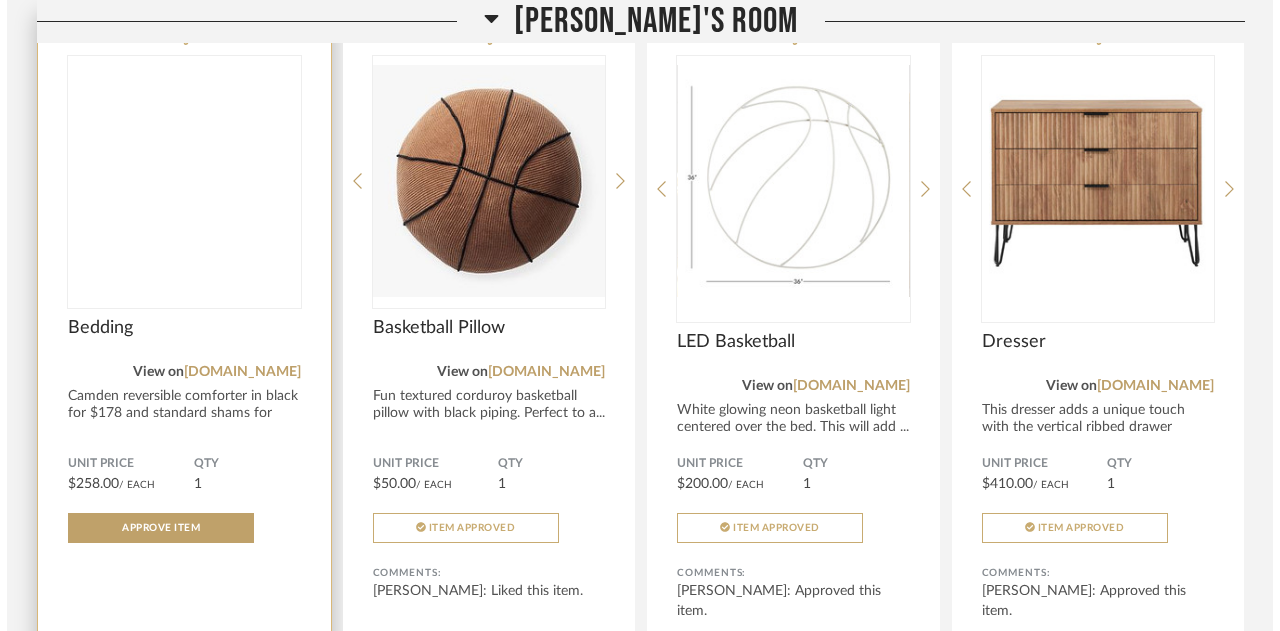 scroll, scrollTop: 0, scrollLeft: 0, axis: both 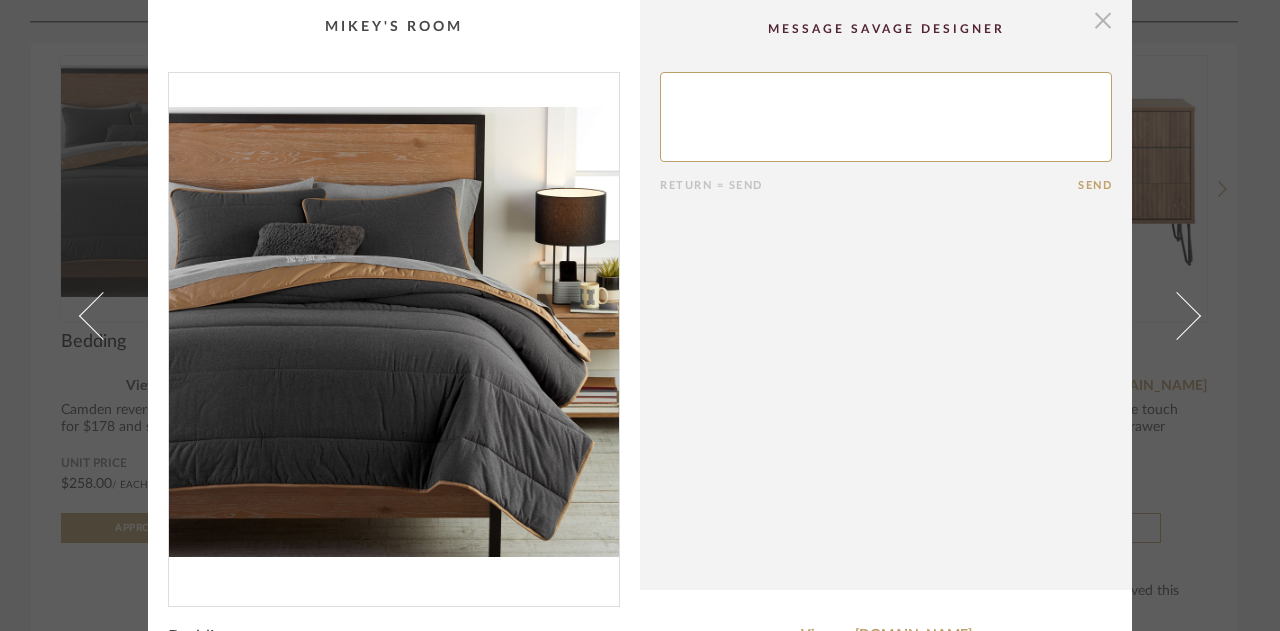 click at bounding box center (1103, 20) 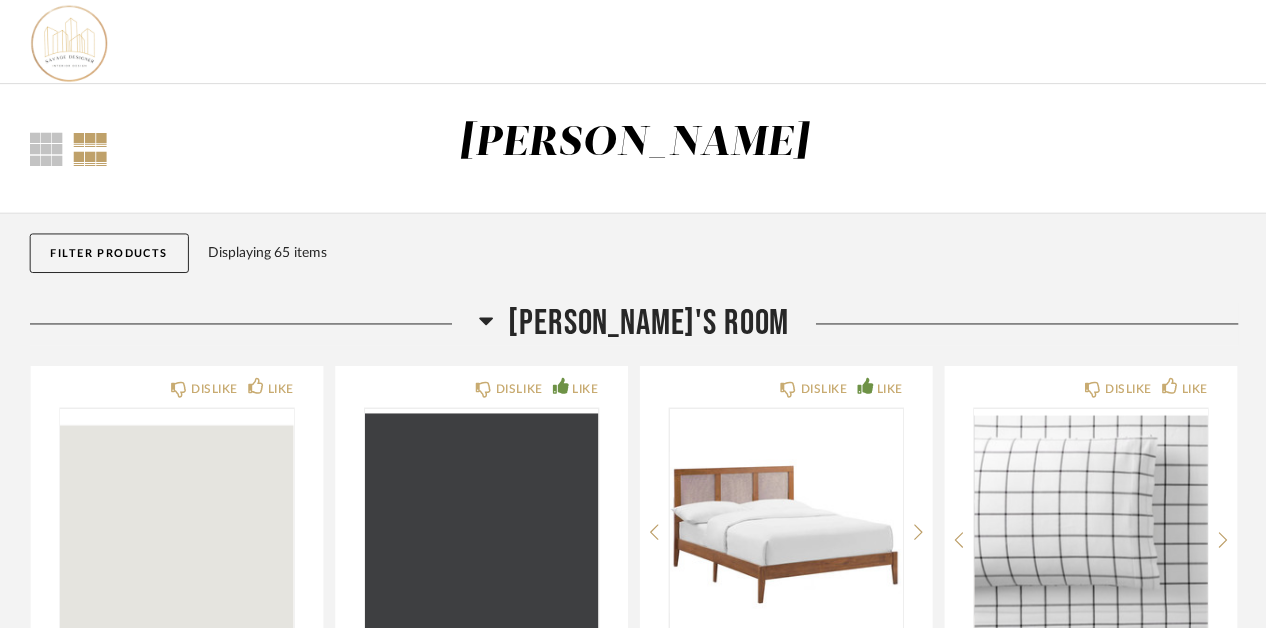 scroll, scrollTop: 1079, scrollLeft: 0, axis: vertical 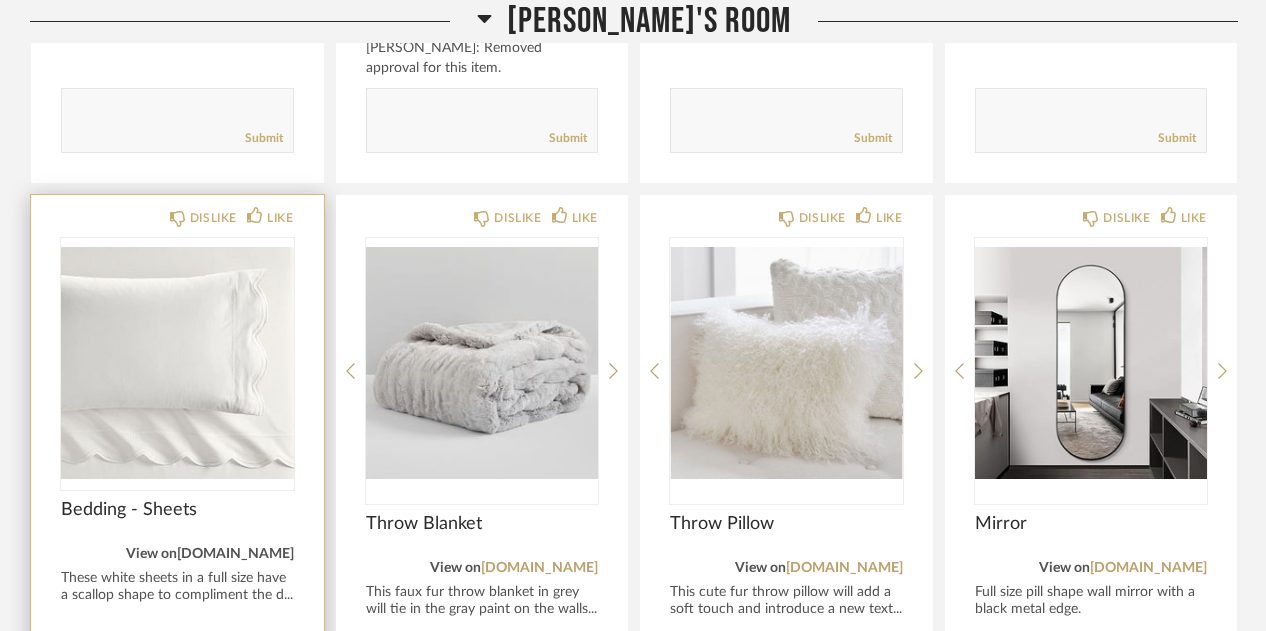 click on "[DOMAIN_NAME]" 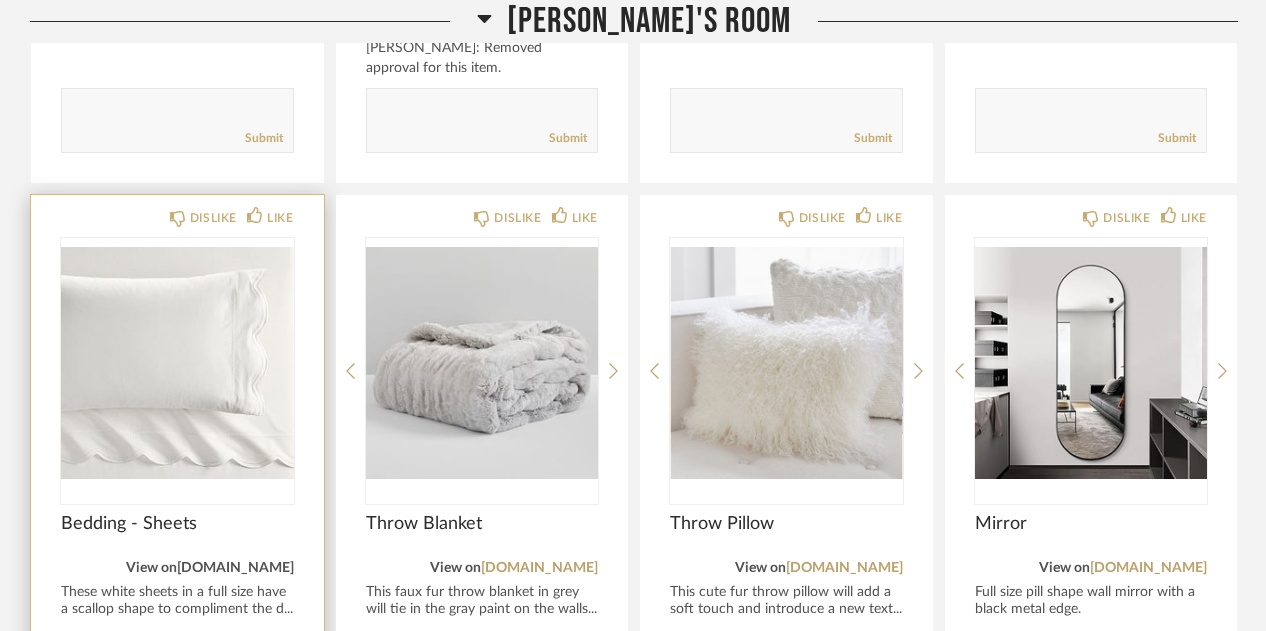 click on "[DOMAIN_NAME]" 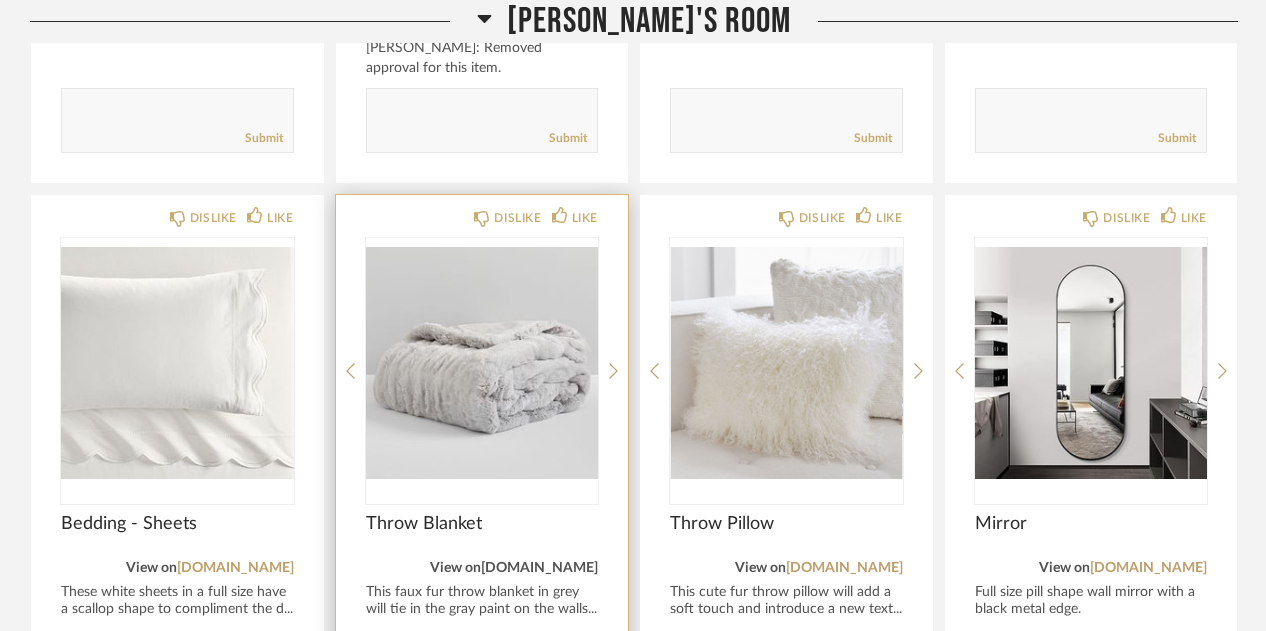 click on "[DOMAIN_NAME]" 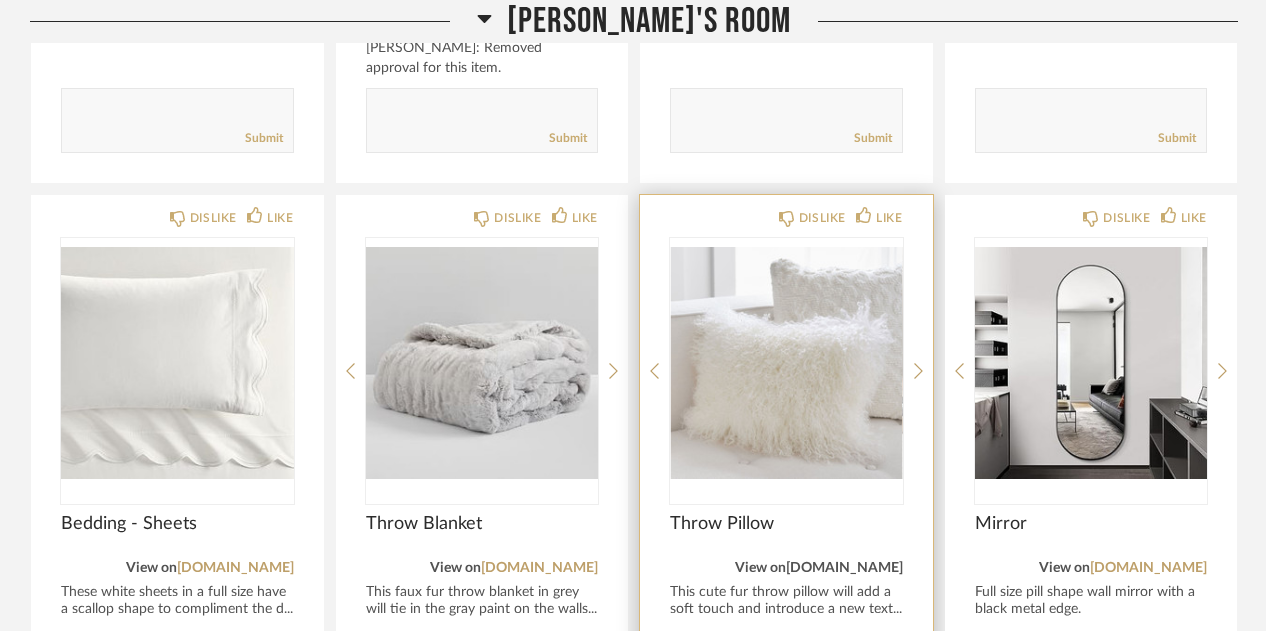 click on "[DOMAIN_NAME]" 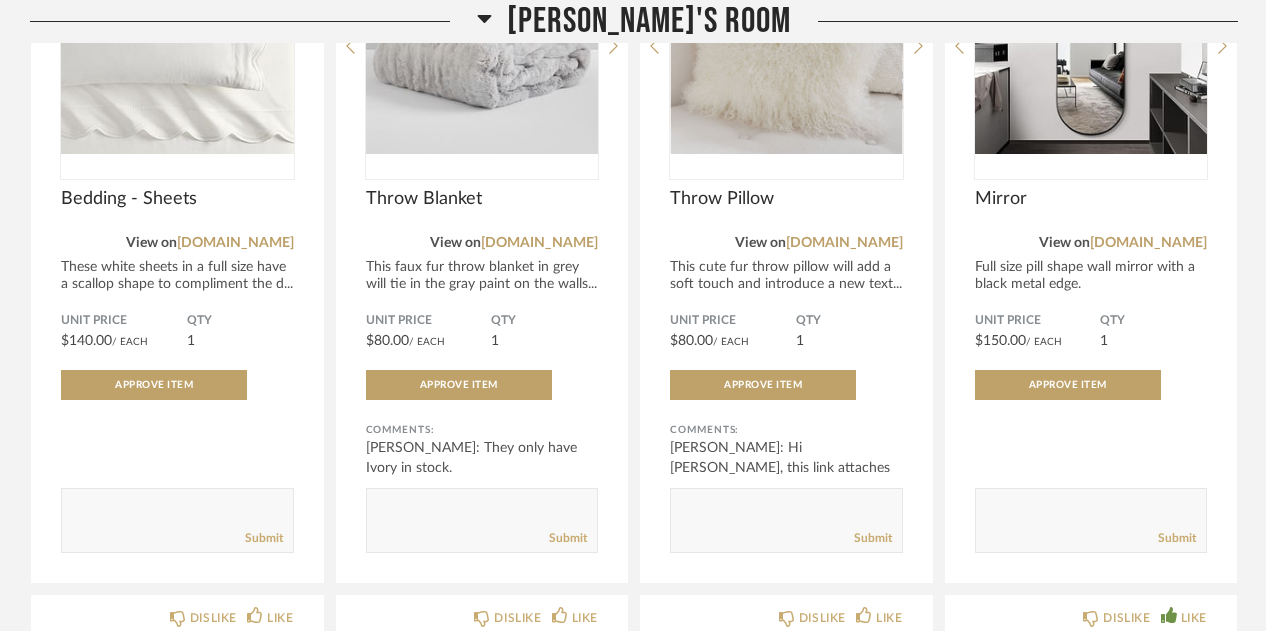 scroll, scrollTop: 4985, scrollLeft: 0, axis: vertical 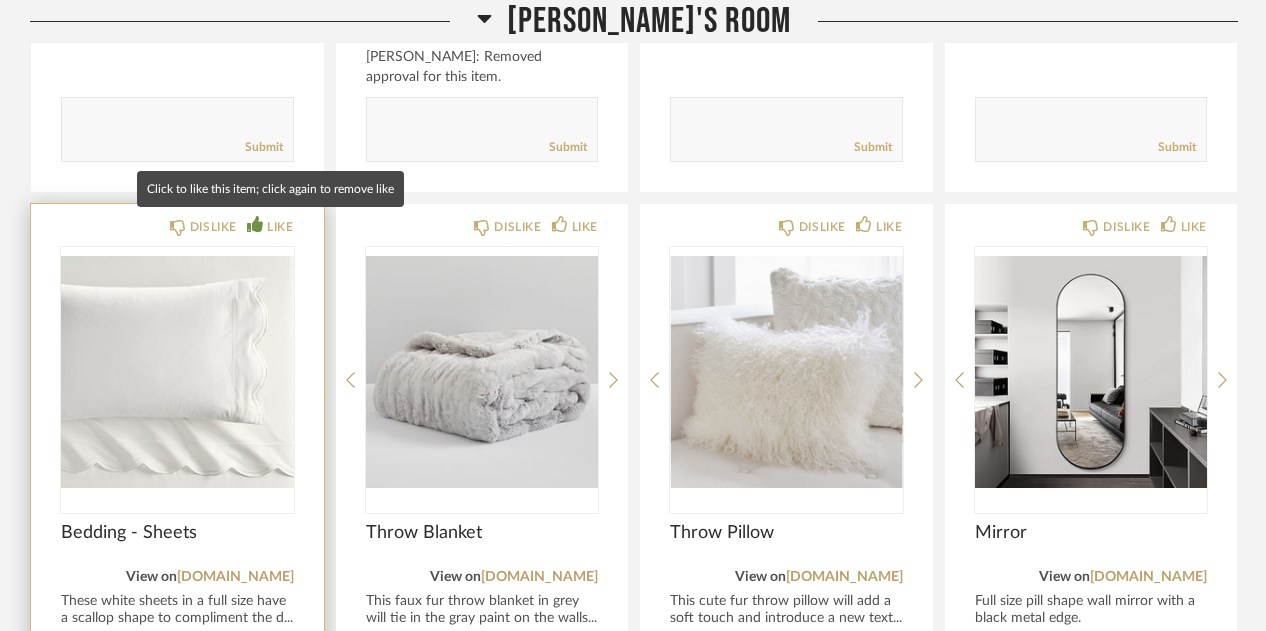click on "LIKE" 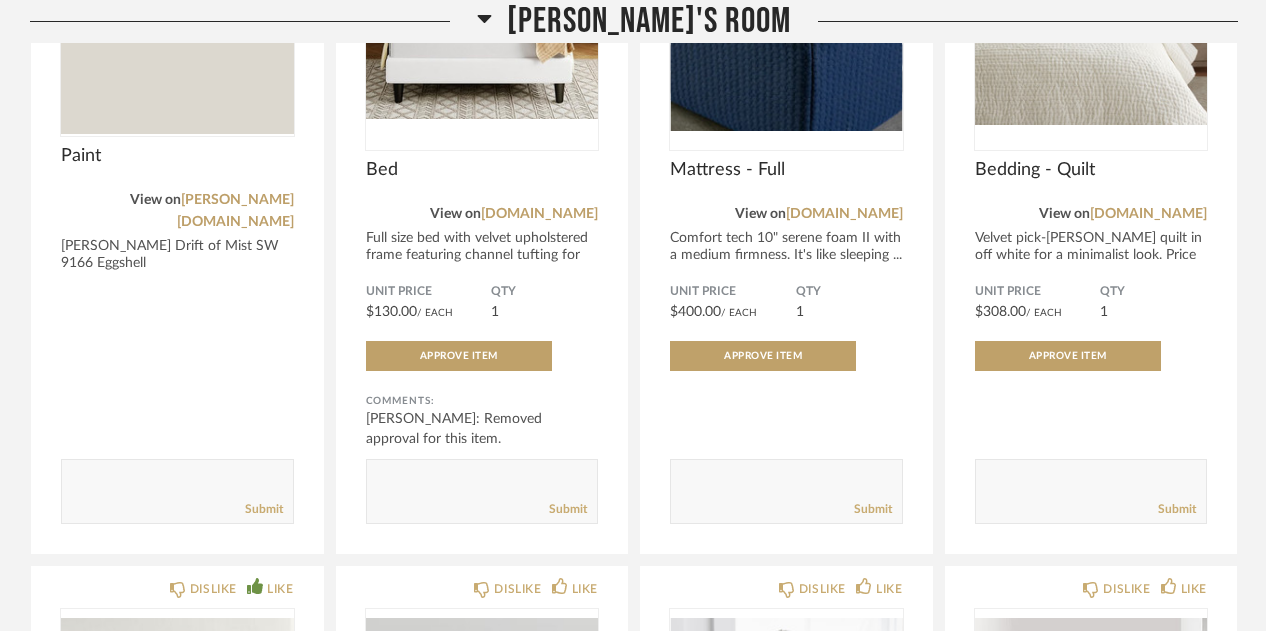 scroll, scrollTop: 4233, scrollLeft: 0, axis: vertical 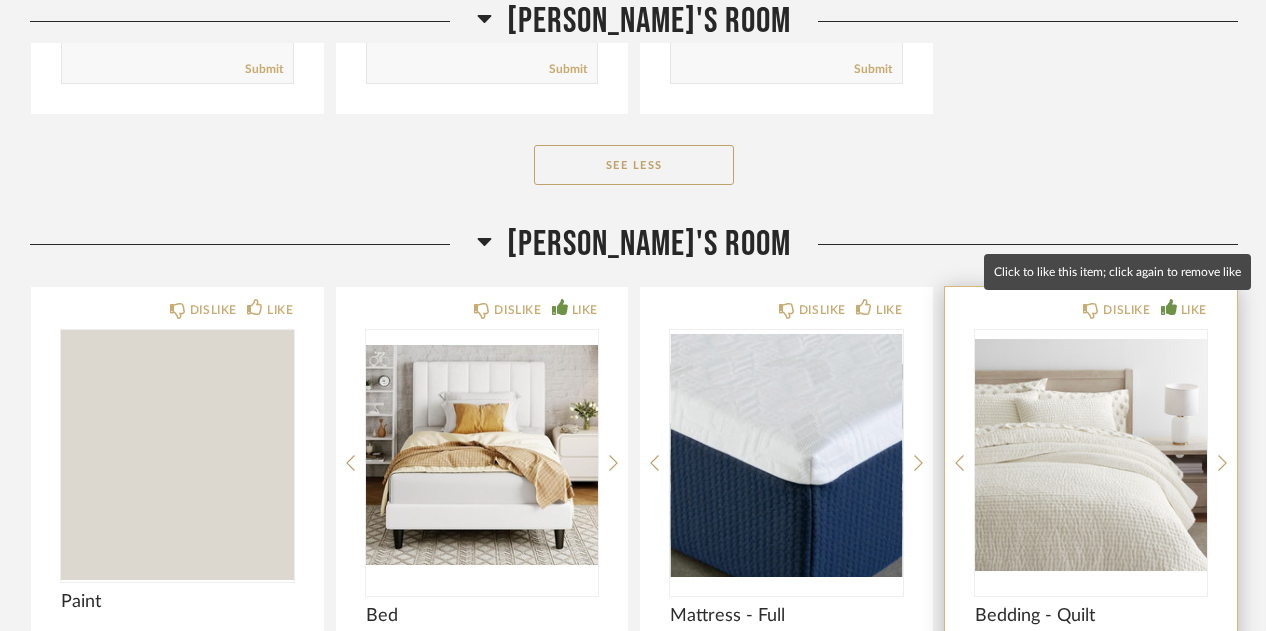click on "LIKE" 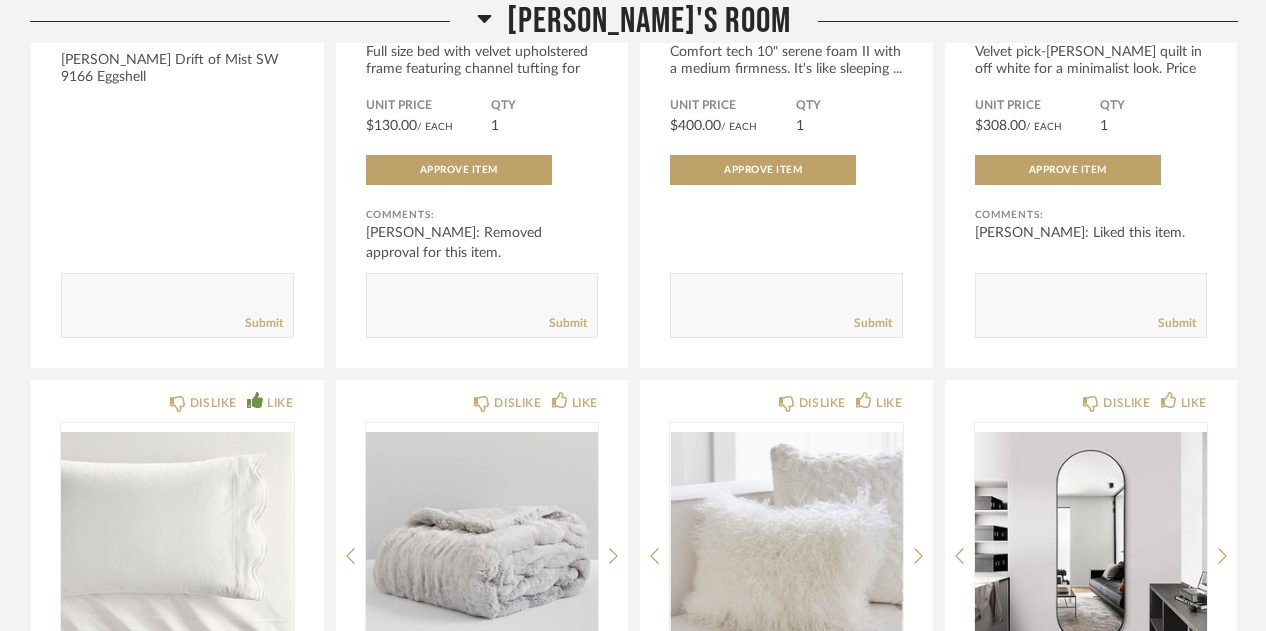 scroll, scrollTop: 4362, scrollLeft: 0, axis: vertical 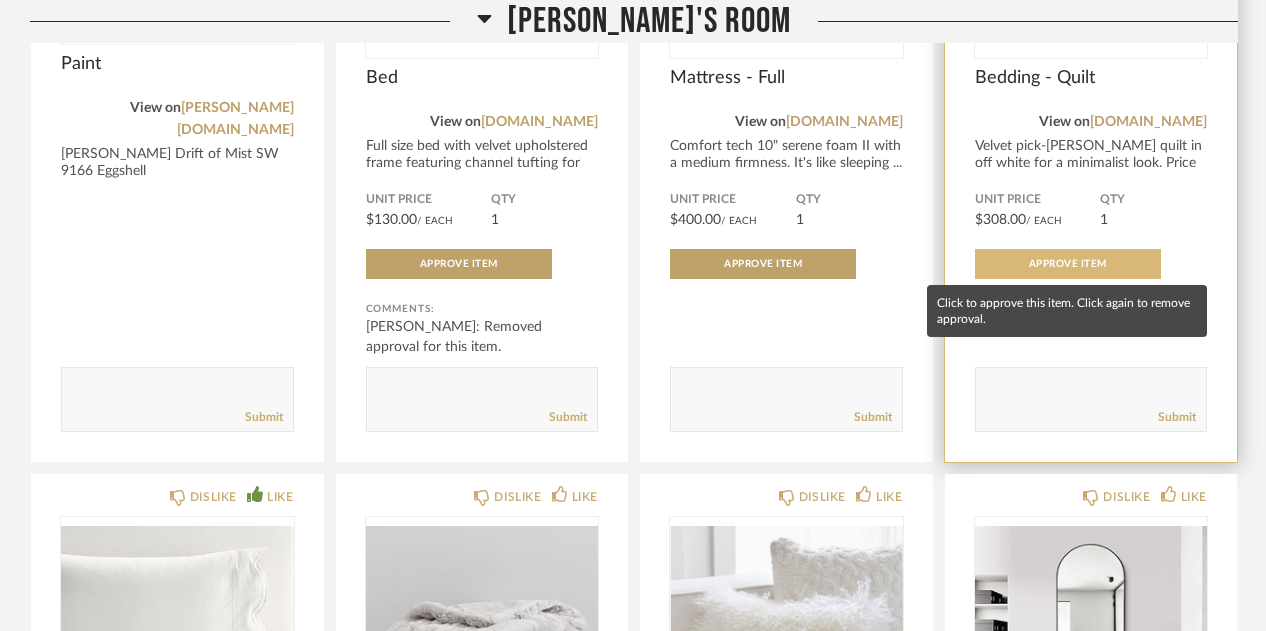 click on "Approve Item" 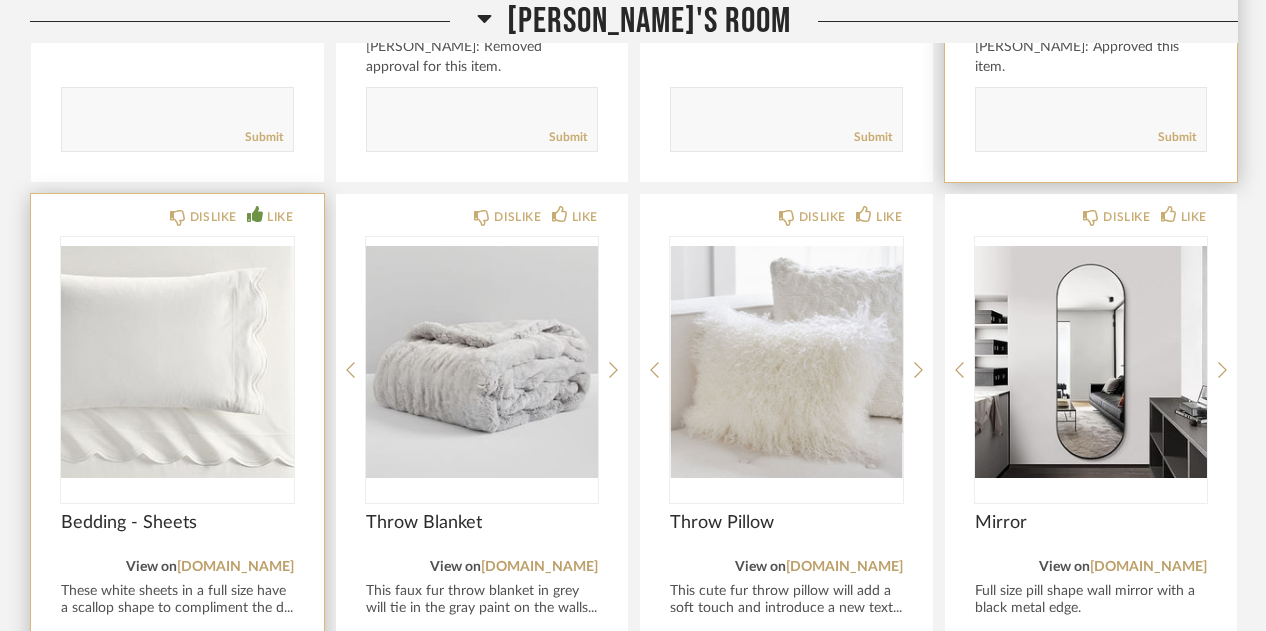 scroll, scrollTop: 4776, scrollLeft: 0, axis: vertical 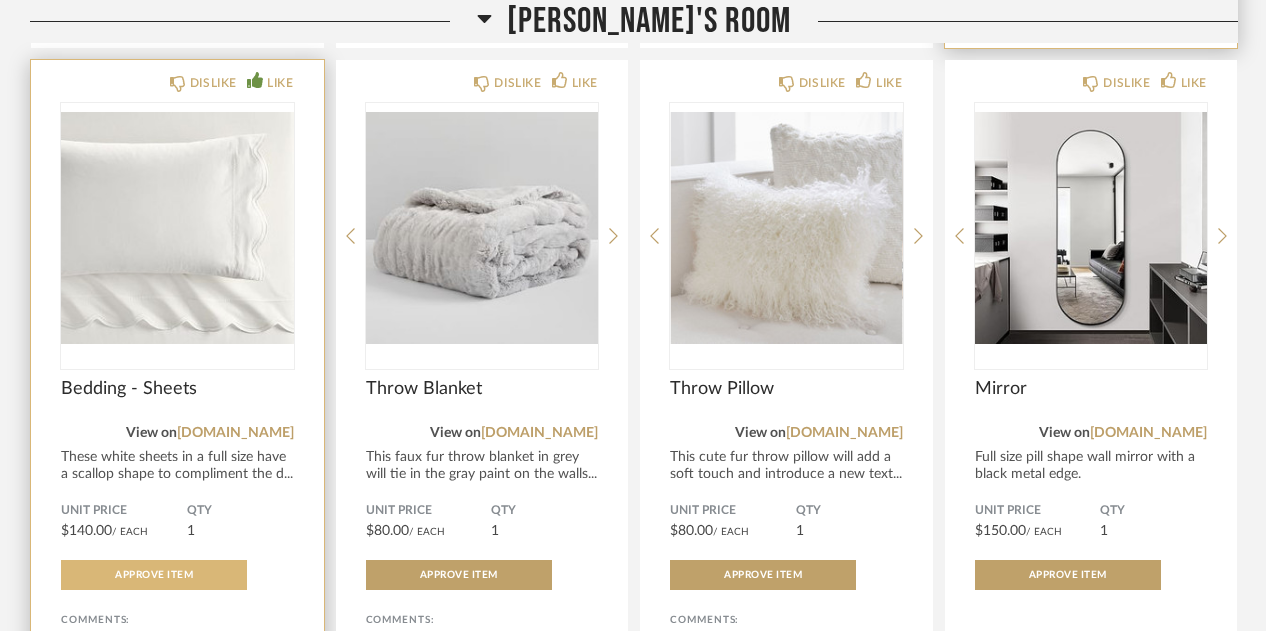 click on "Approve Item" 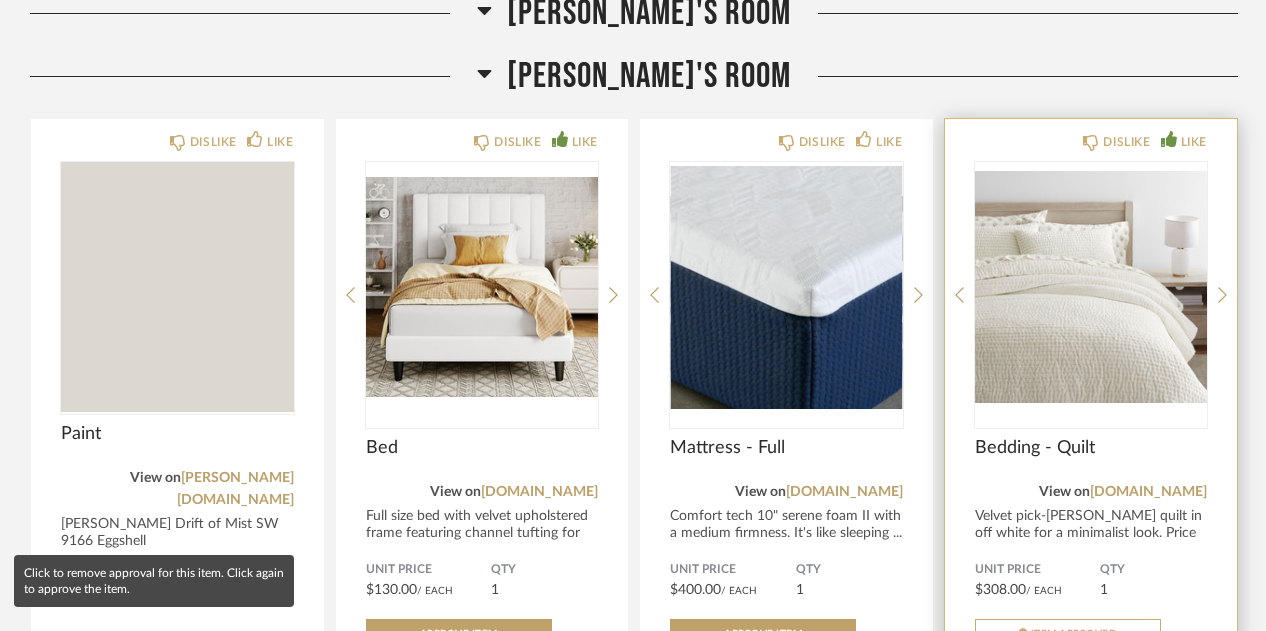 scroll, scrollTop: 3982, scrollLeft: 0, axis: vertical 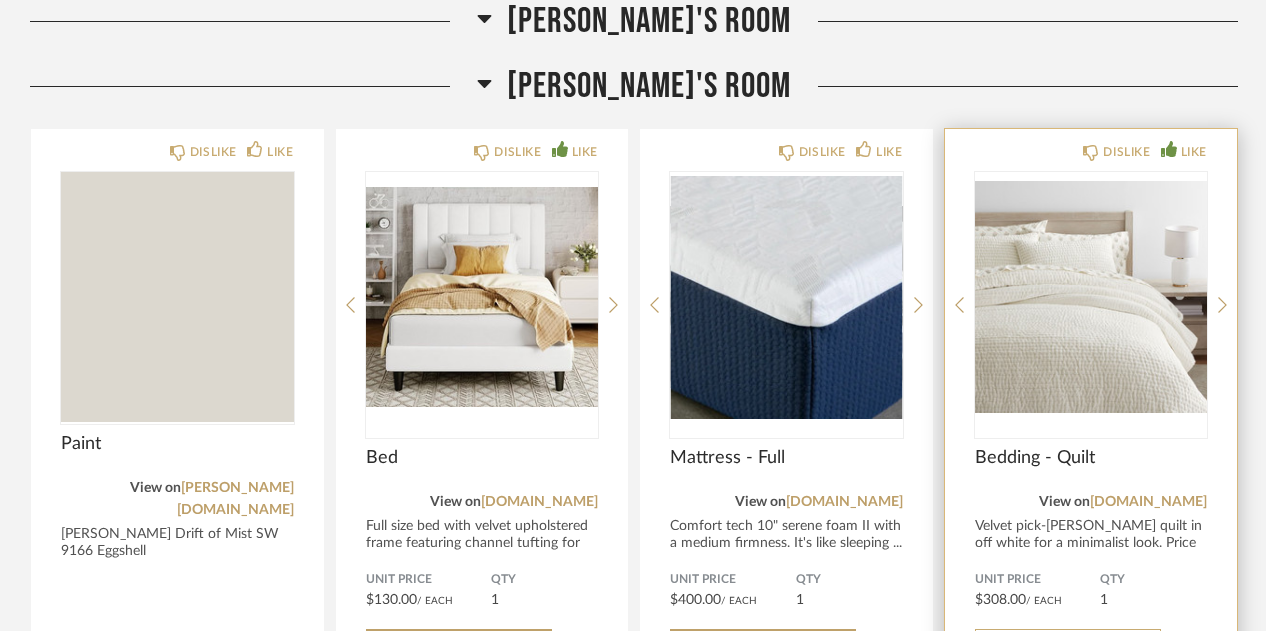 click on "Filter Items Category  Tables   (6)   Beds    (4)   Seating   (3)   Storage   (3)   Art   (9)   Bedding   (8)   Lighting   (7)   Accessories    (6)   Architectural Elements   (5)   Paint   (4)   Mirrors   (3)   Rugs   (2)   Window Coverings   (1)  Designer Activity Designer Comments Recently Added Items Client Feedback Liked  (34)  No Feedback  (27)  Approved Items  (36)  Item Type Product  (61)   Filter Products   Displaying 65 items  Mikey's Room    DISLIKE LIKE Paint View on  benjaminmoore.com  Benjamin Moore Calm OC-22 In Eggshell for all walls except accent ... Comments:       Submit  DISLIKE LIKE Accent Wall Paint Color View on  benjaminmoore.com  Benjamin Moore Black Panther 2125-10 in Eggshell
Bed wall for accent c... Comments: Sherry Ratay: Liked this item.       Submit  DISLIKE LIKE Bed View on  app.onsidedoor.com  This wood bed frame is meant to mimic the color and look of a basket... Unit Price $285.00  / Each  QTY  1 Item Approved Comments: Sherry Ratay: Approved this item.       Submit  LIKE" 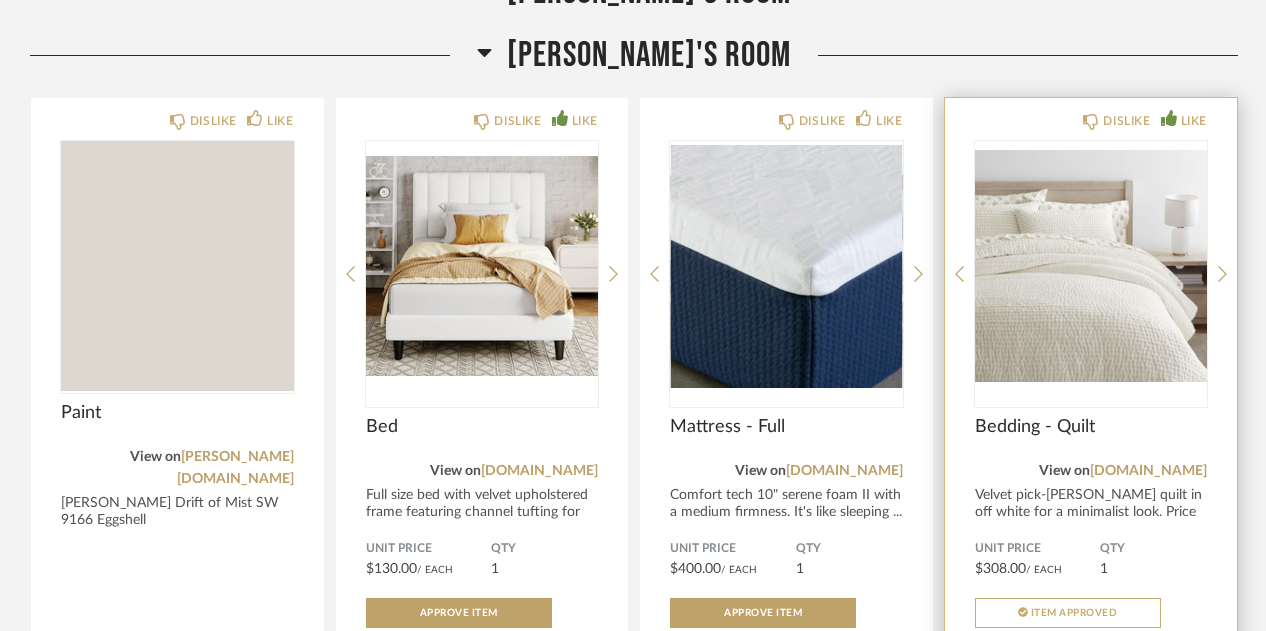 scroll, scrollTop: 4115, scrollLeft: 0, axis: vertical 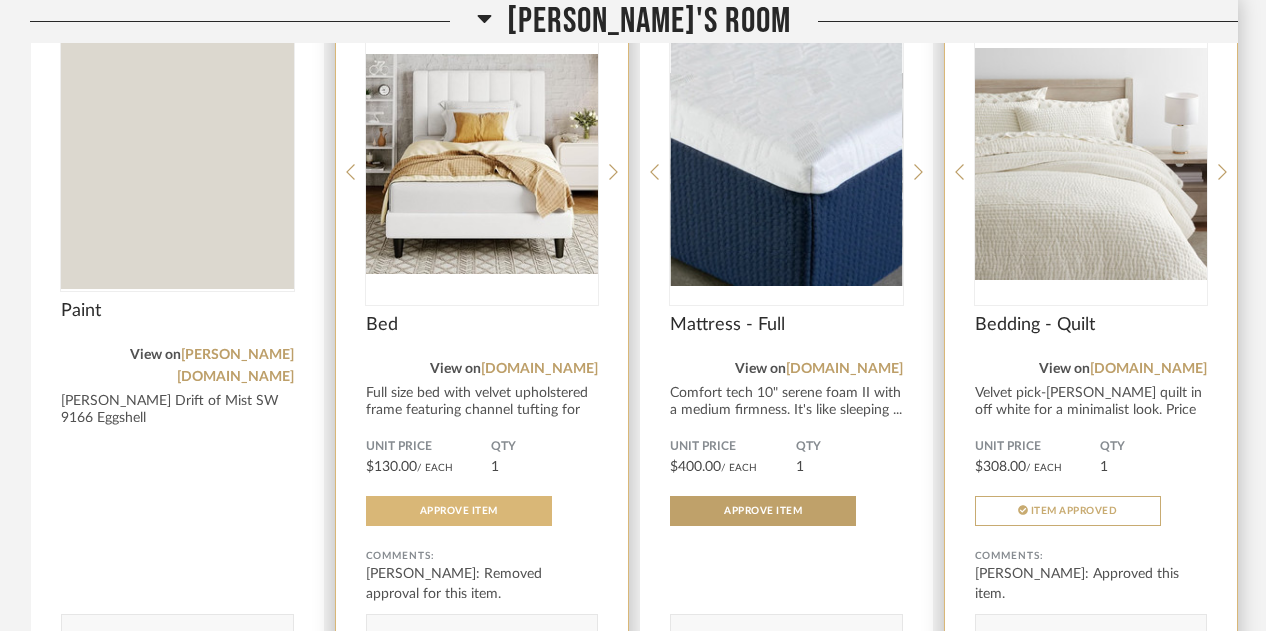 click on "Approve Item" 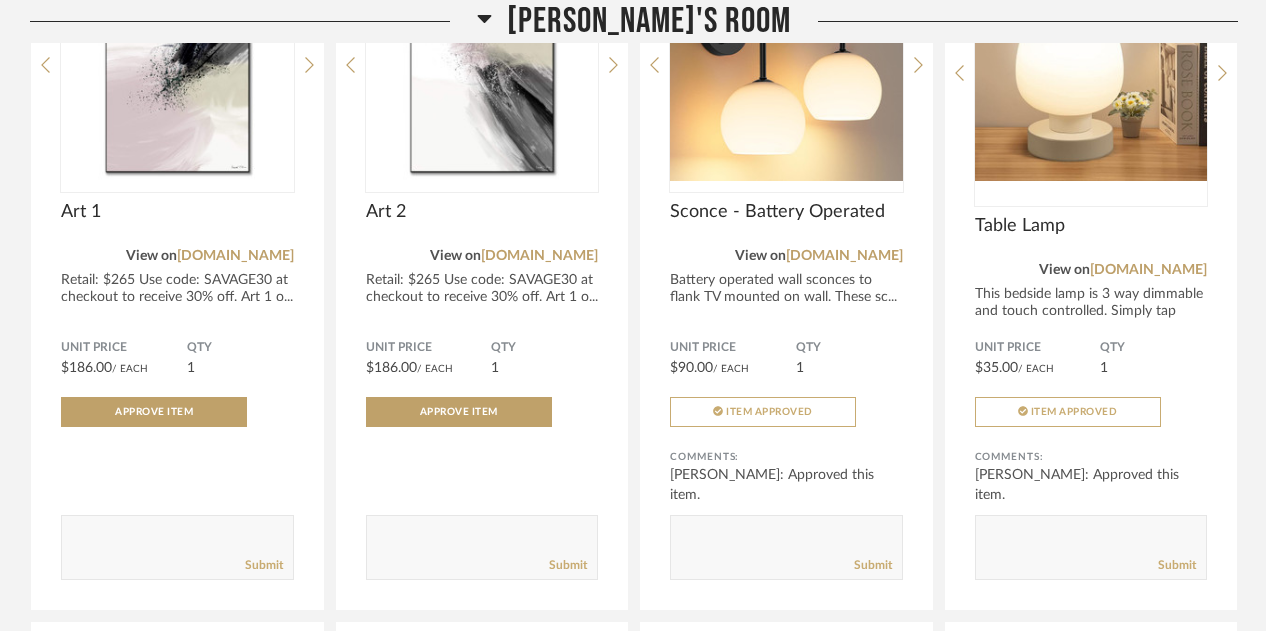 scroll, scrollTop: 5668, scrollLeft: 0, axis: vertical 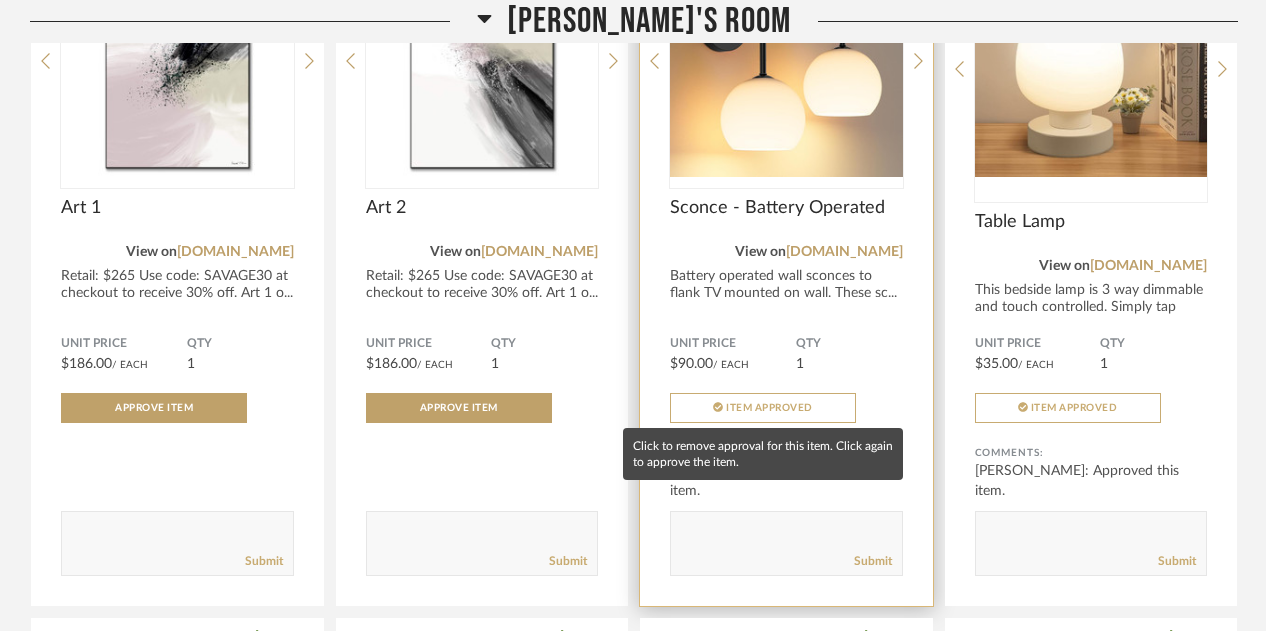 click on "Item Approved" 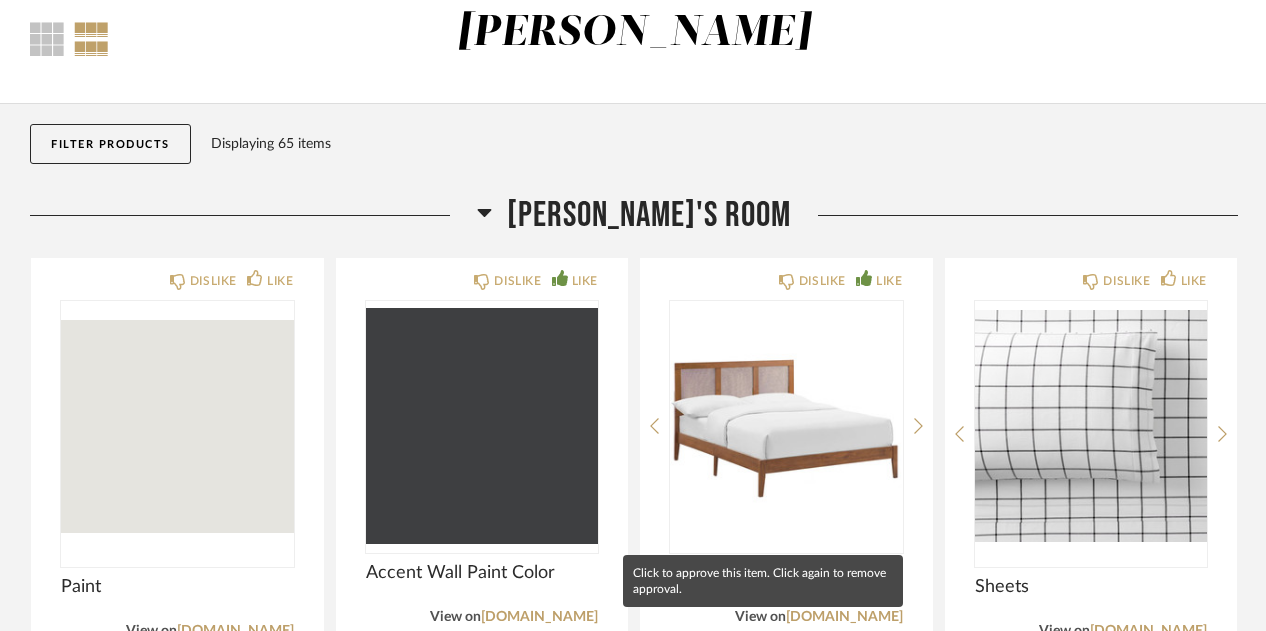 scroll, scrollTop: 0, scrollLeft: 0, axis: both 